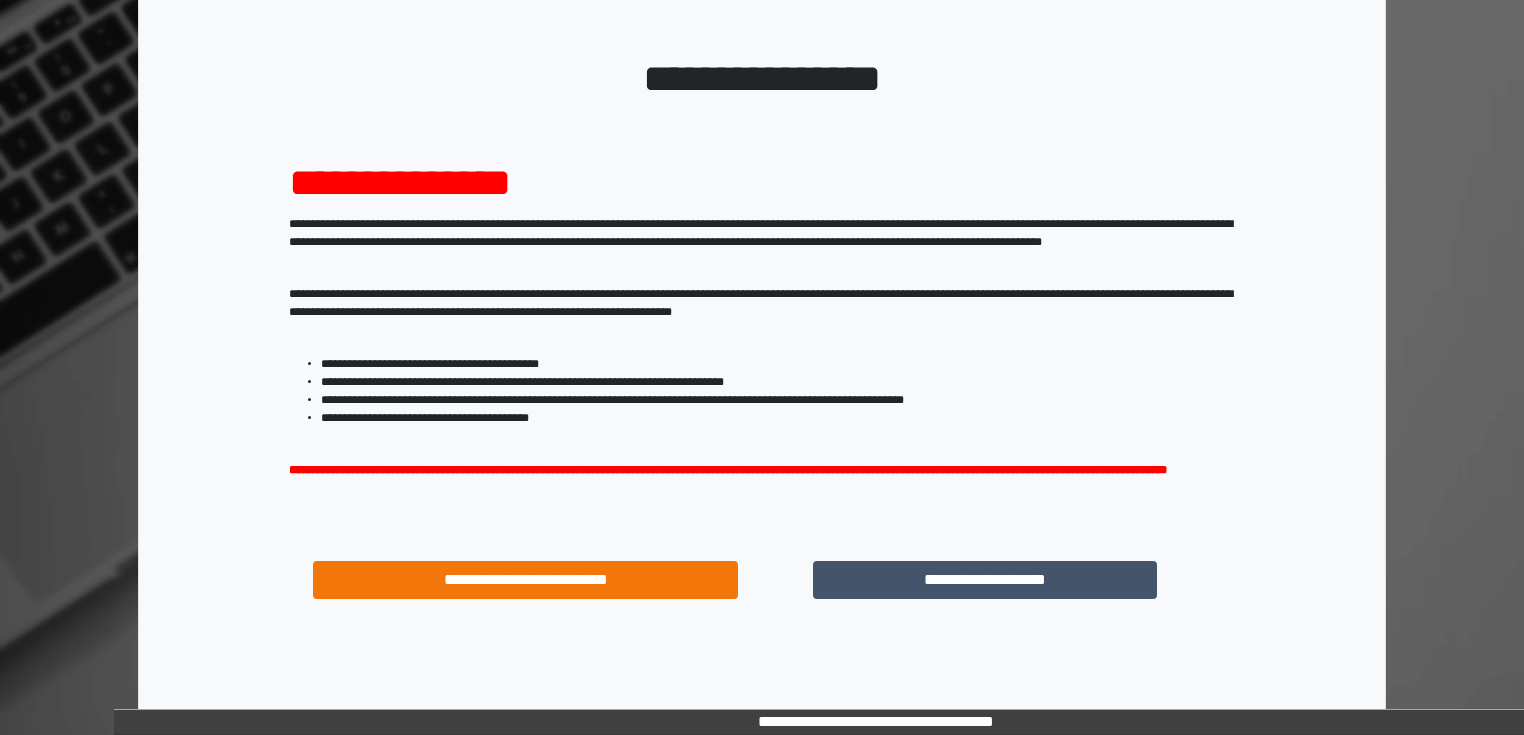 scroll, scrollTop: 174, scrollLeft: 0, axis: vertical 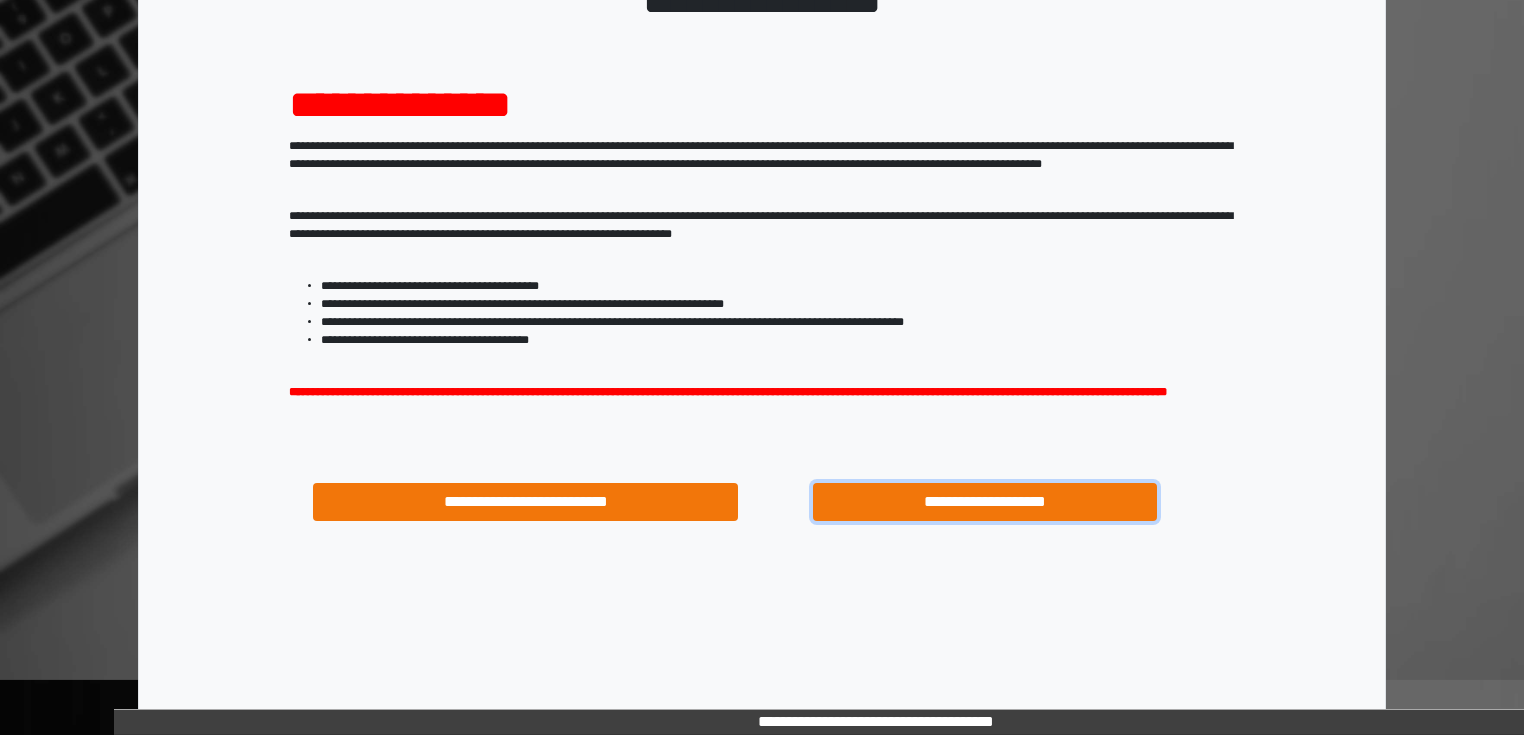 click on "**********" at bounding box center [985, 502] 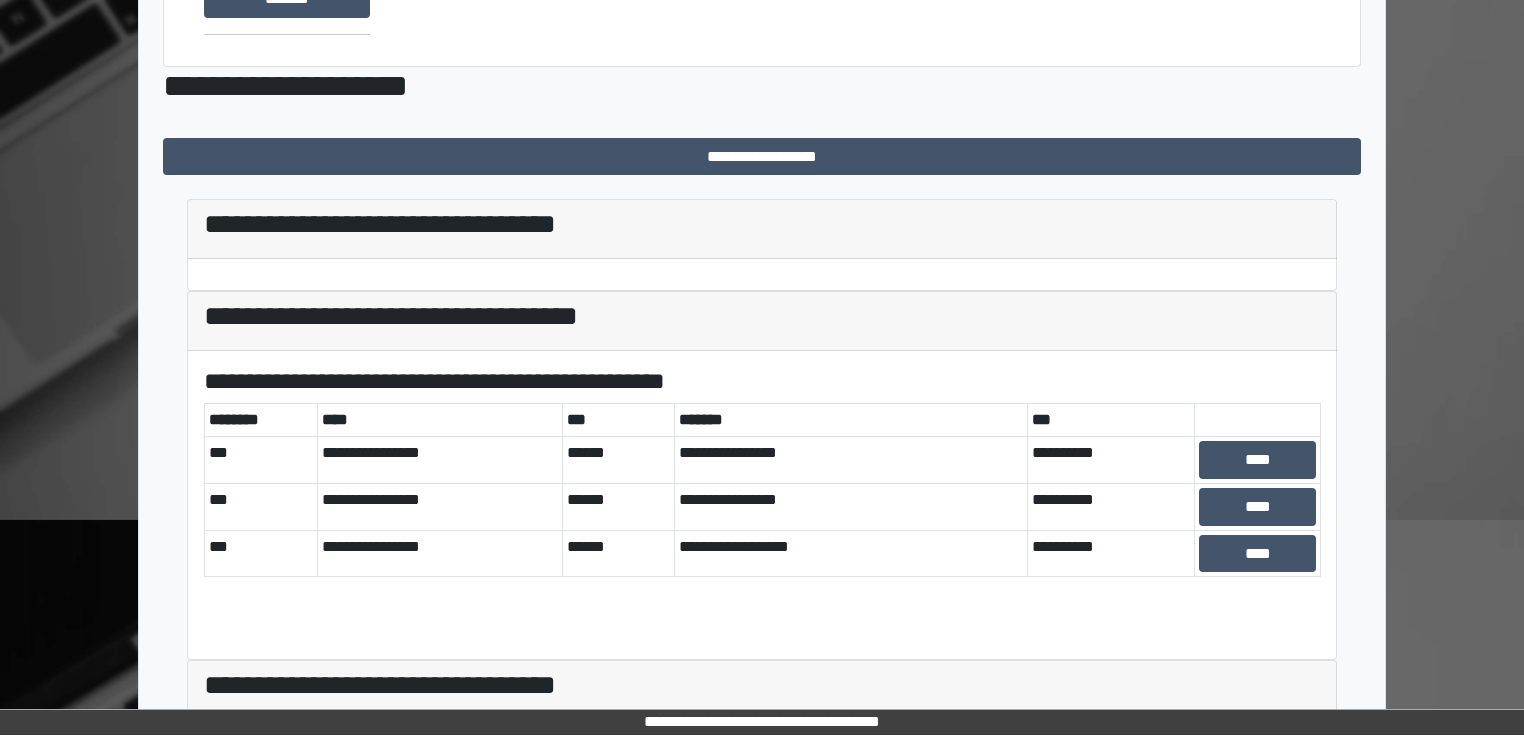 scroll, scrollTop: 400, scrollLeft: 0, axis: vertical 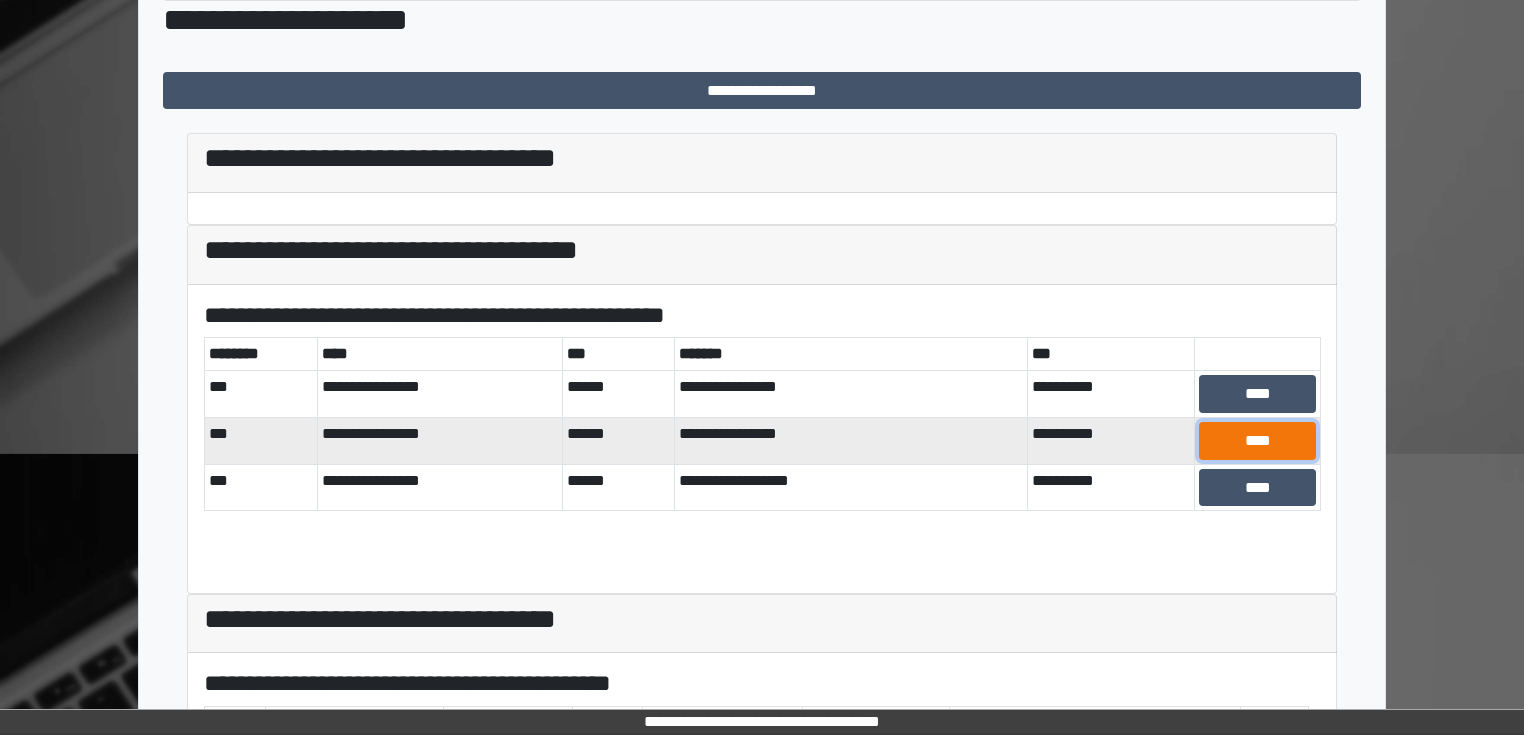 click on "****" at bounding box center [1257, 441] 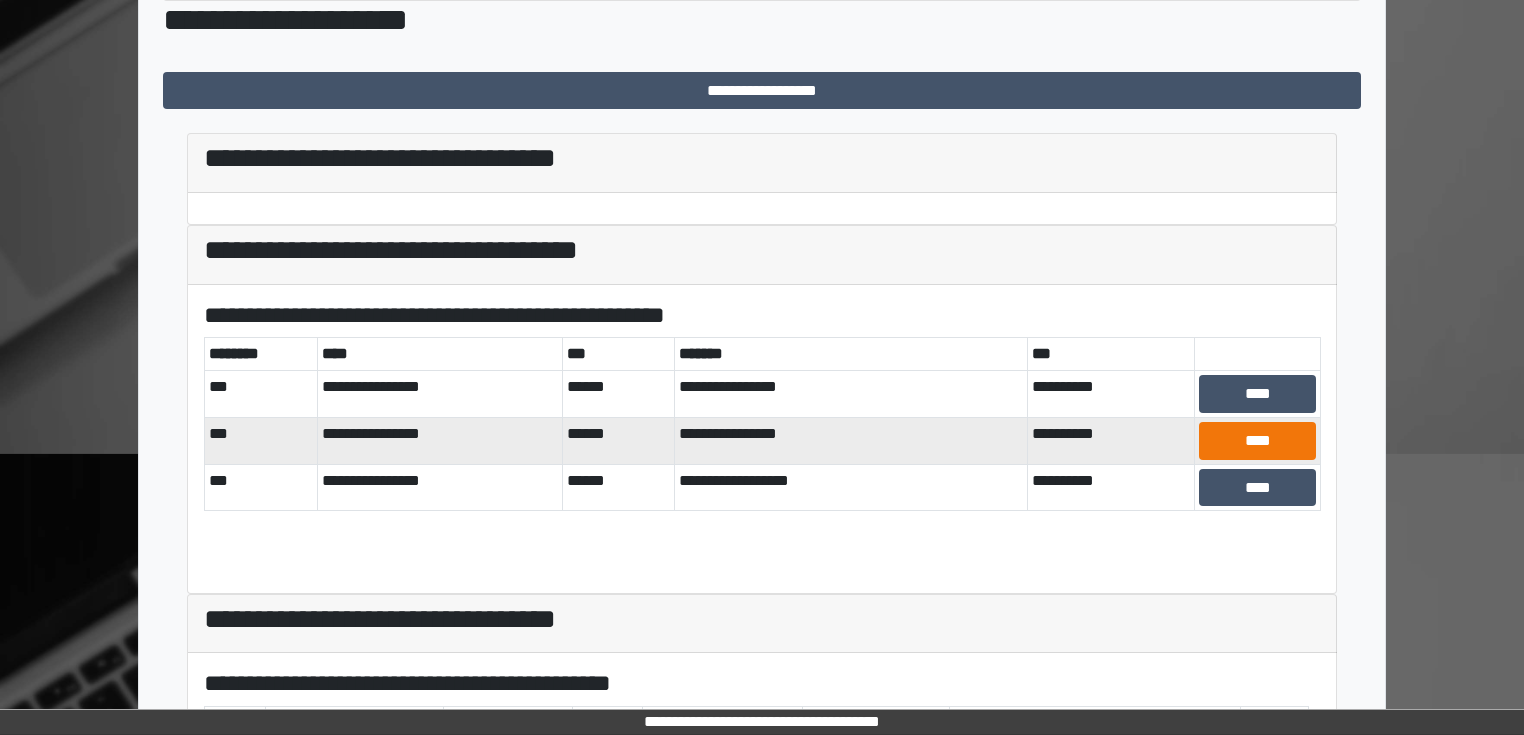 scroll, scrollTop: 100, scrollLeft: 0, axis: vertical 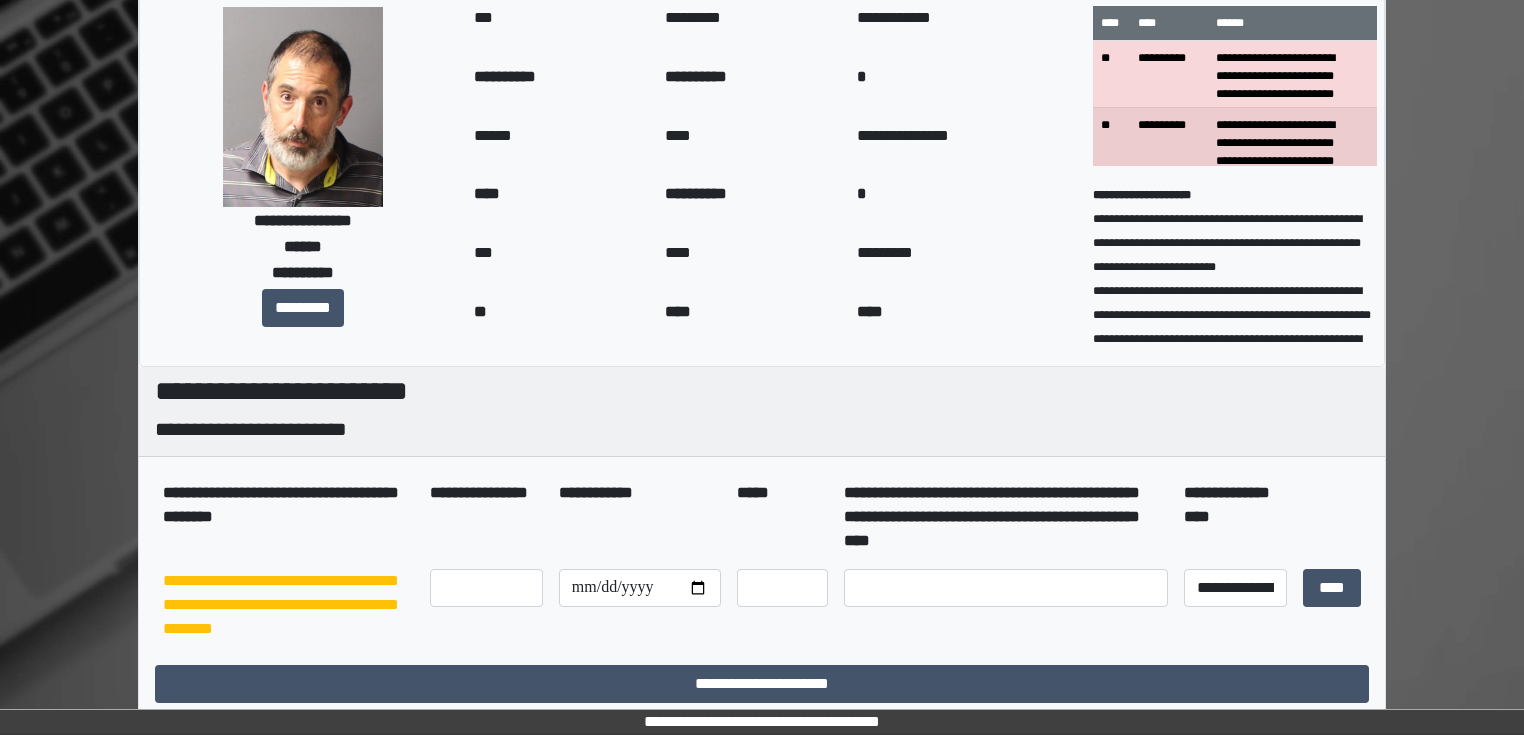 click on "**********" at bounding box center (762, 412) 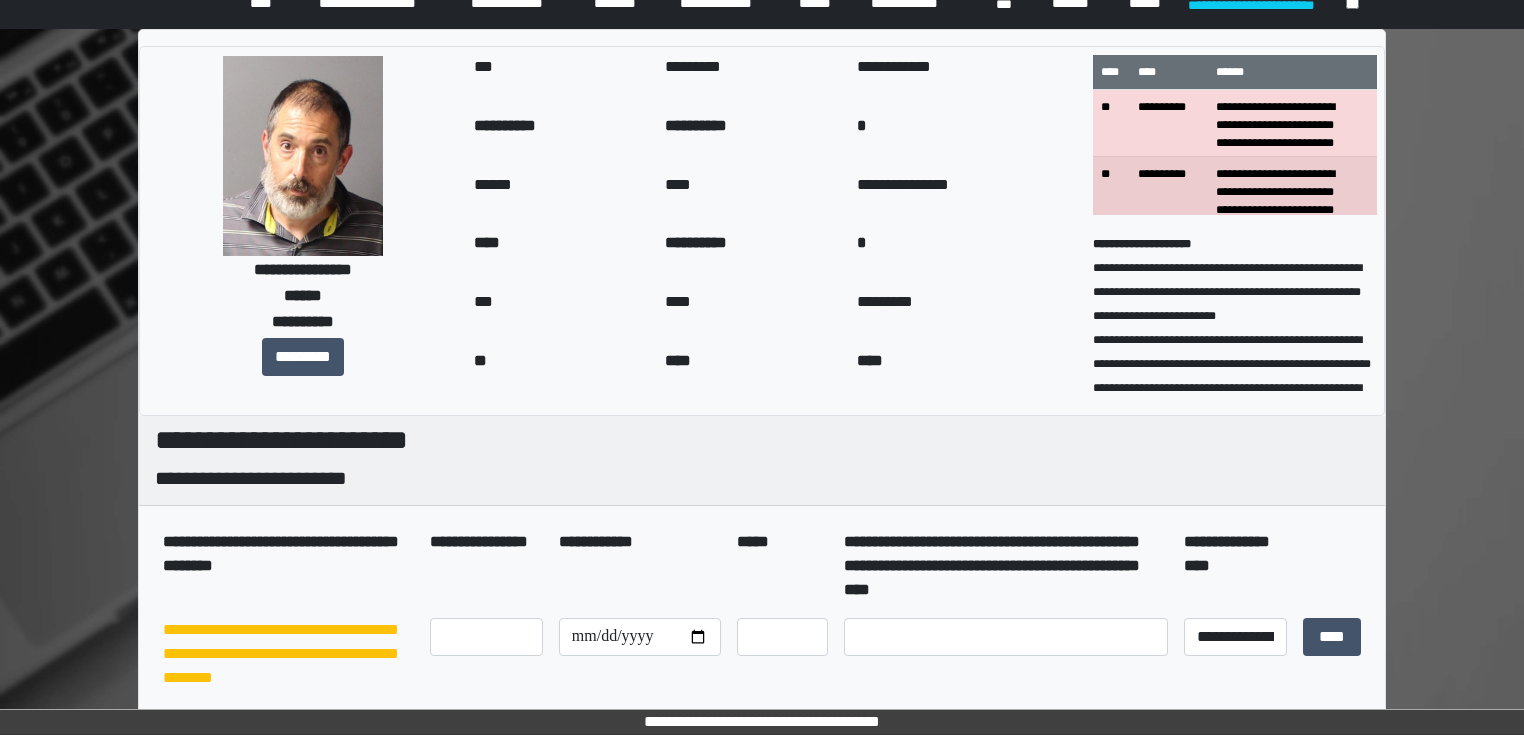 scroll, scrollTop: 0, scrollLeft: 0, axis: both 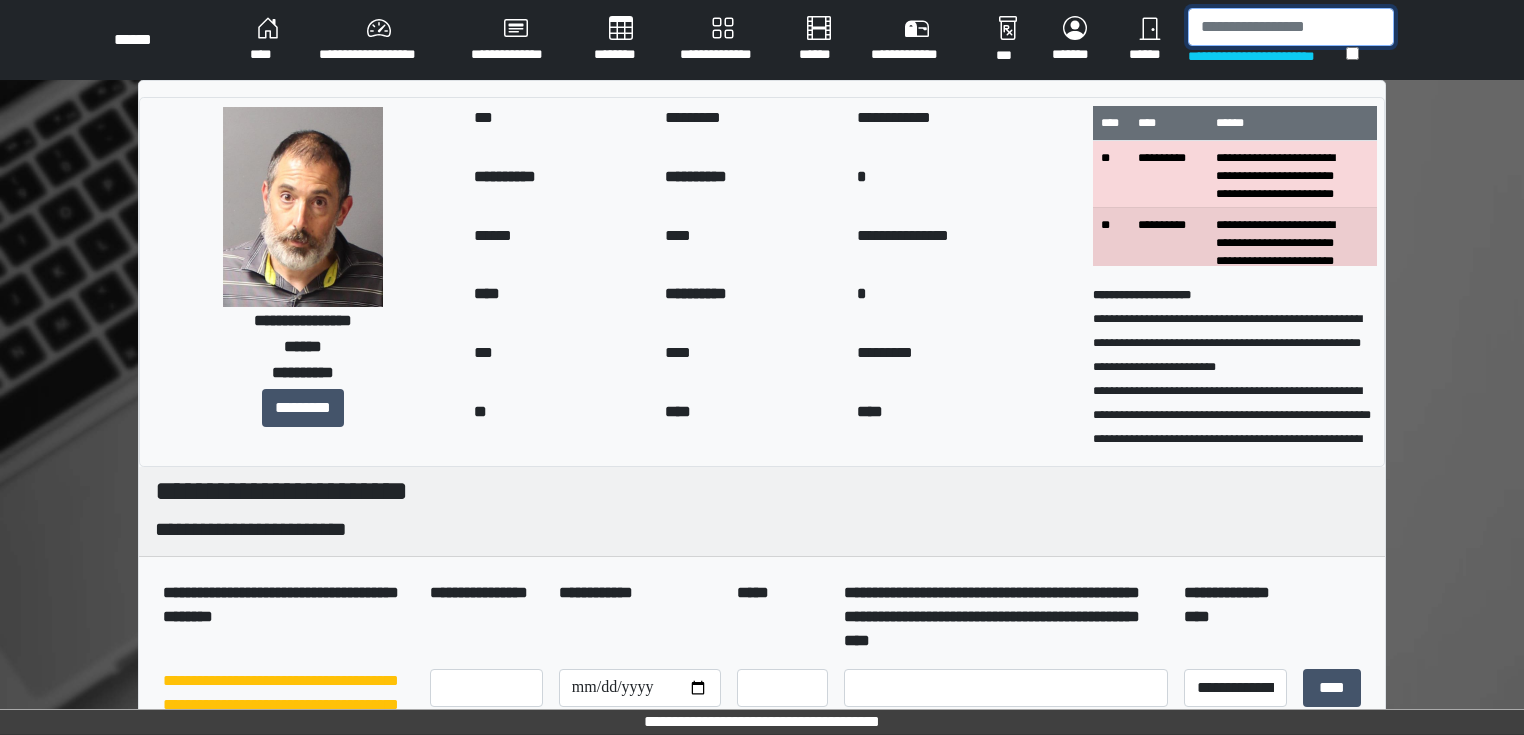 click at bounding box center (1291, 27) 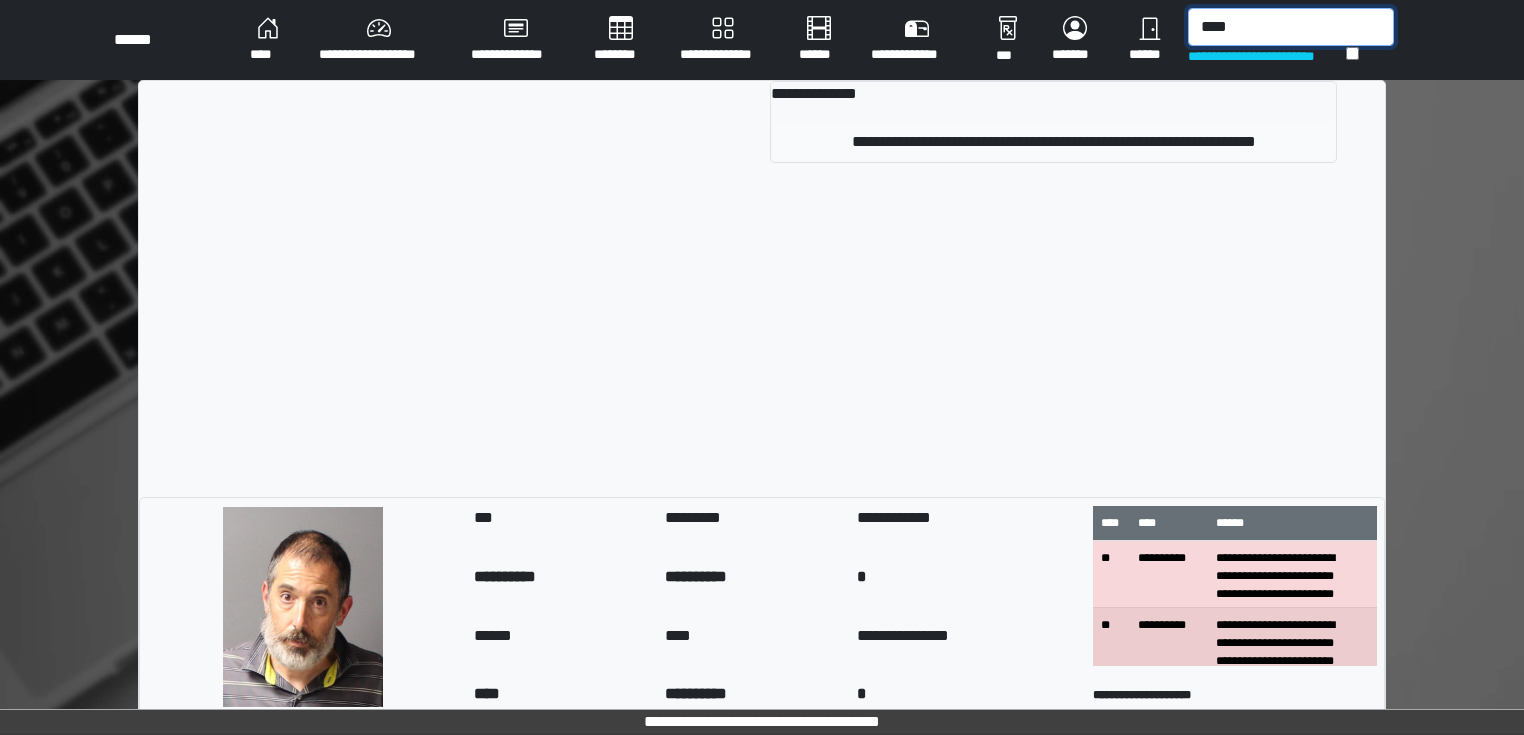 type on "****" 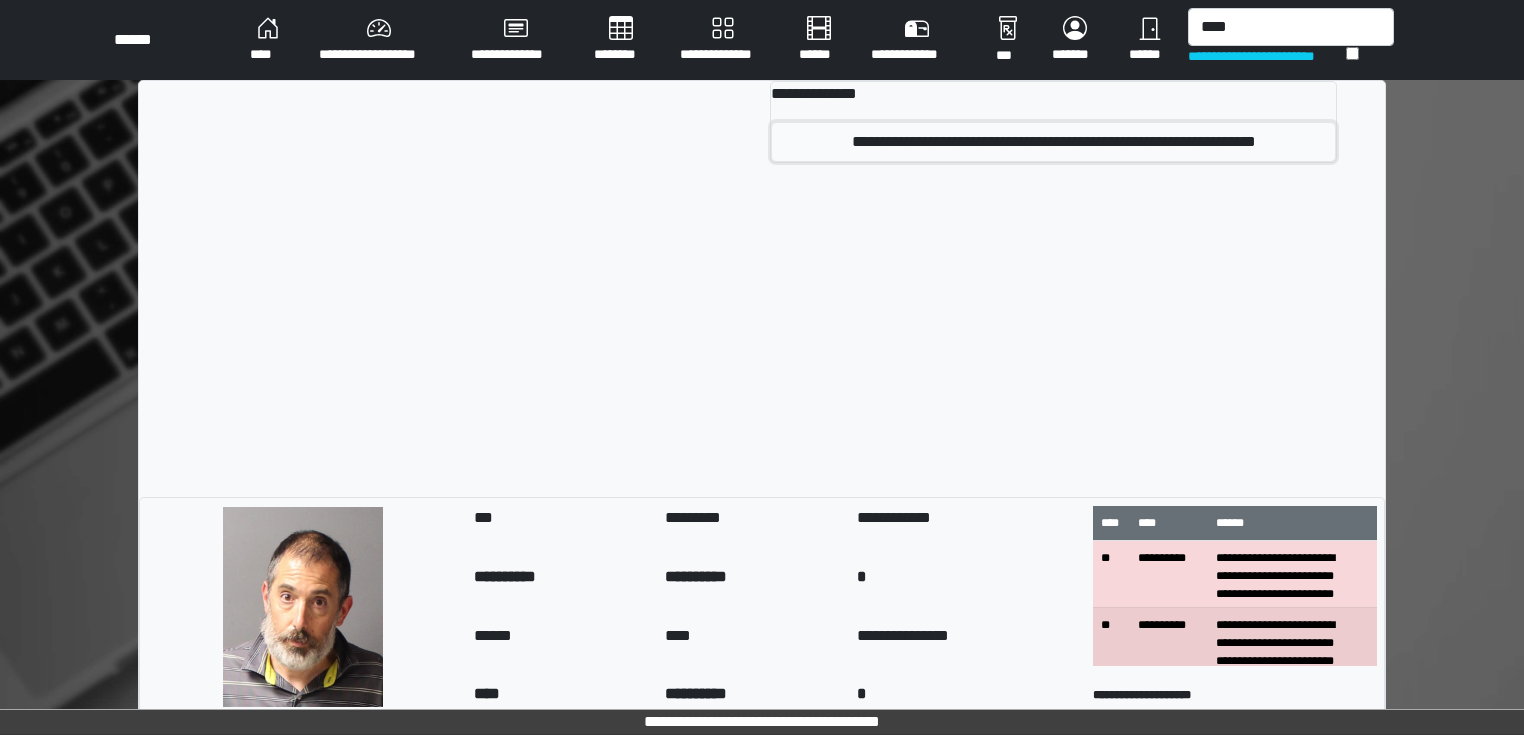 click on "**********" at bounding box center (1053, 142) 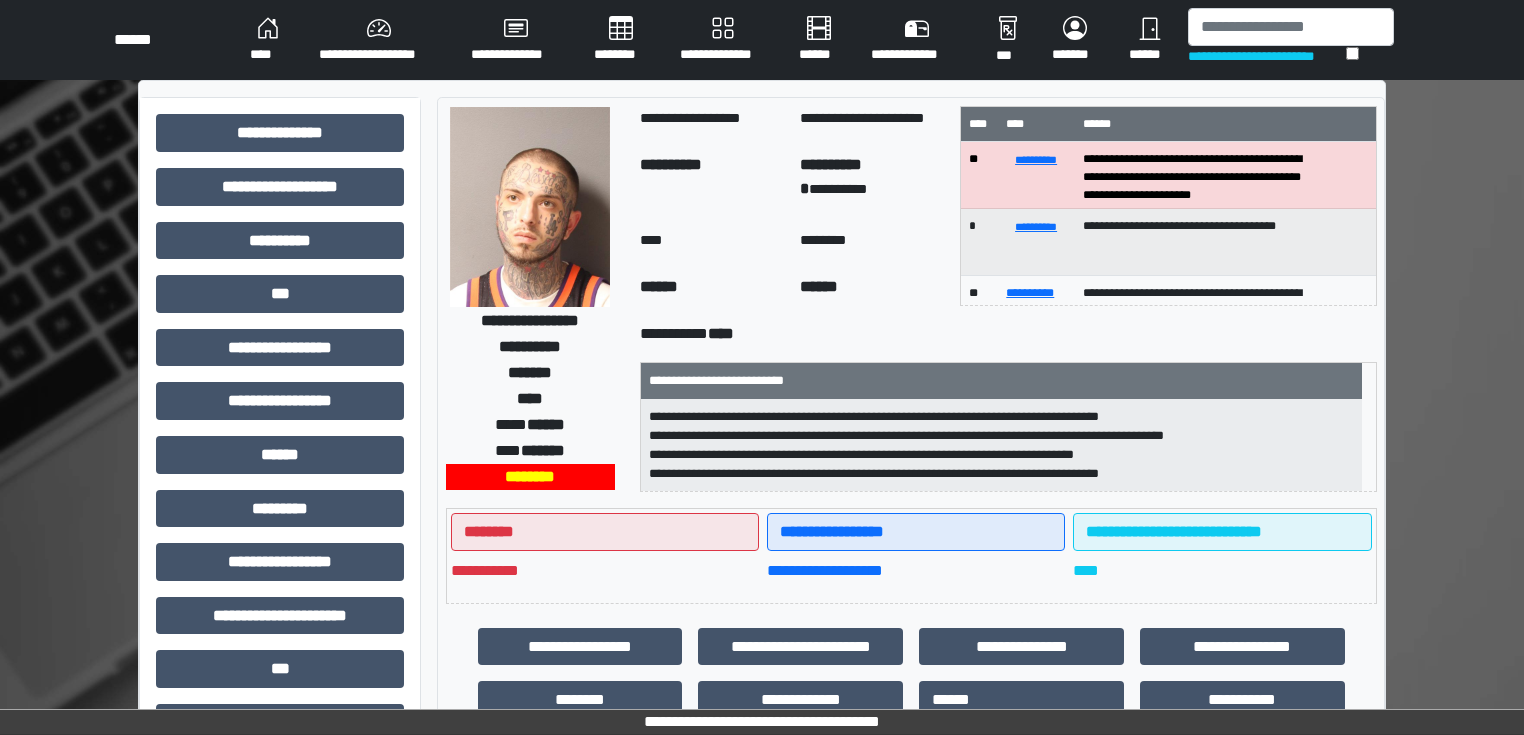 click on "********" at bounding box center (872, 243) 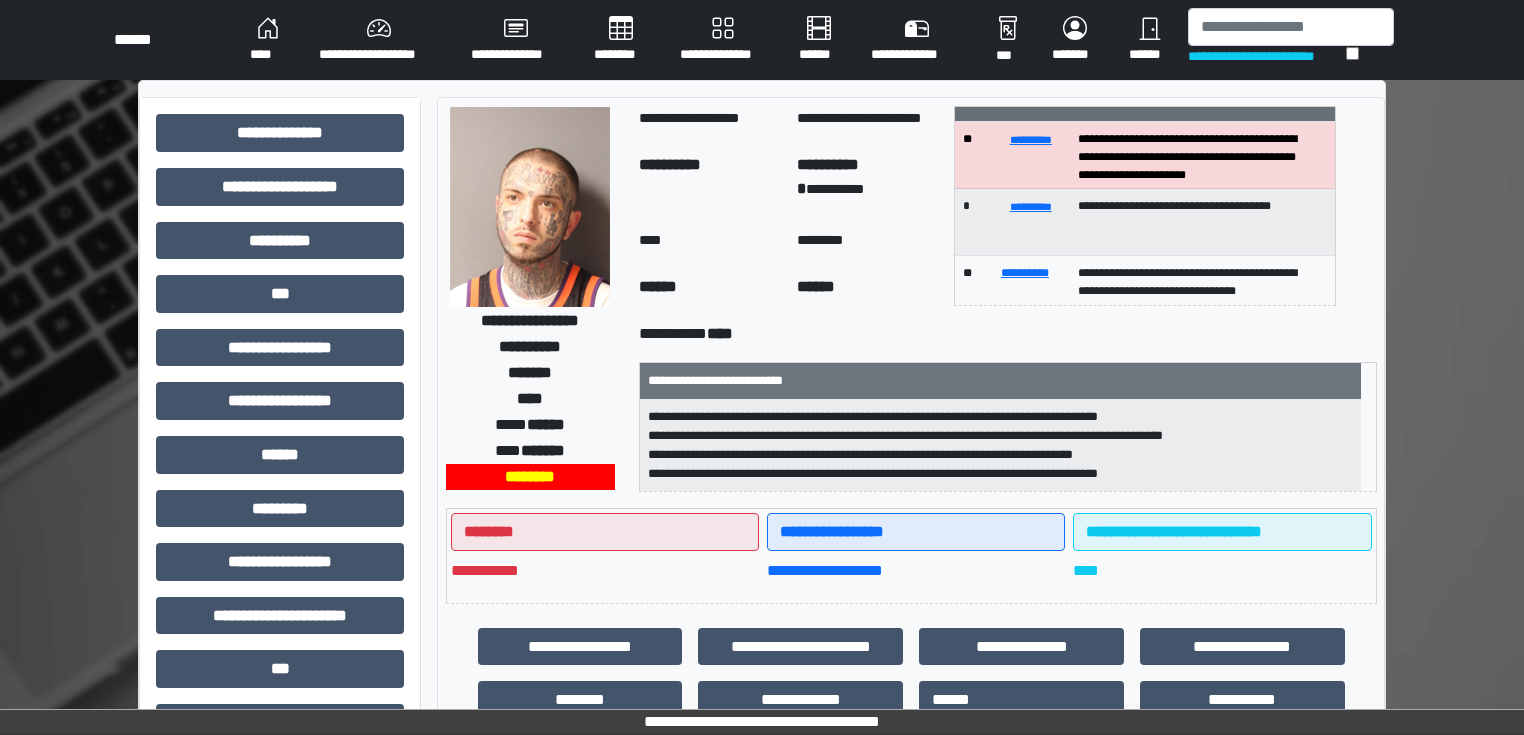 scroll, scrollTop: 0, scrollLeft: 0, axis: both 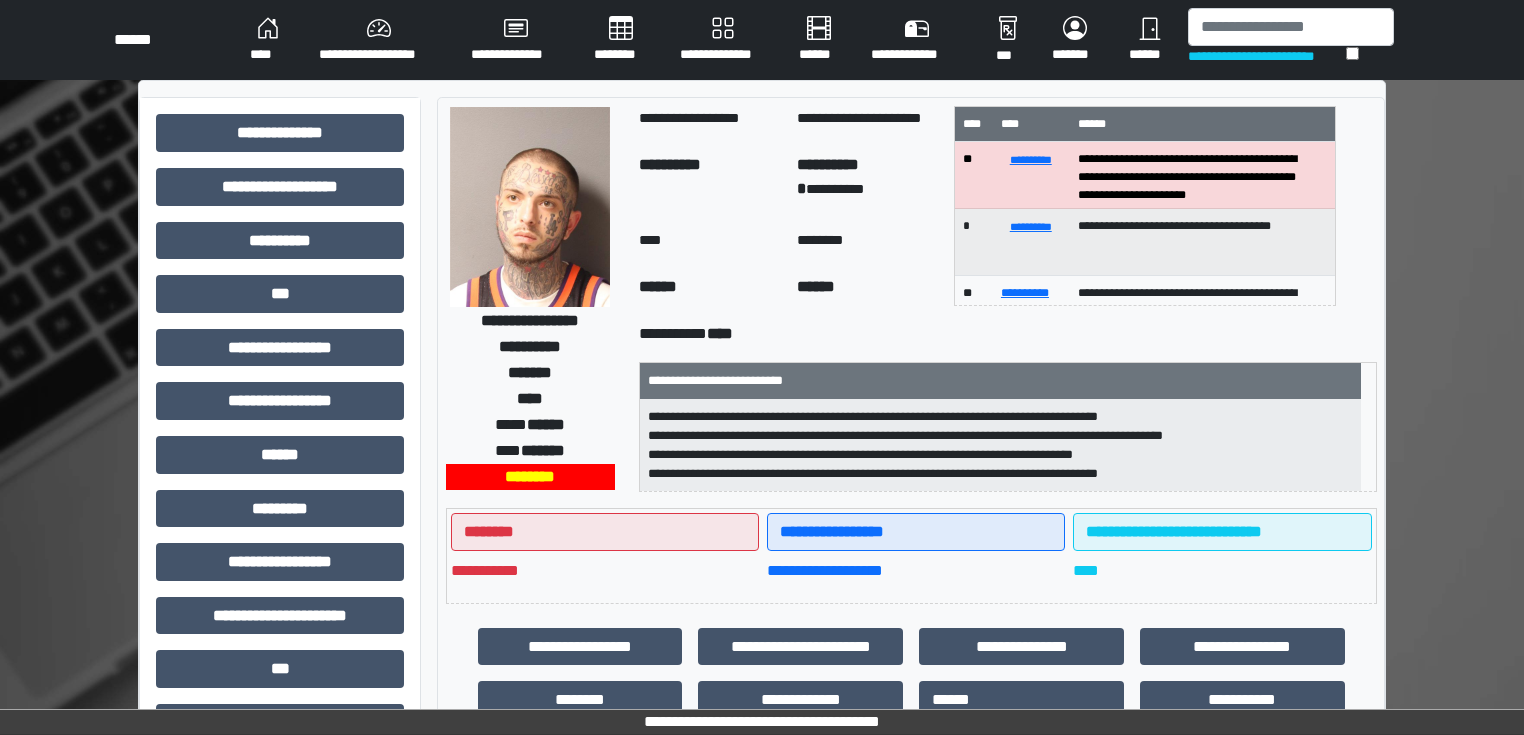 click on "********" at bounding box center [868, 243] 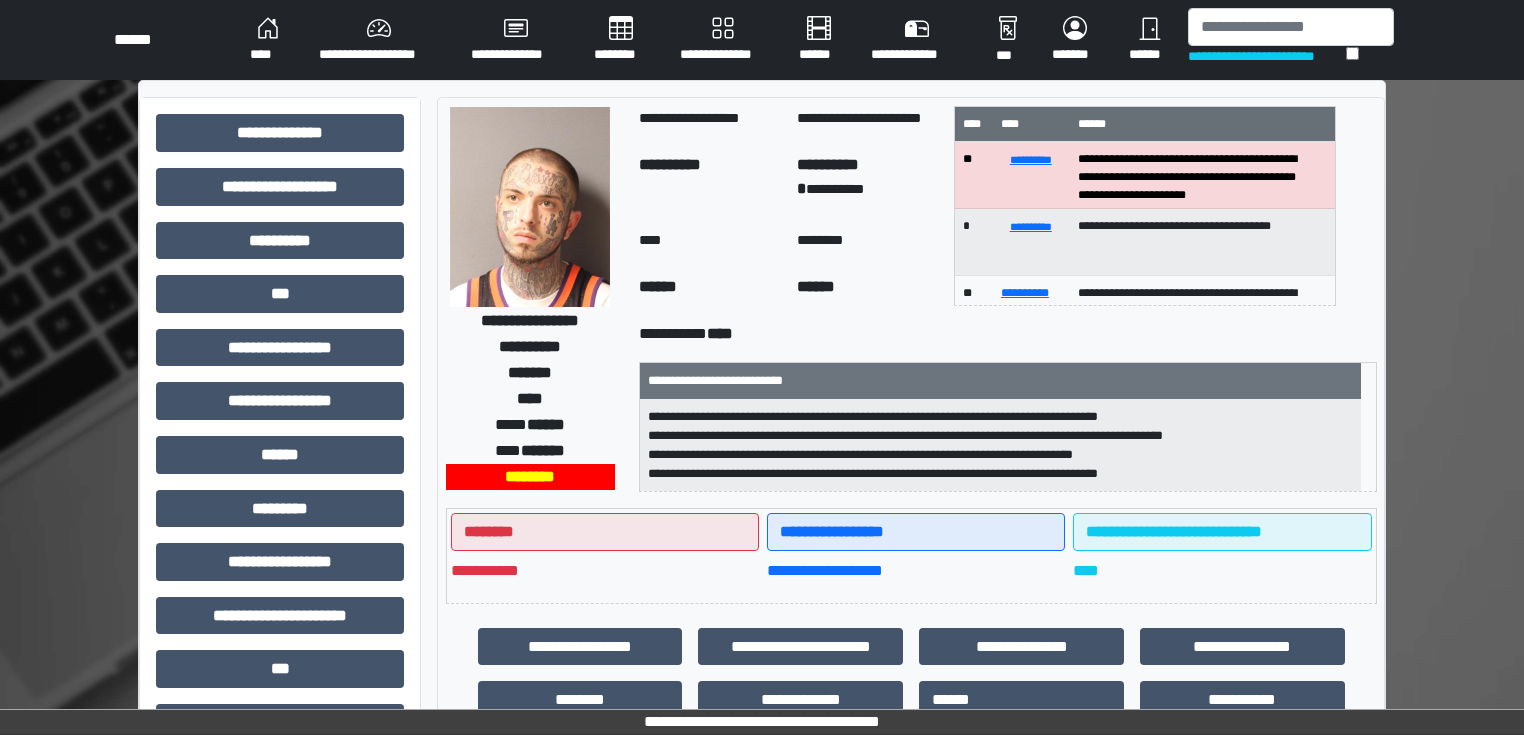 click on "**********" at bounding box center [911, 673] 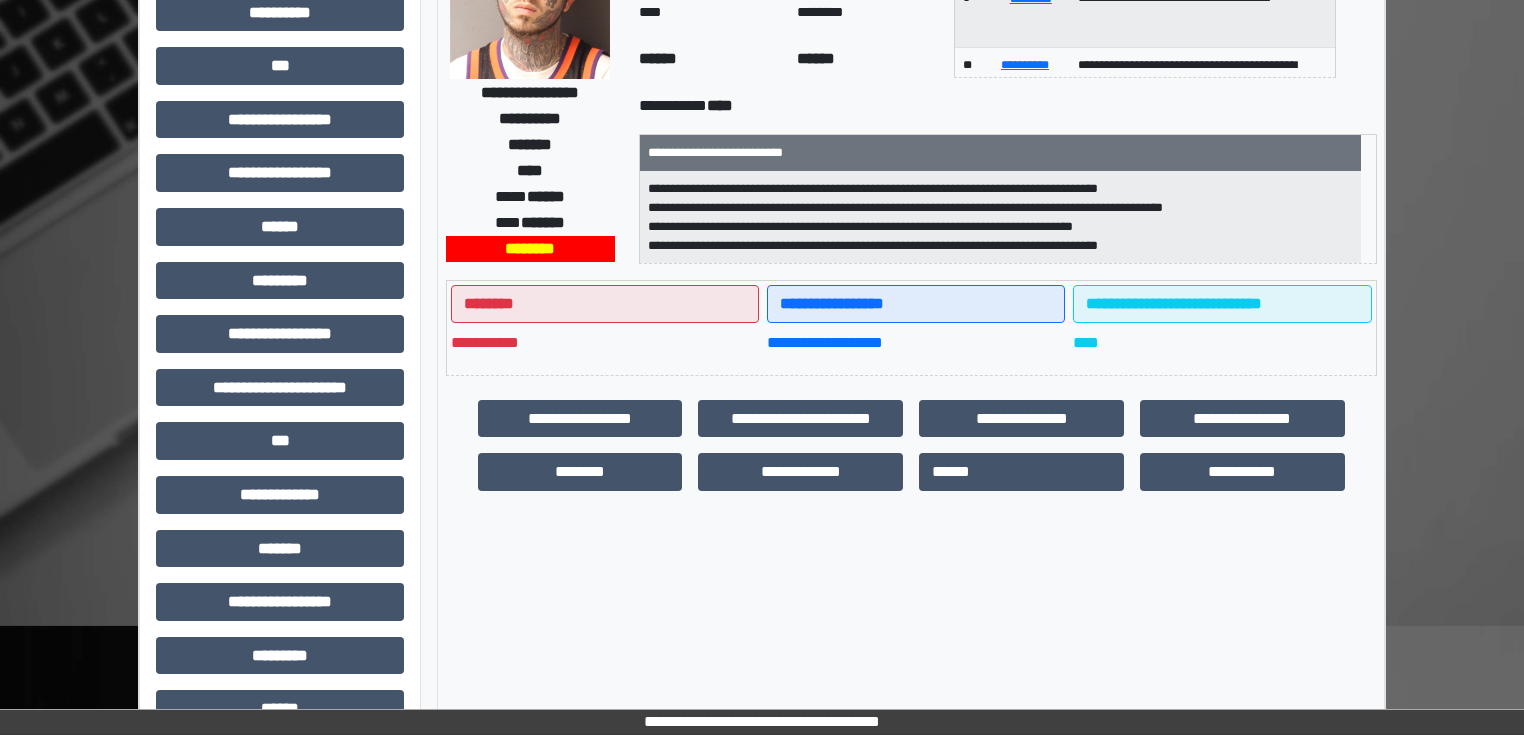 scroll, scrollTop: 431, scrollLeft: 0, axis: vertical 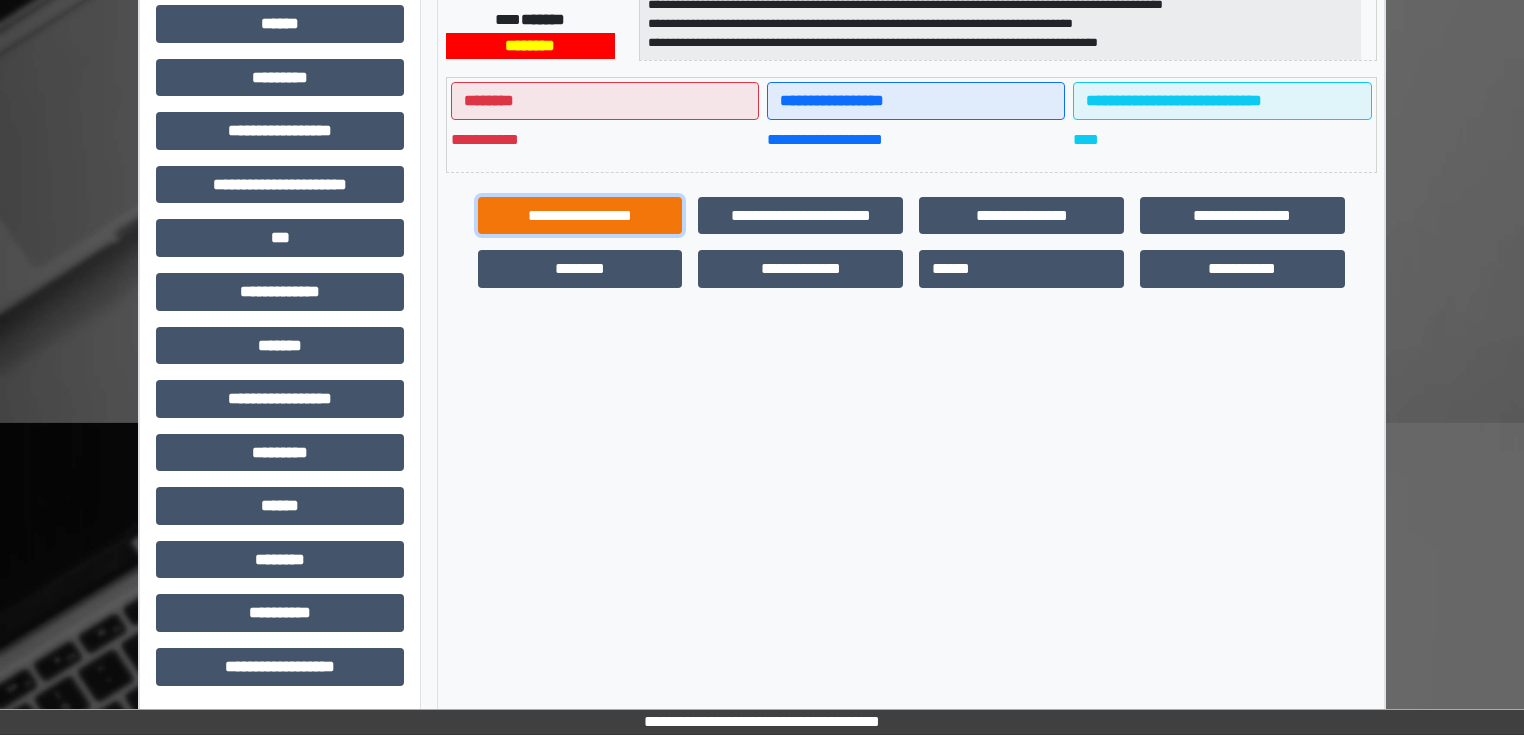 click on "**********" at bounding box center (580, 216) 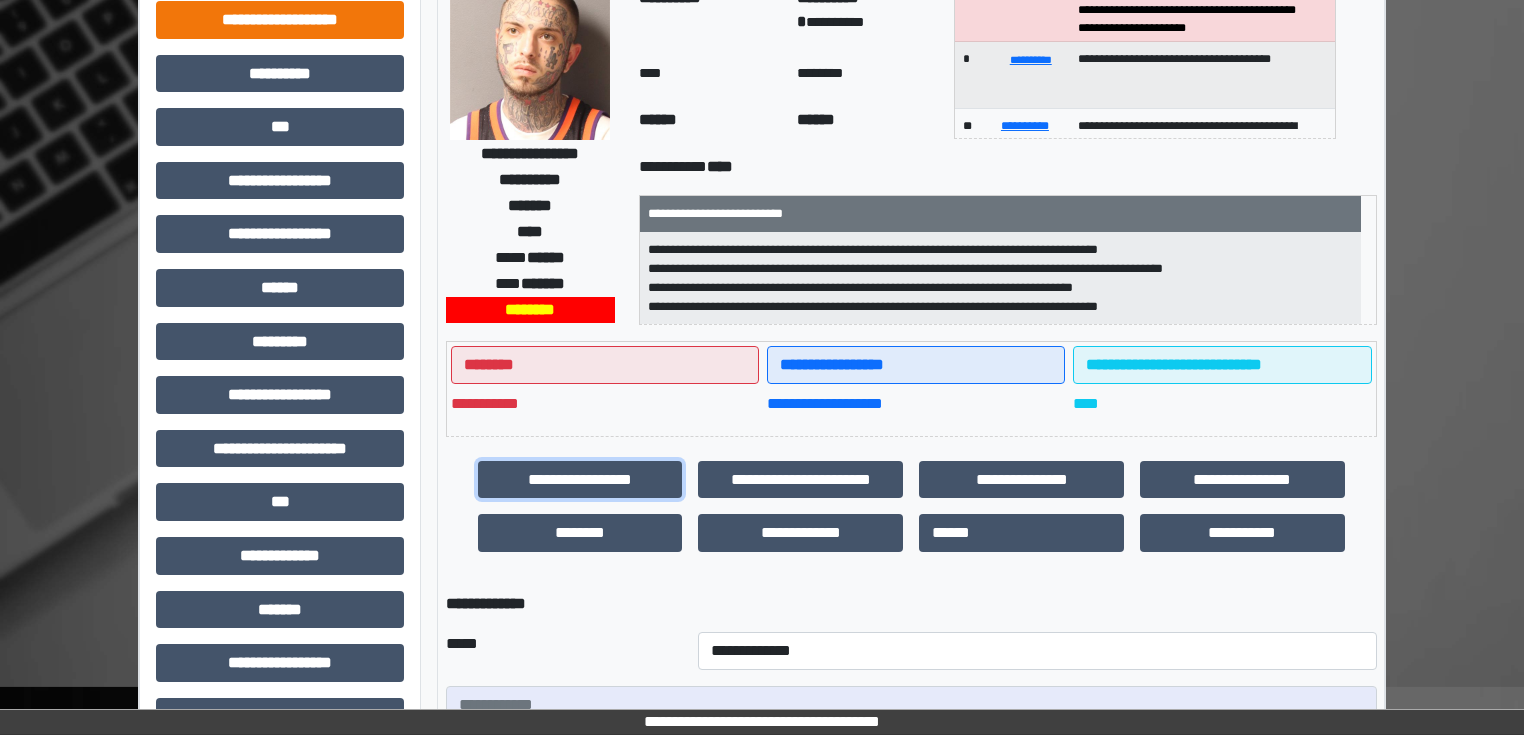 scroll, scrollTop: 0, scrollLeft: 0, axis: both 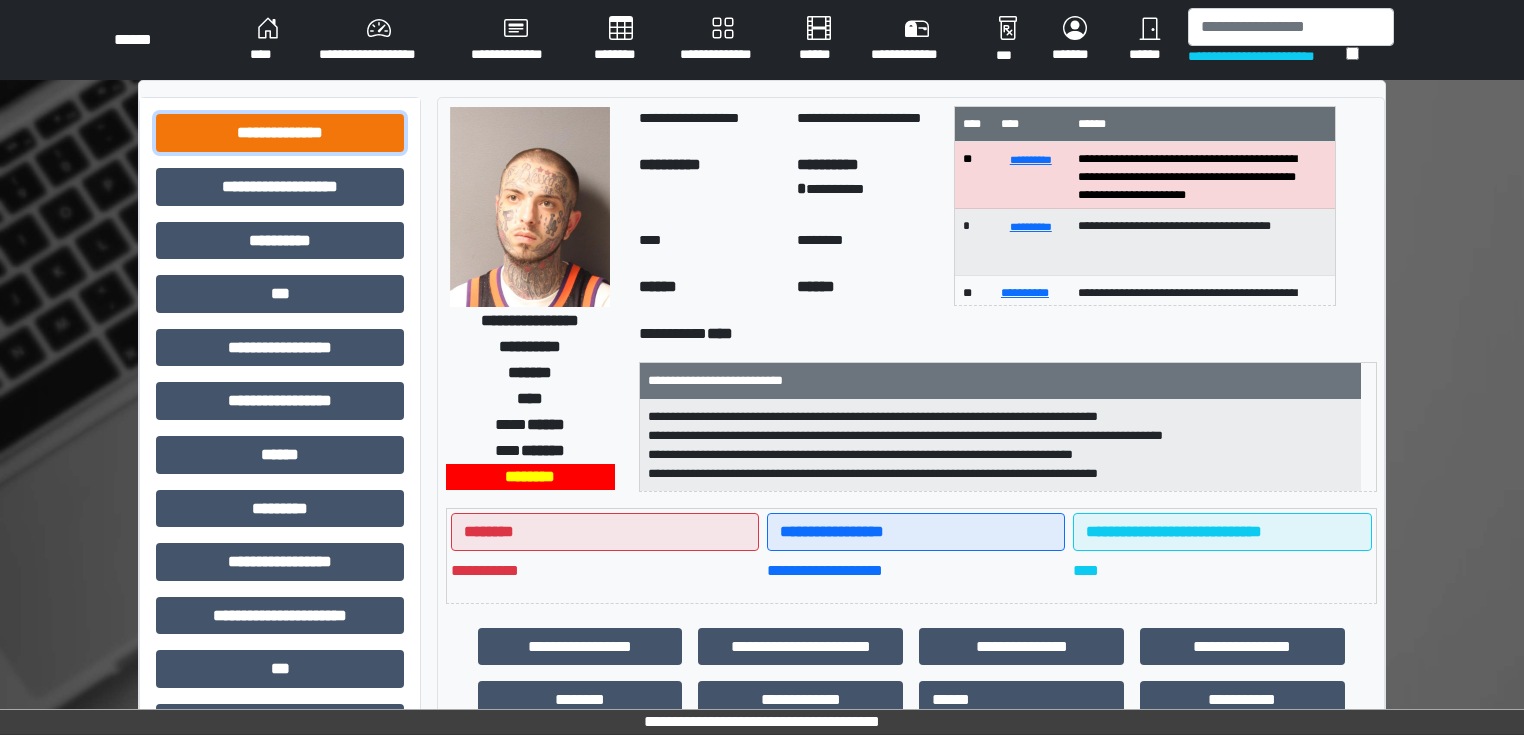 click on "**********" at bounding box center (280, 133) 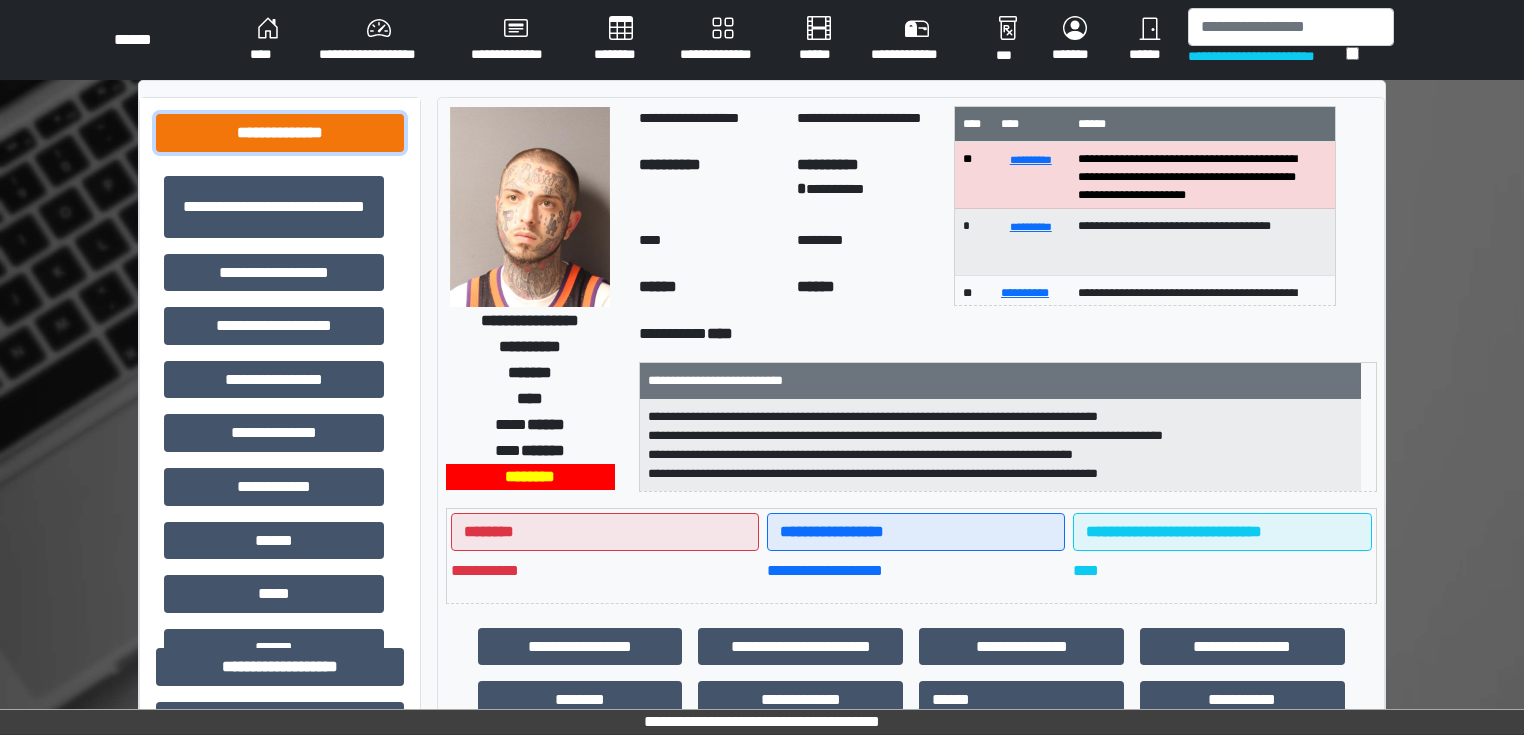click on "**********" at bounding box center [280, 133] 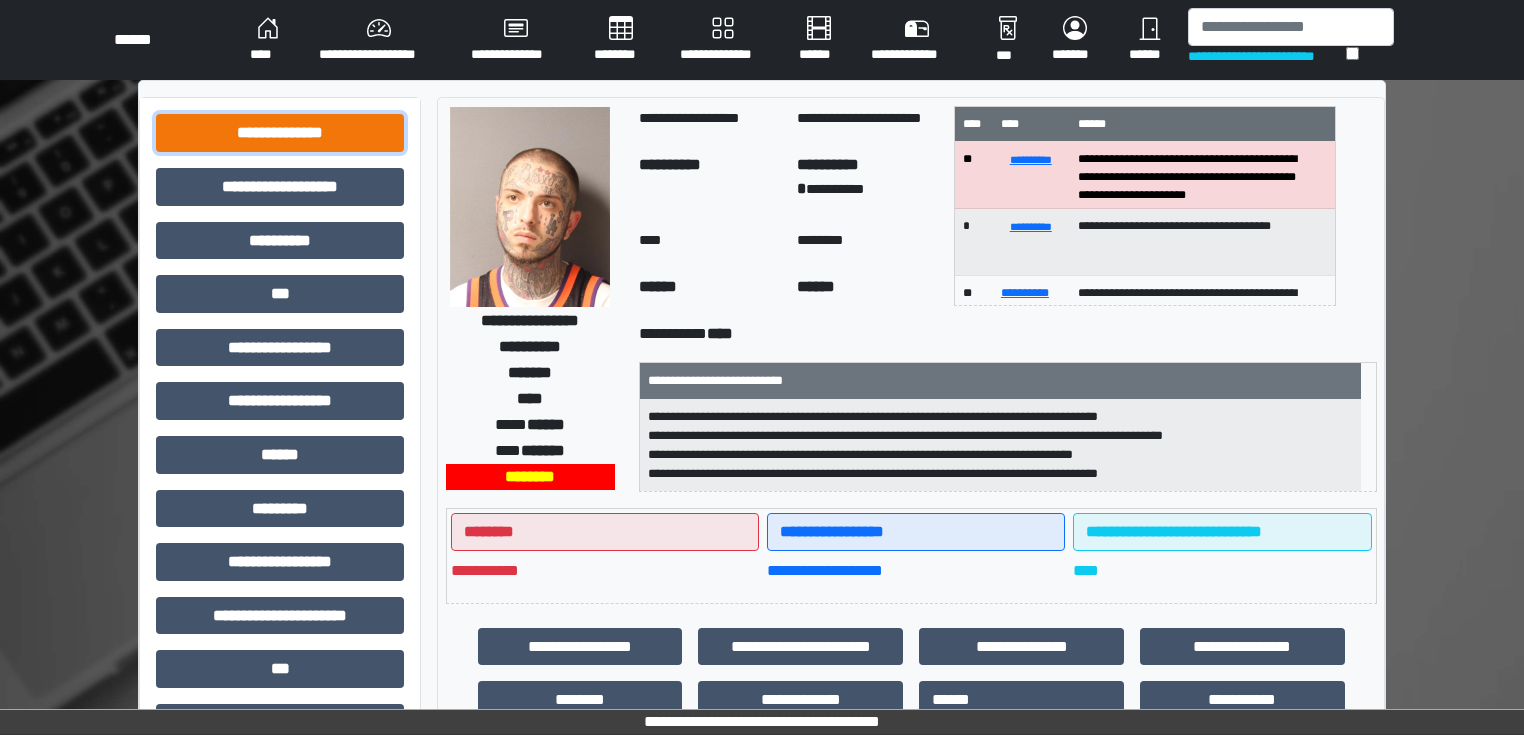 click on "**********" at bounding box center (280, 133) 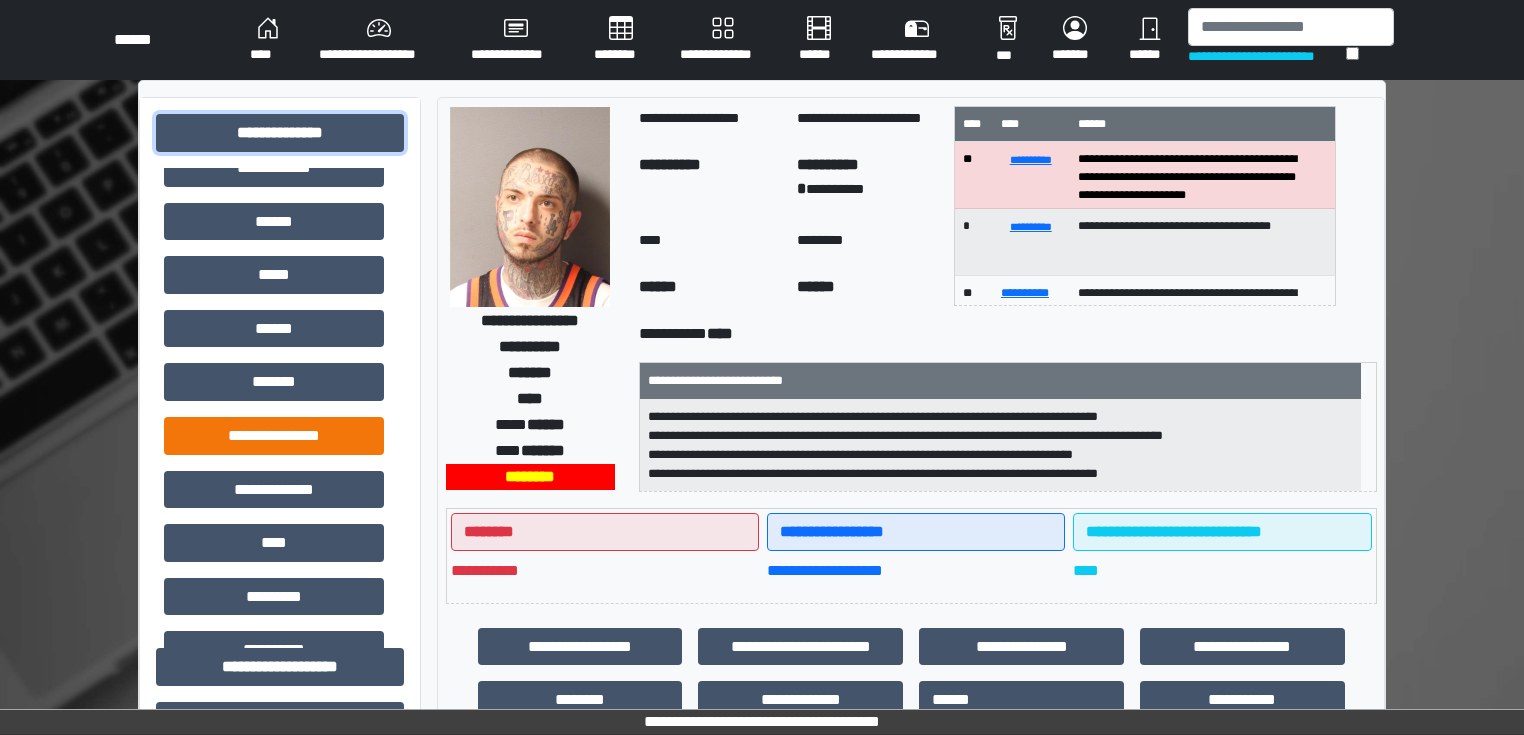 scroll, scrollTop: 320, scrollLeft: 0, axis: vertical 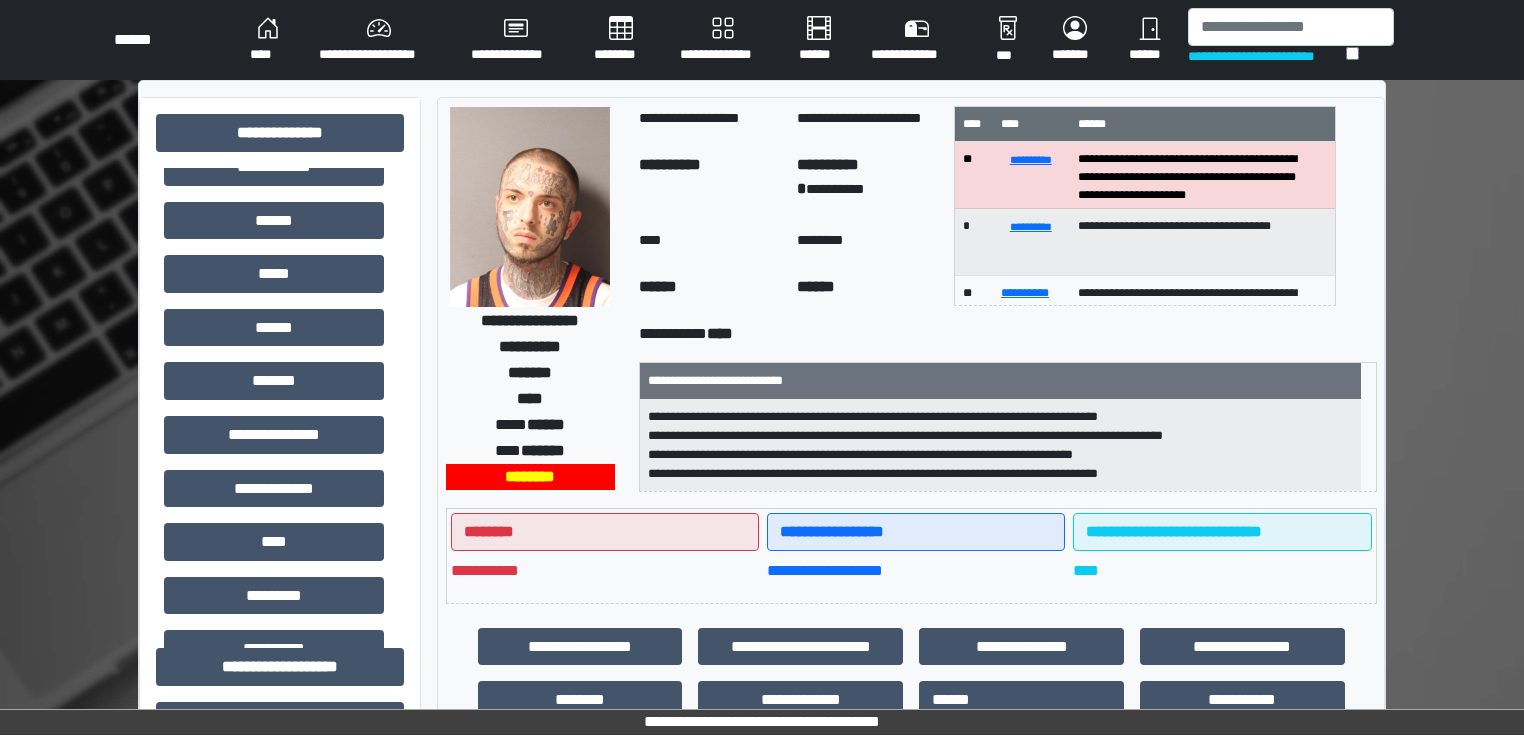 click on "**********" at bounding box center [1008, 334] 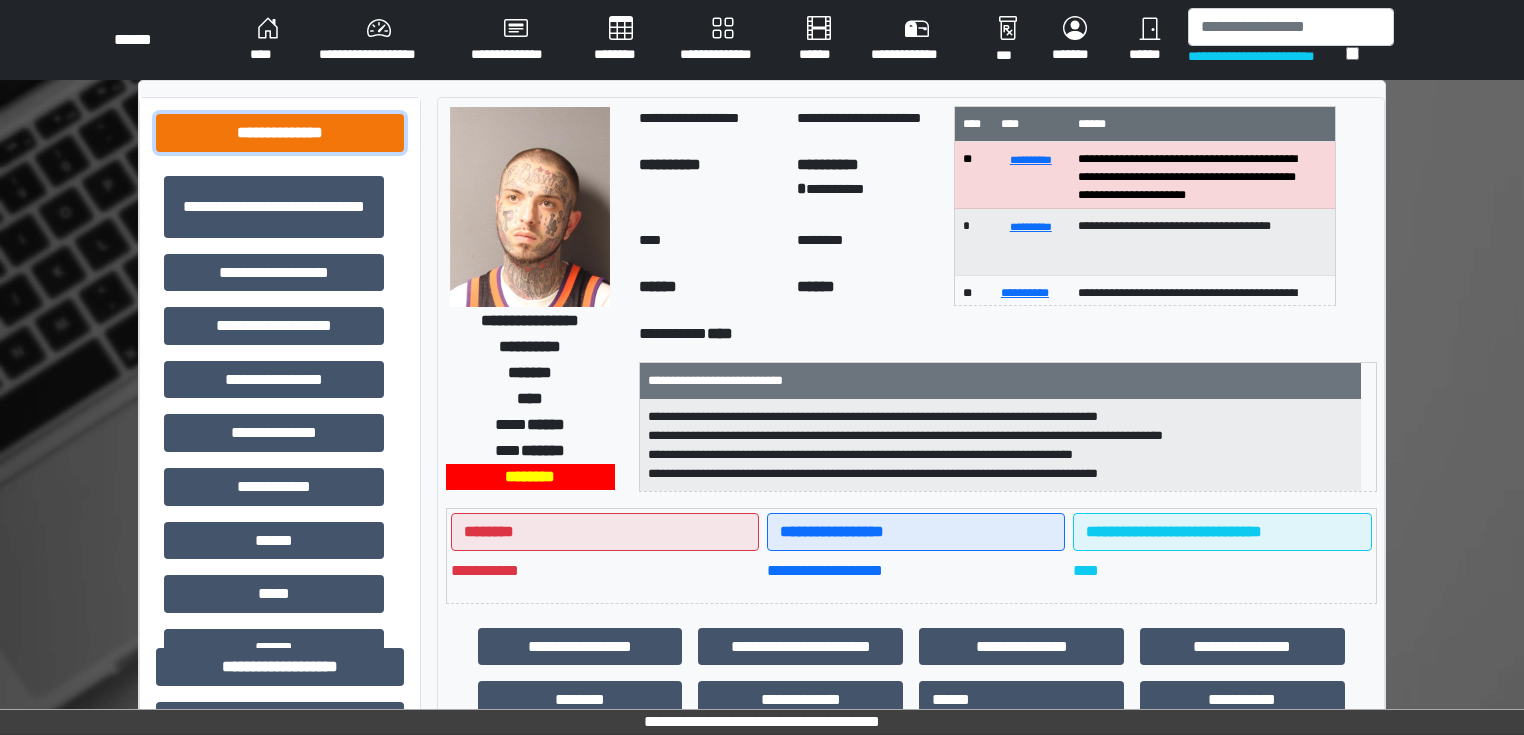 click on "**********" at bounding box center (280, 133) 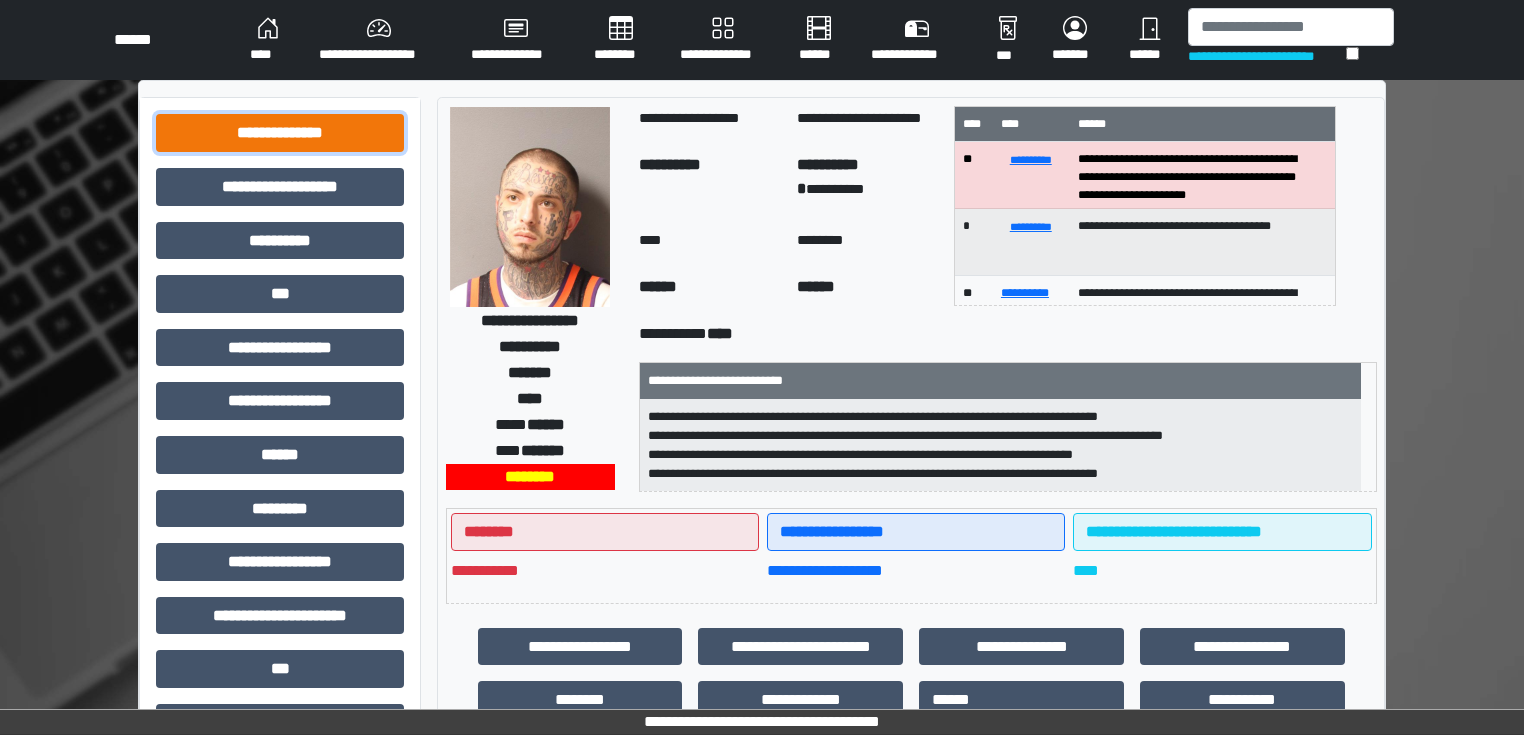click on "**********" at bounding box center (280, 133) 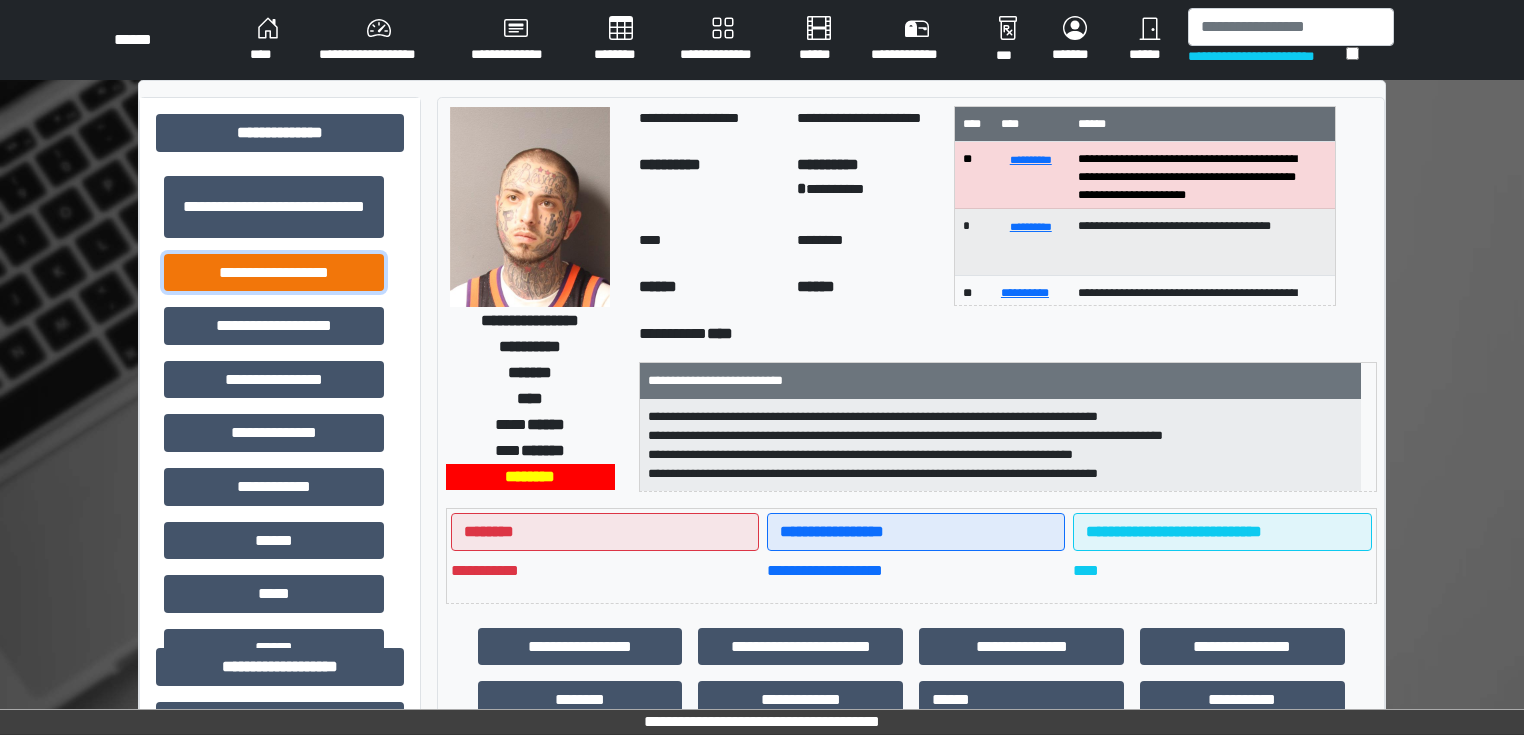 click on "**********" at bounding box center [274, 273] 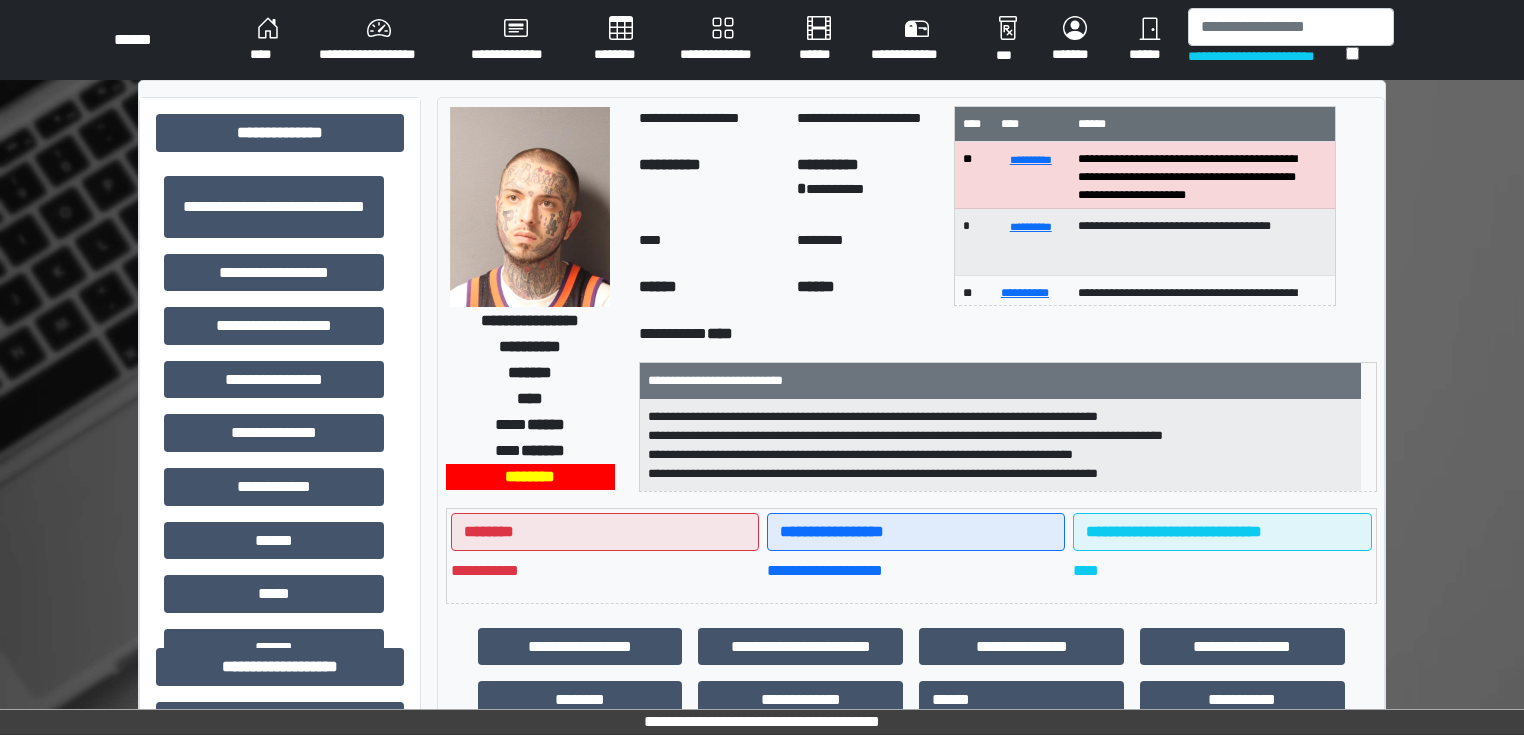 click on "**********" at bounding box center [762, 896] 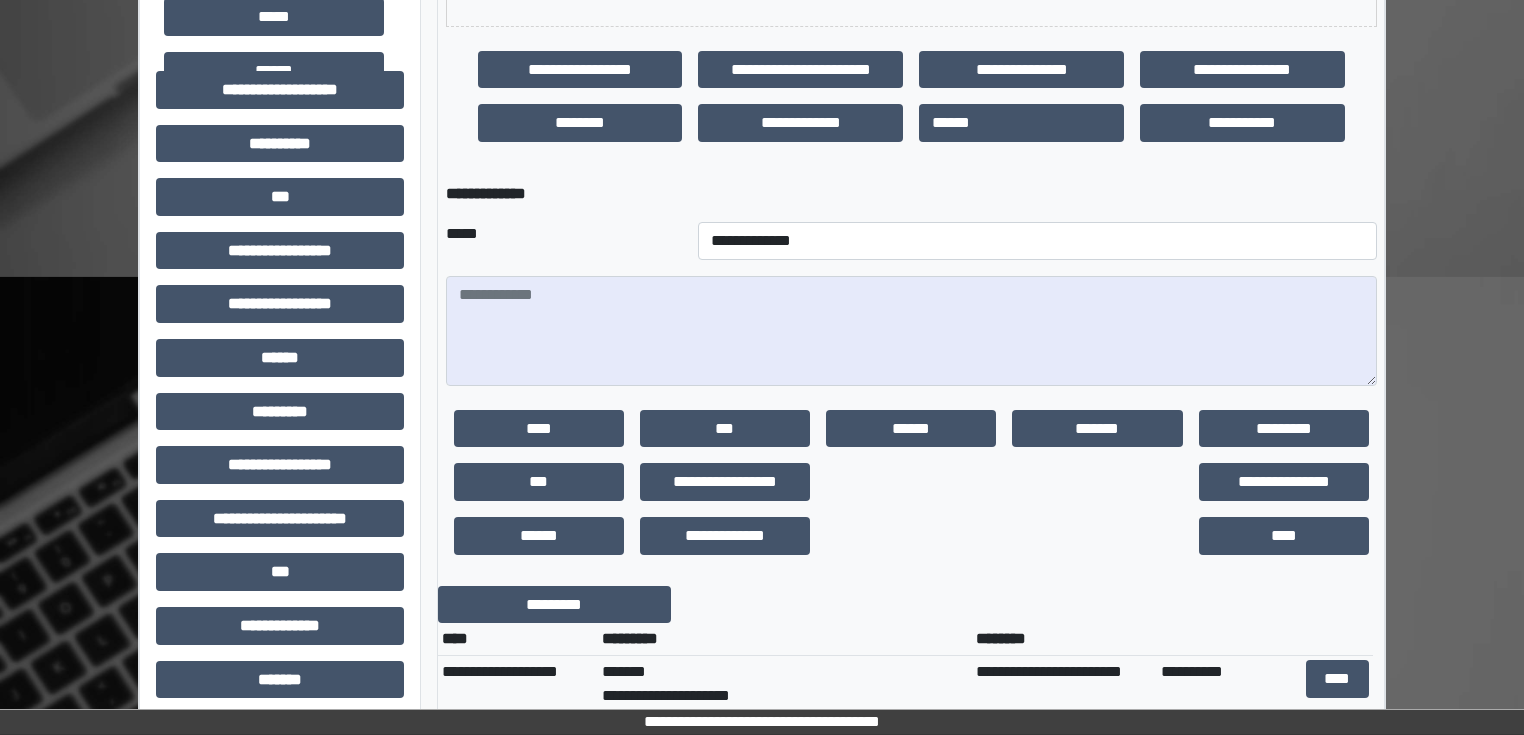 scroll, scrollTop: 720, scrollLeft: 0, axis: vertical 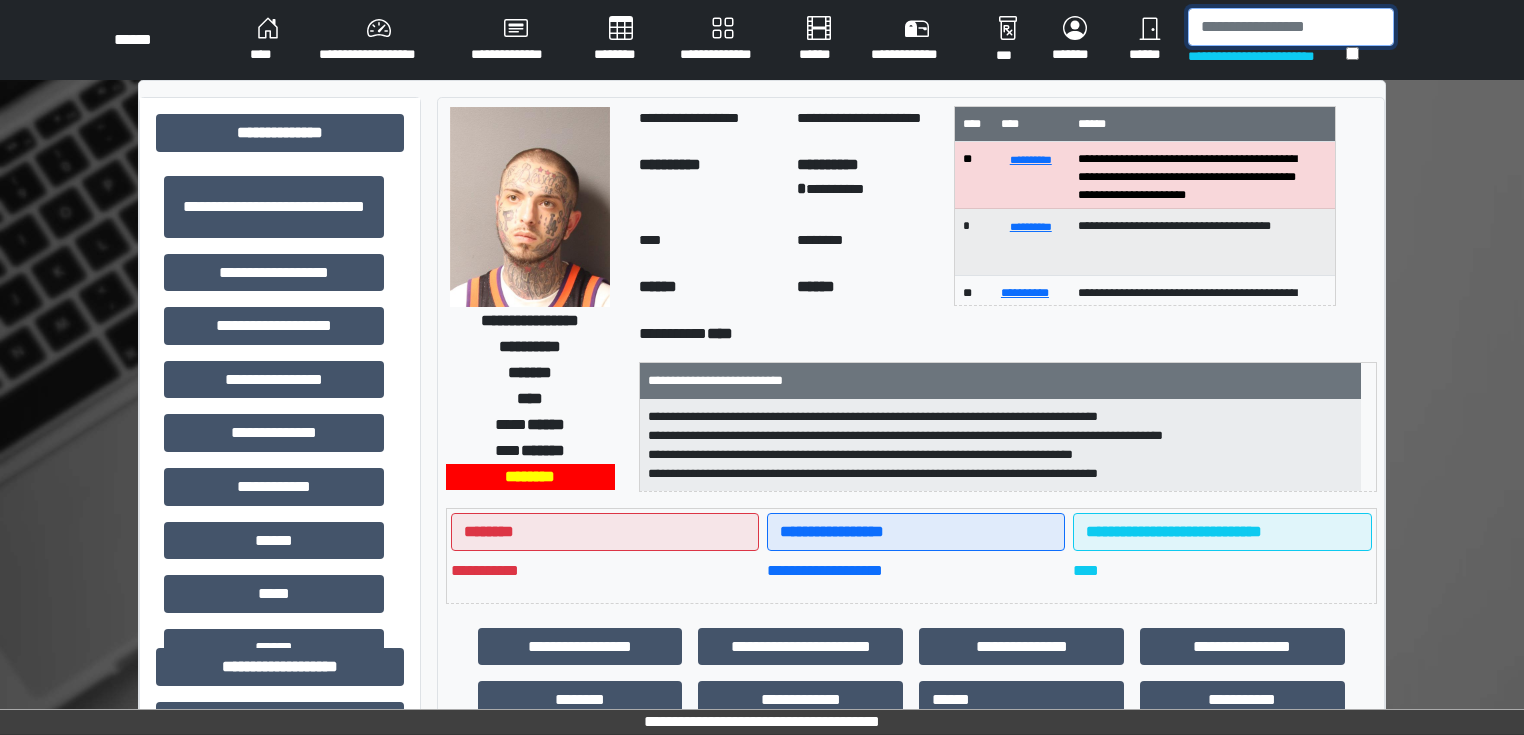 click at bounding box center (1291, 27) 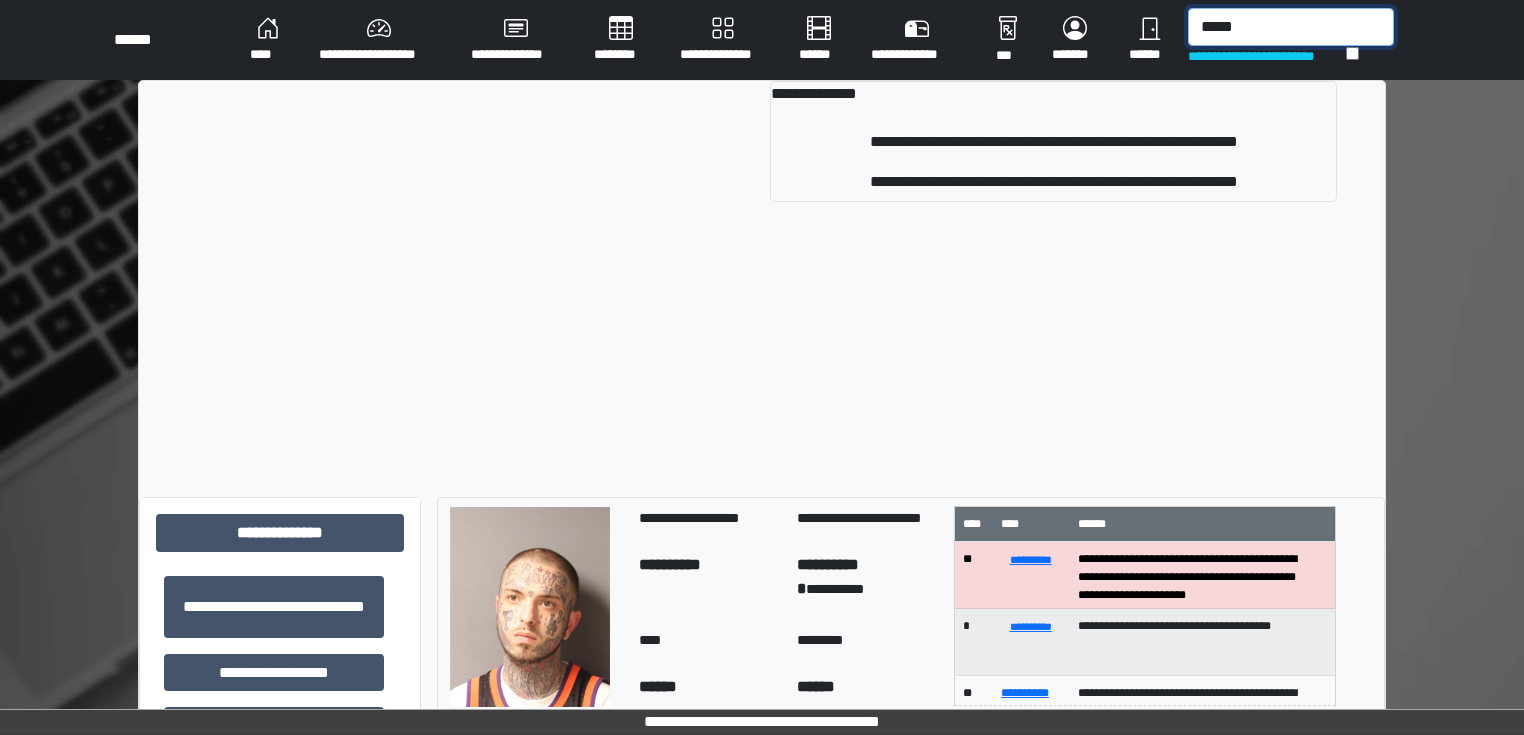 type on "*****" 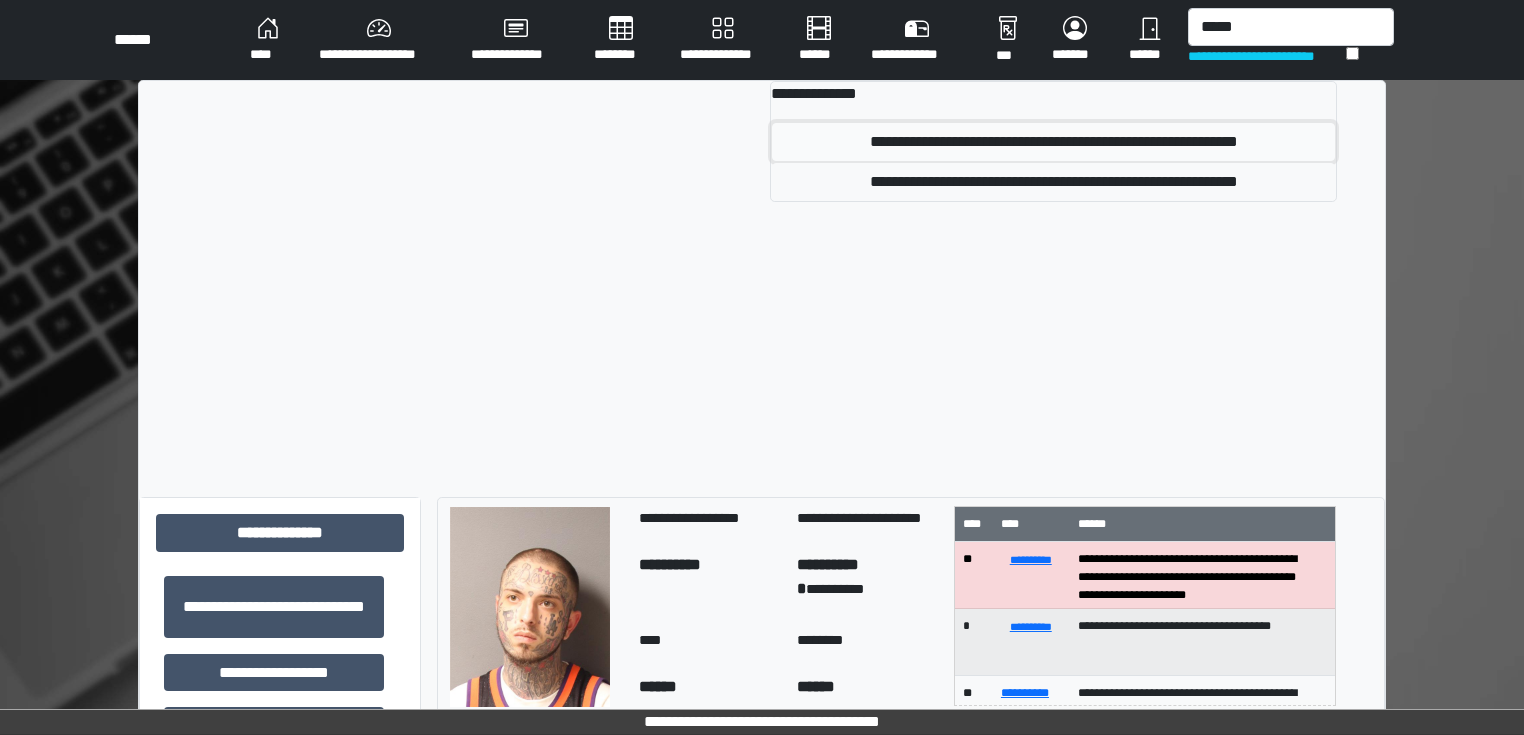 click on "**********" at bounding box center [1053, 142] 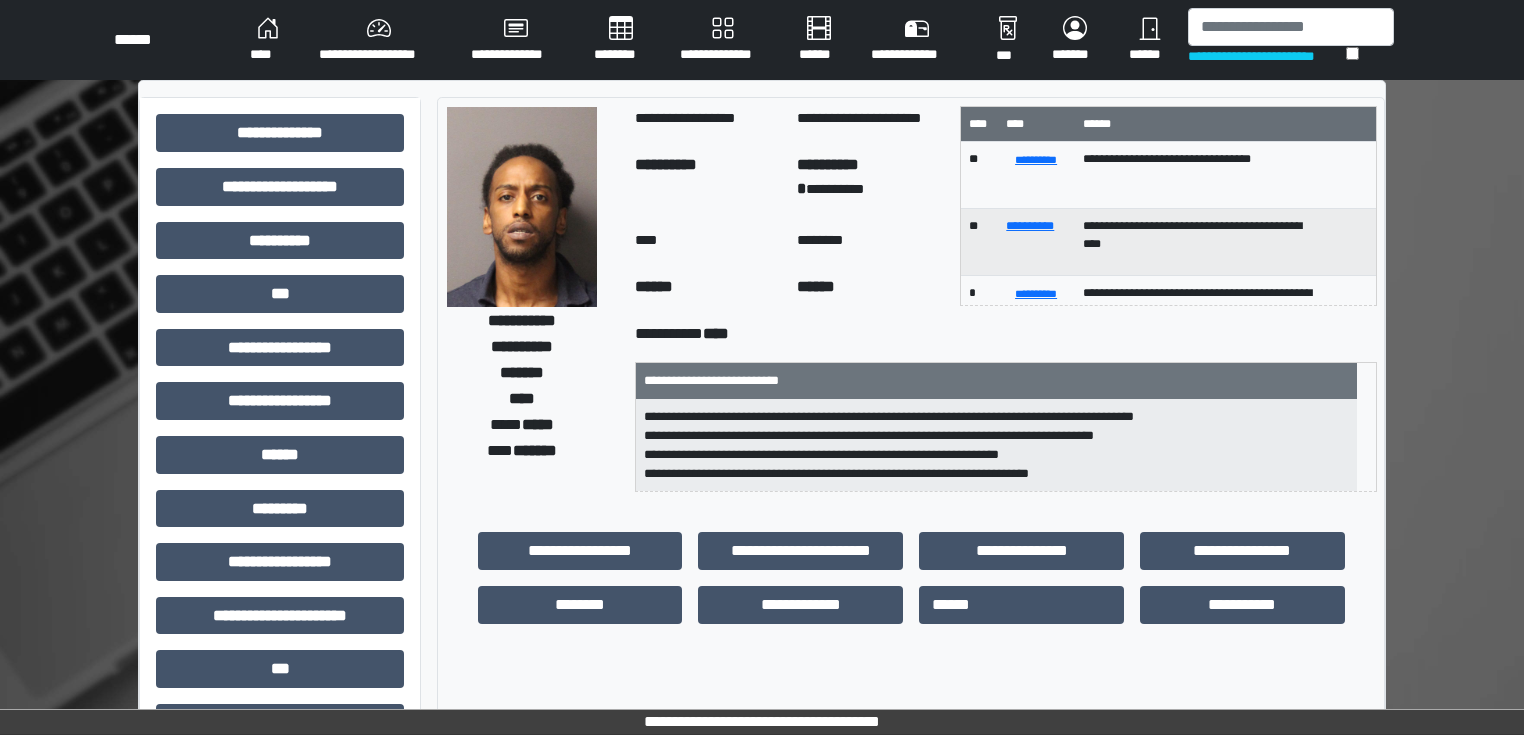 click on "**********" at bounding box center [532, 299] 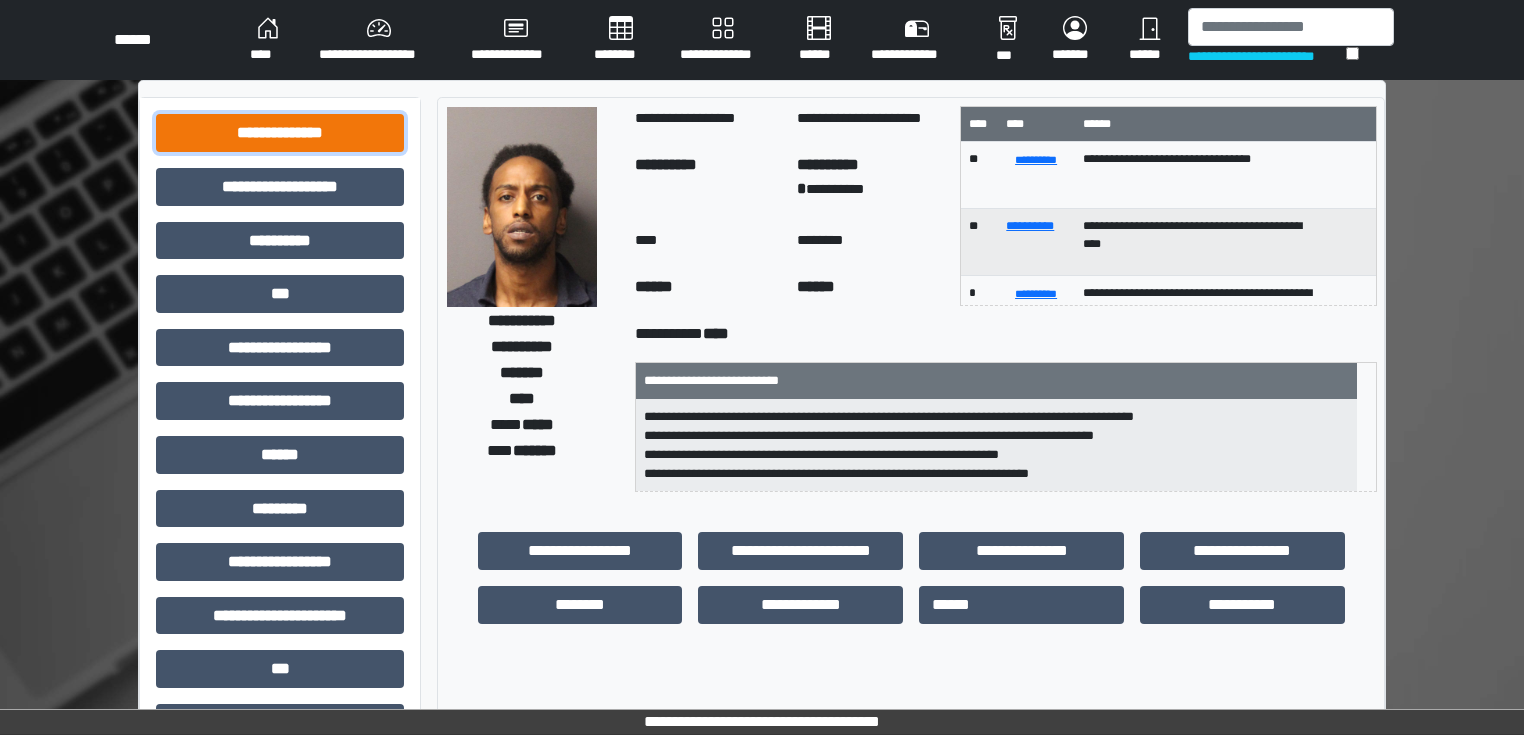 click on "**********" at bounding box center [280, 133] 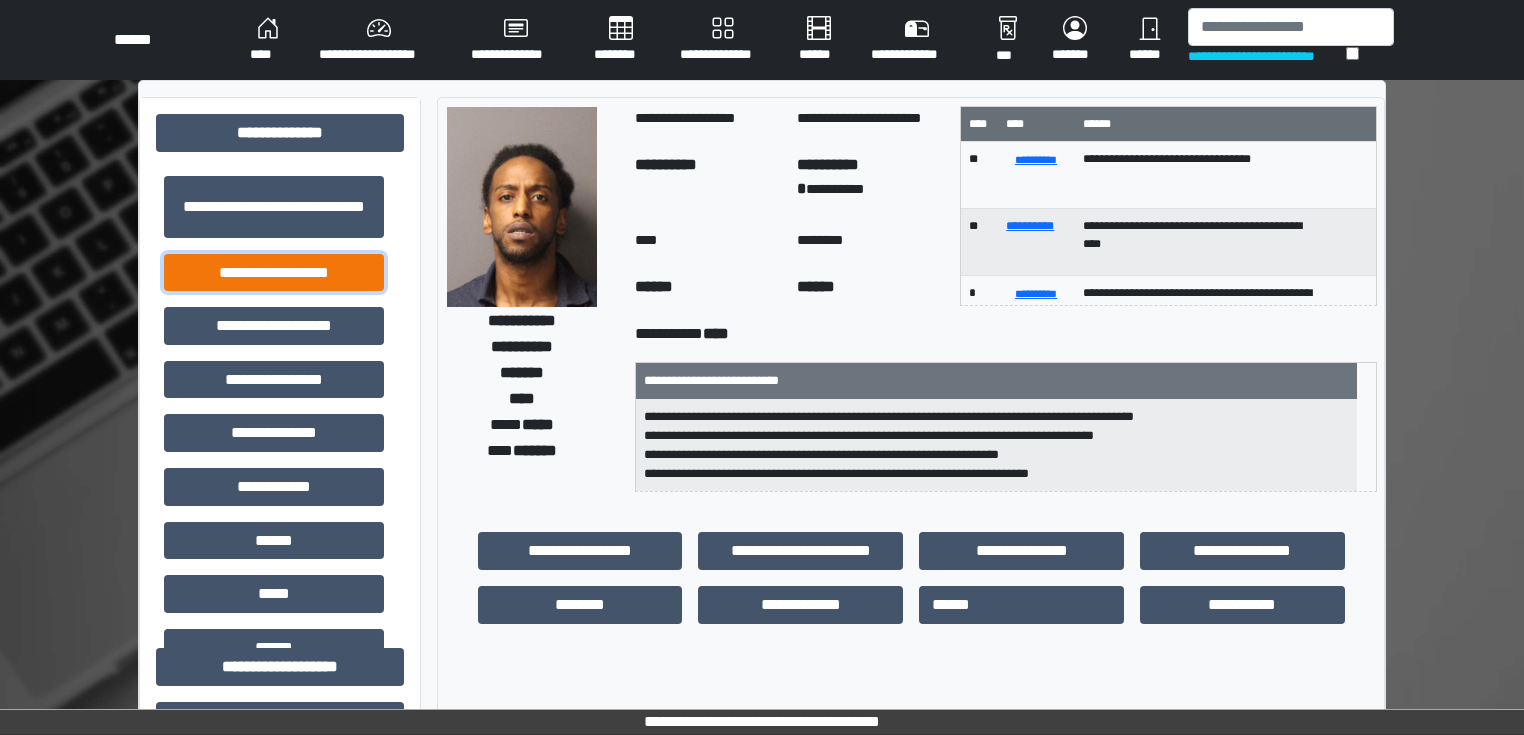 click on "**********" at bounding box center (274, 273) 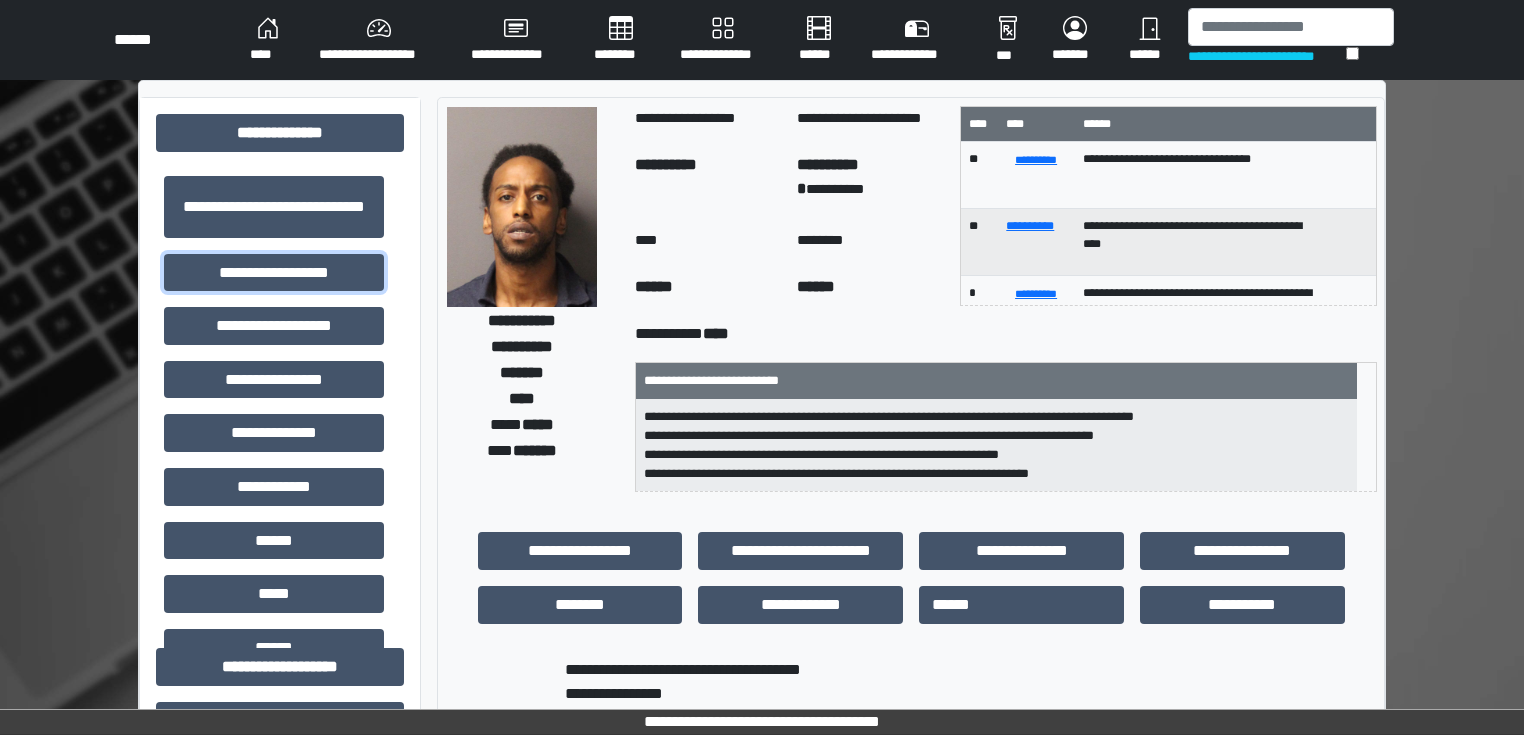 scroll, scrollTop: 80, scrollLeft: 0, axis: vertical 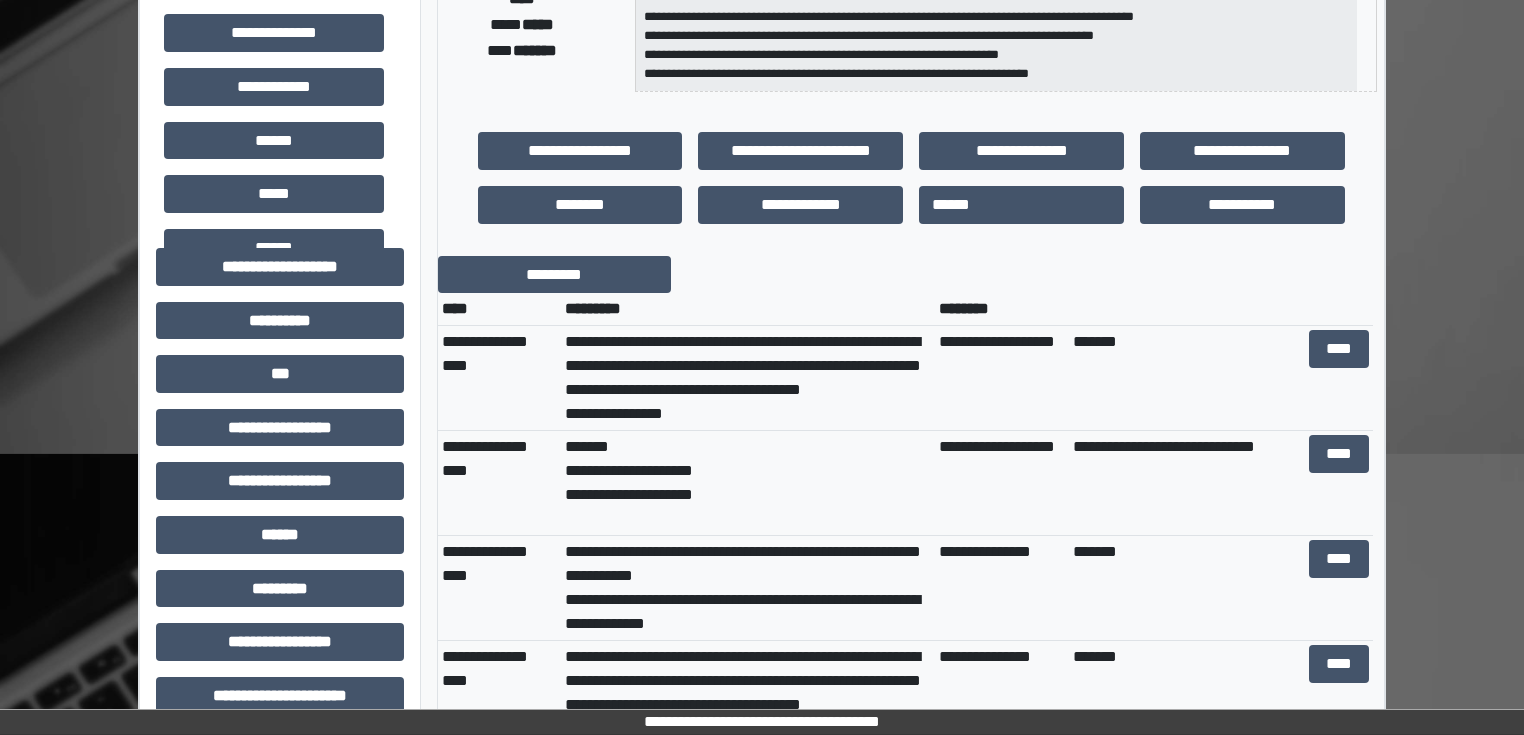 click on "**********" at bounding box center [911, 496] 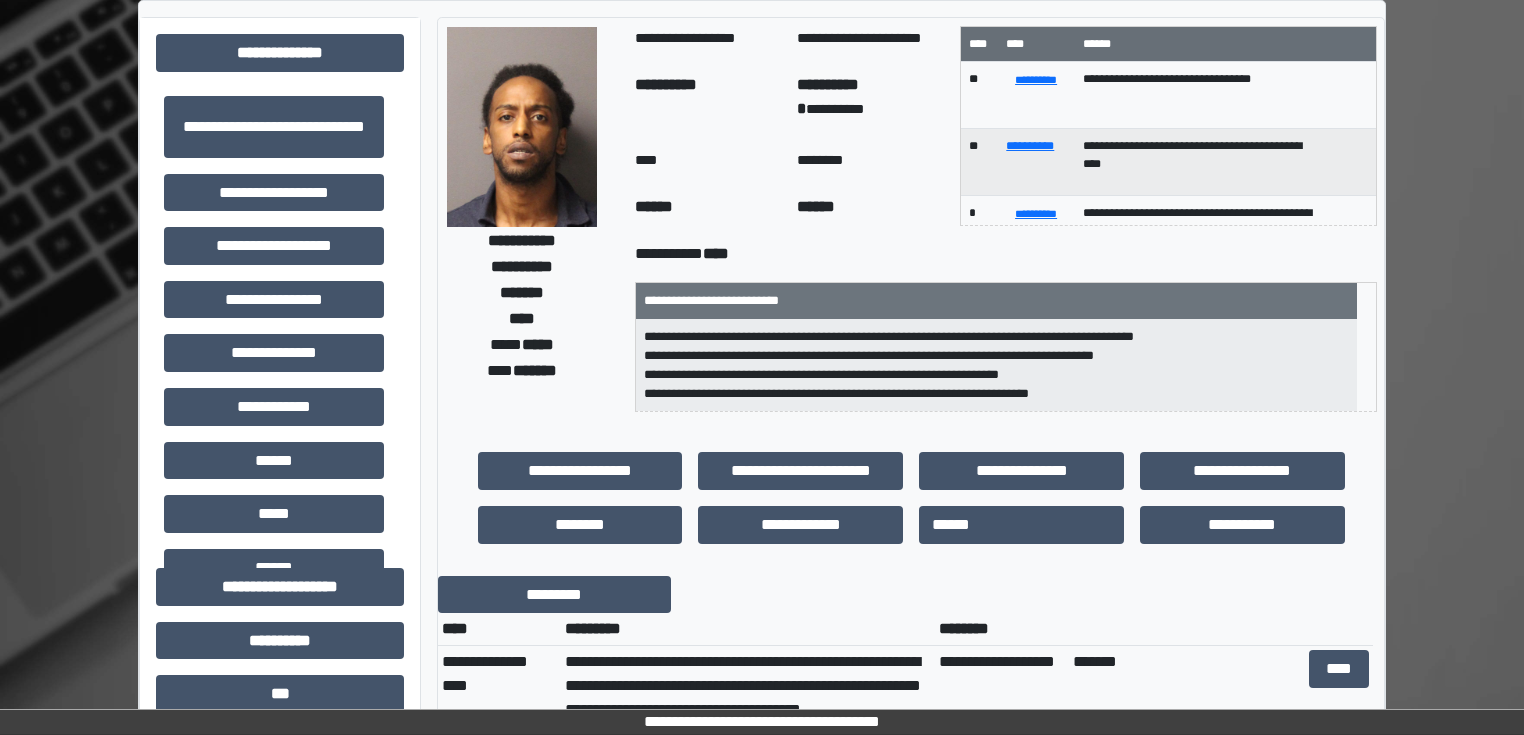 scroll, scrollTop: 0, scrollLeft: 0, axis: both 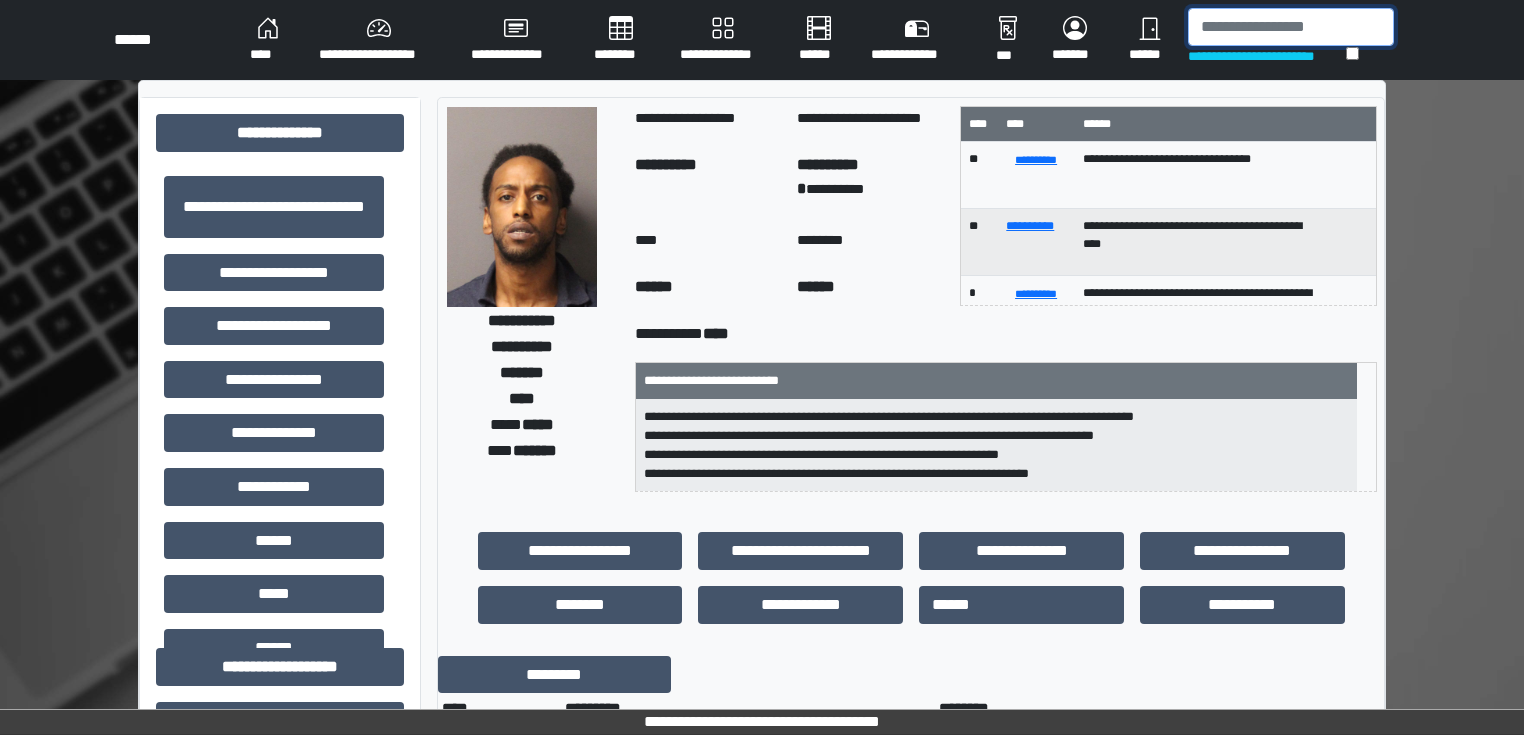 click at bounding box center (1291, 27) 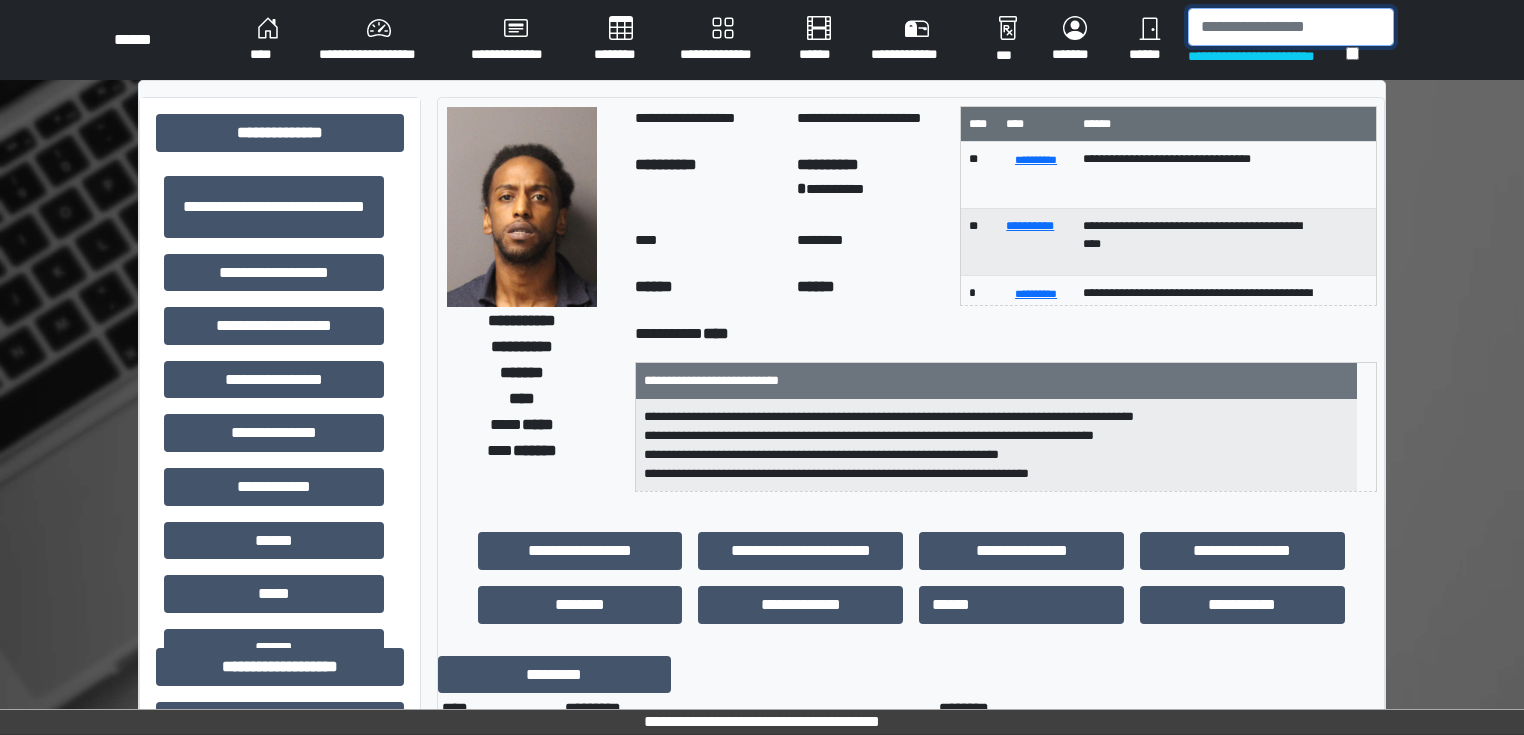 type on "*" 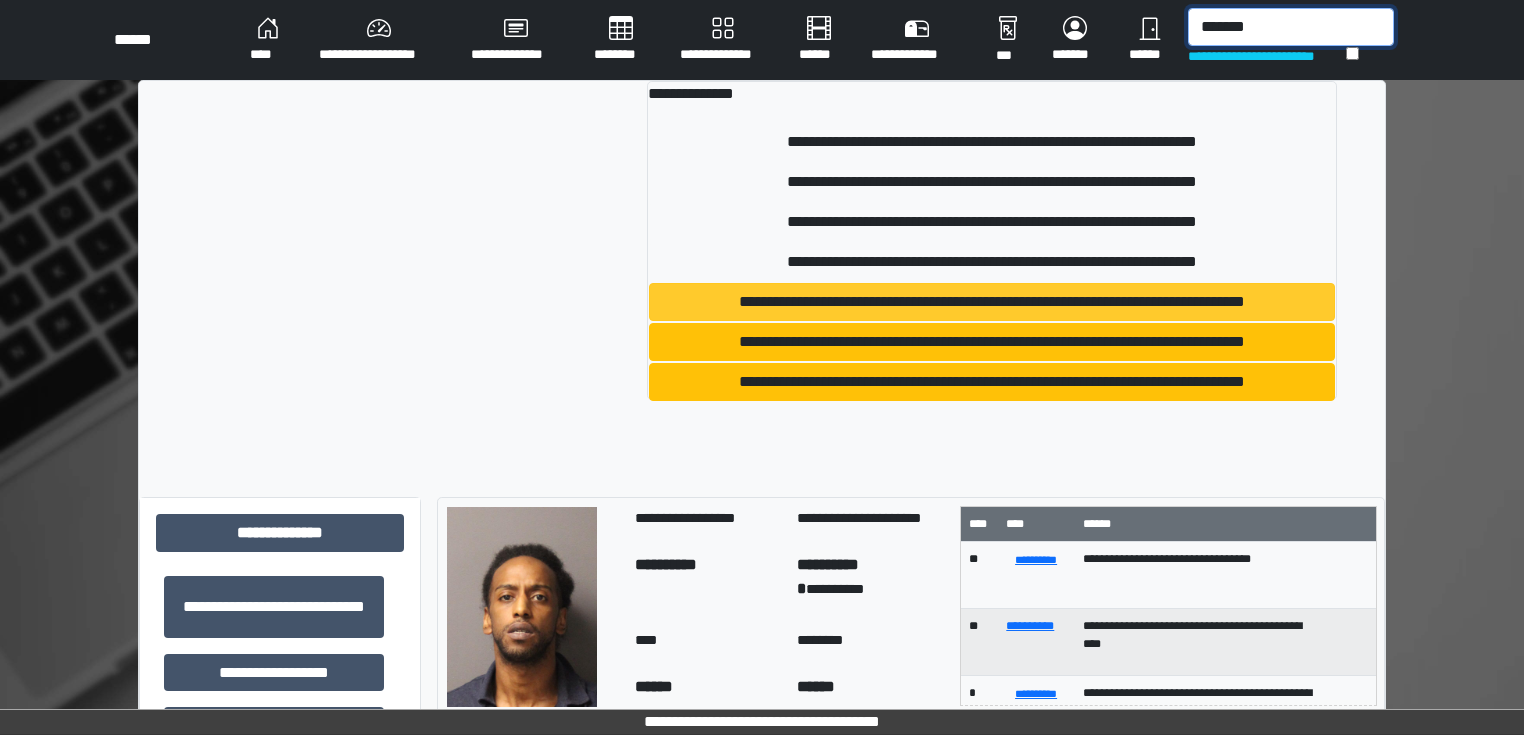 type on "*******" 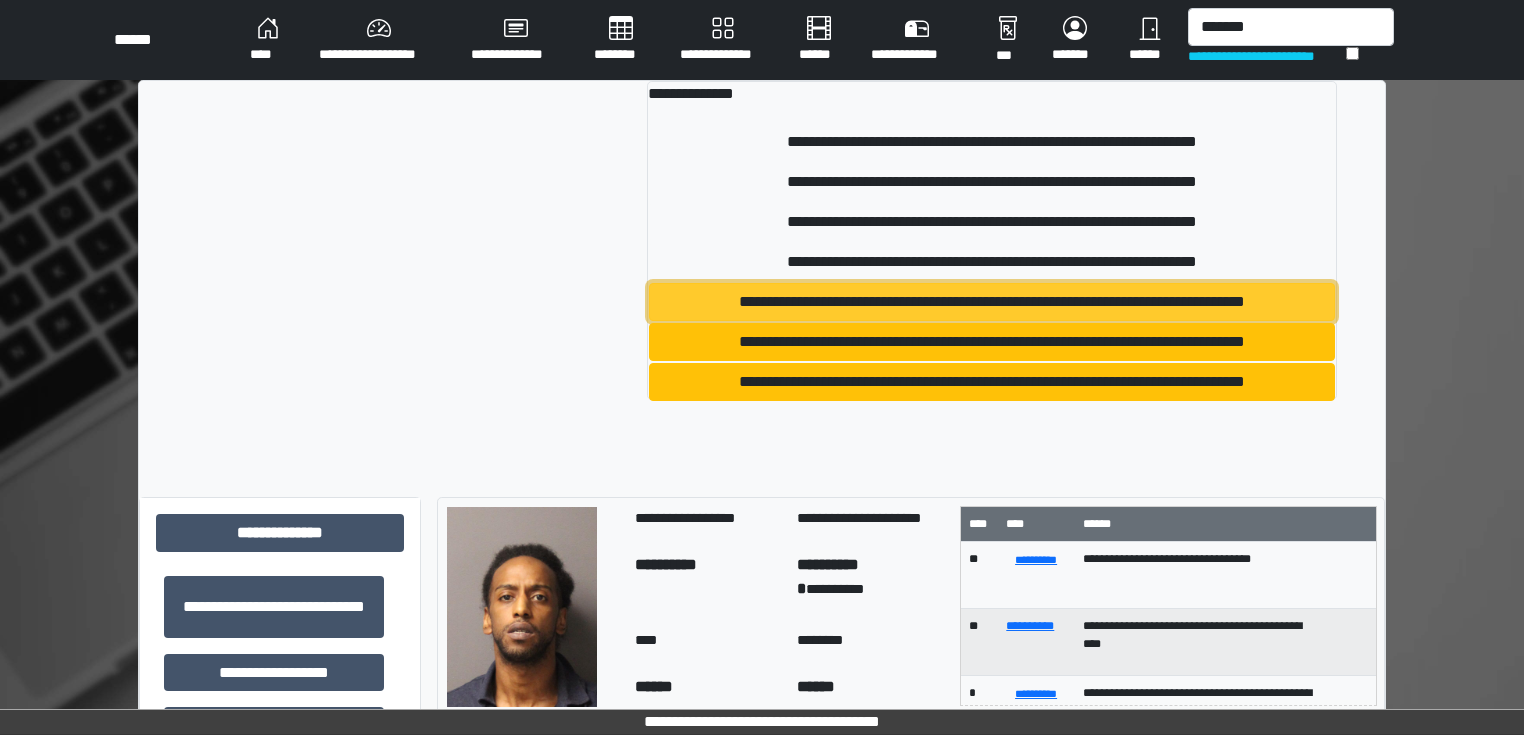 click on "**********" at bounding box center [992, 302] 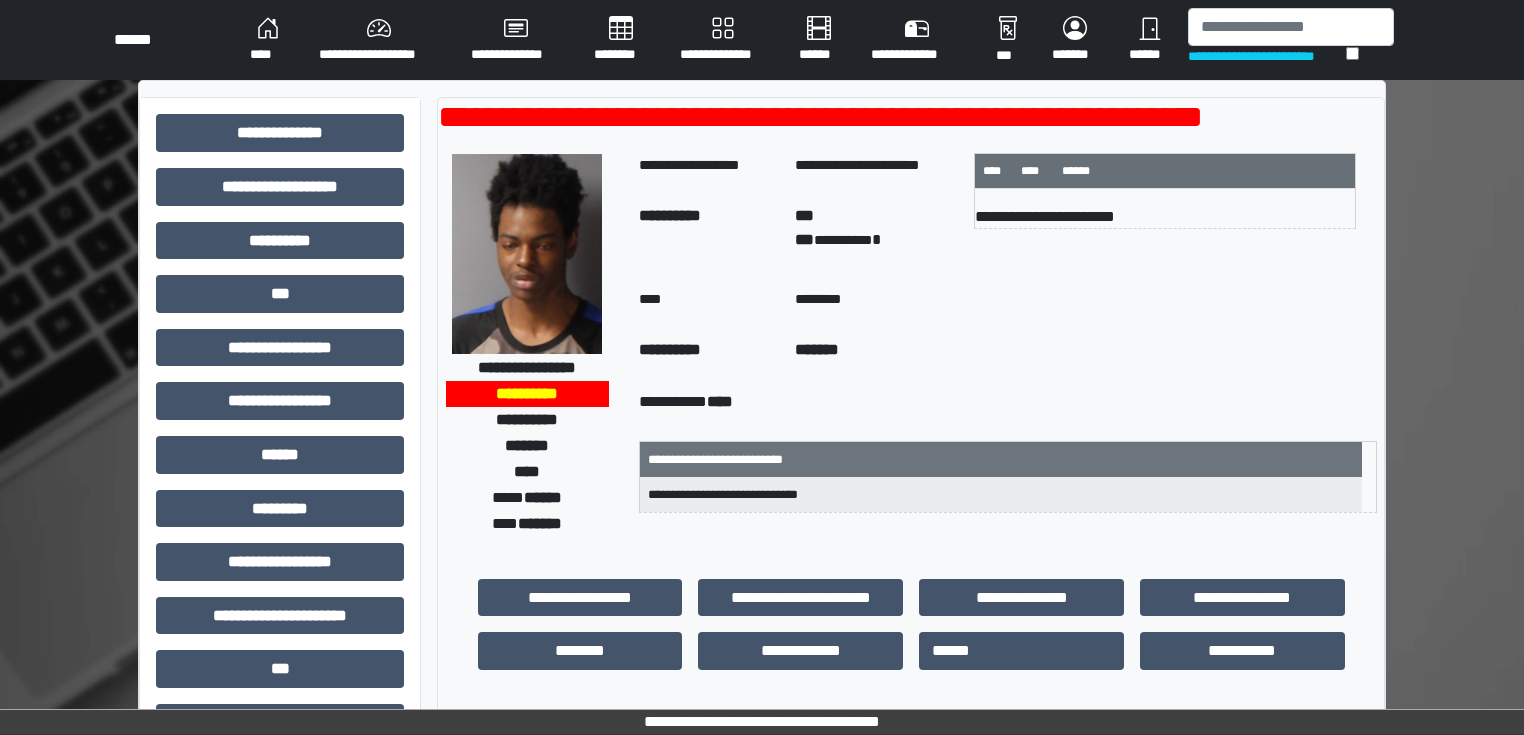 click on "**********" at bounding box center [1175, 263] 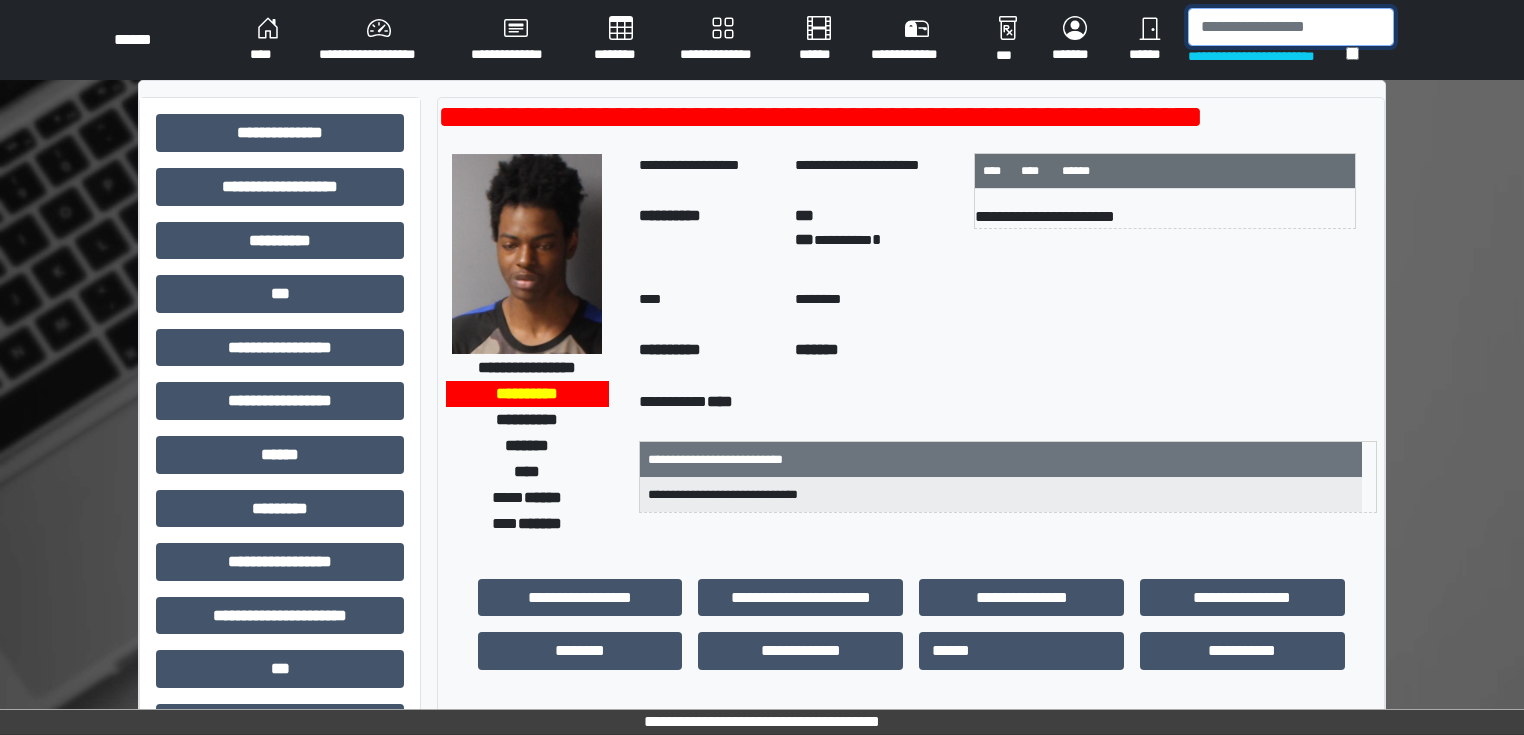 click at bounding box center [1291, 27] 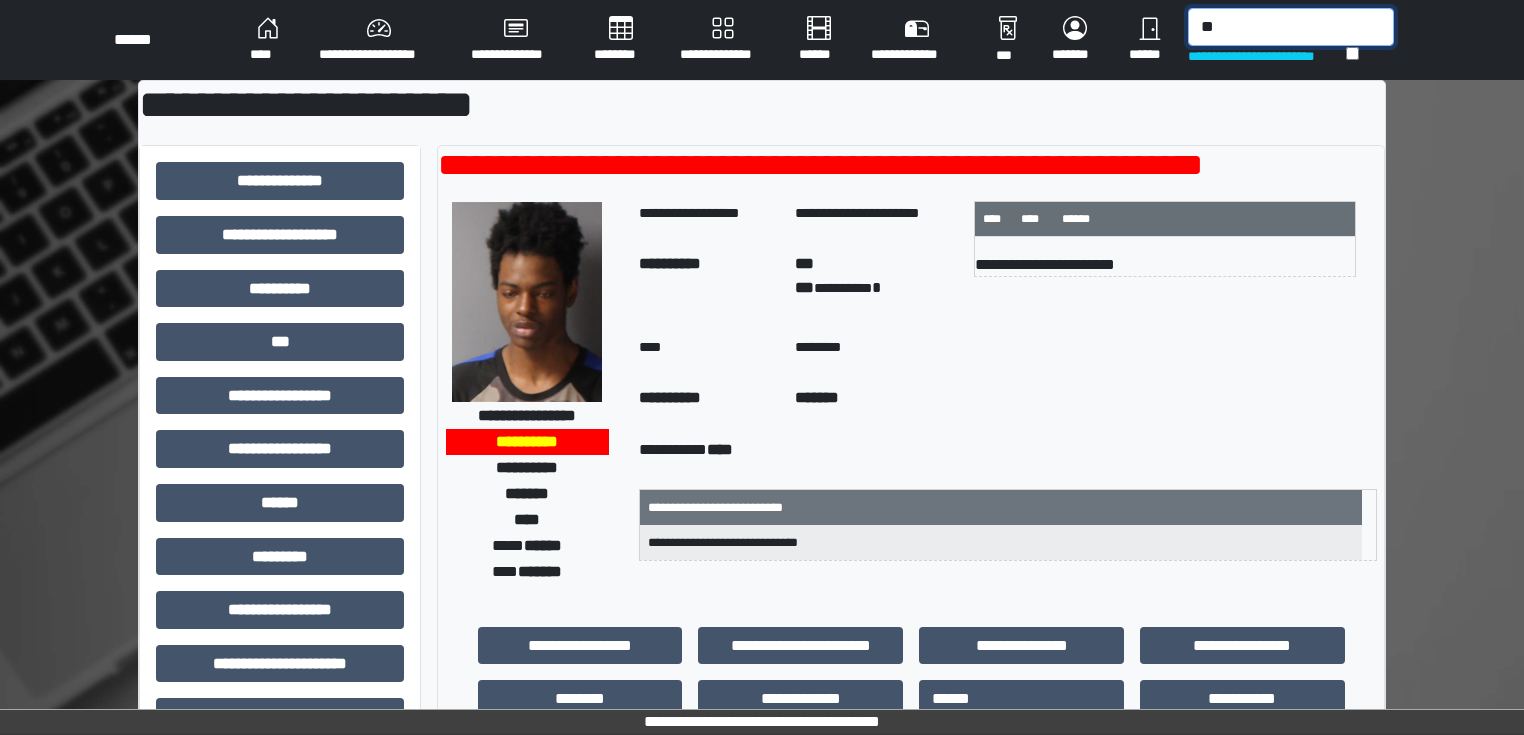 type on "*" 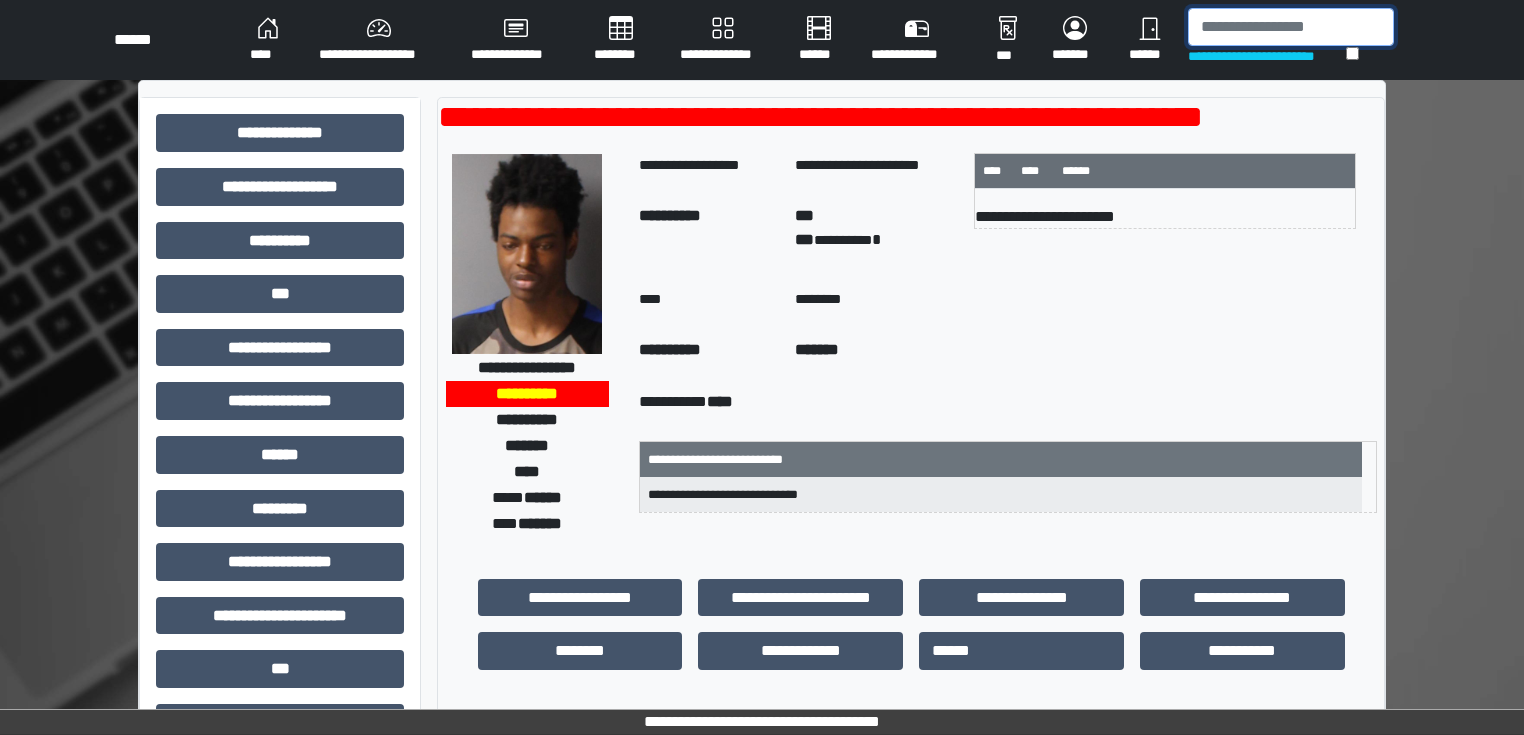 type on "*" 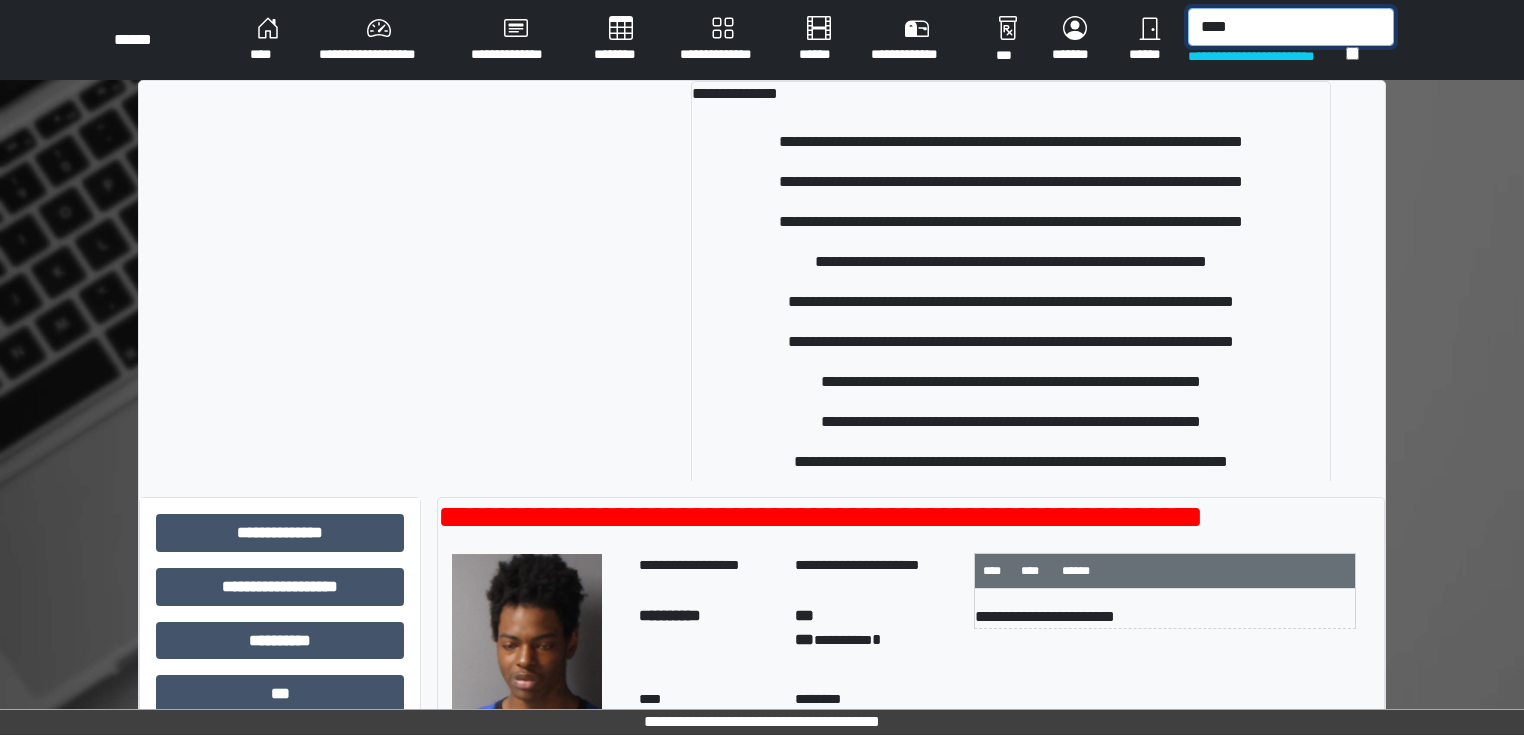type on "****" 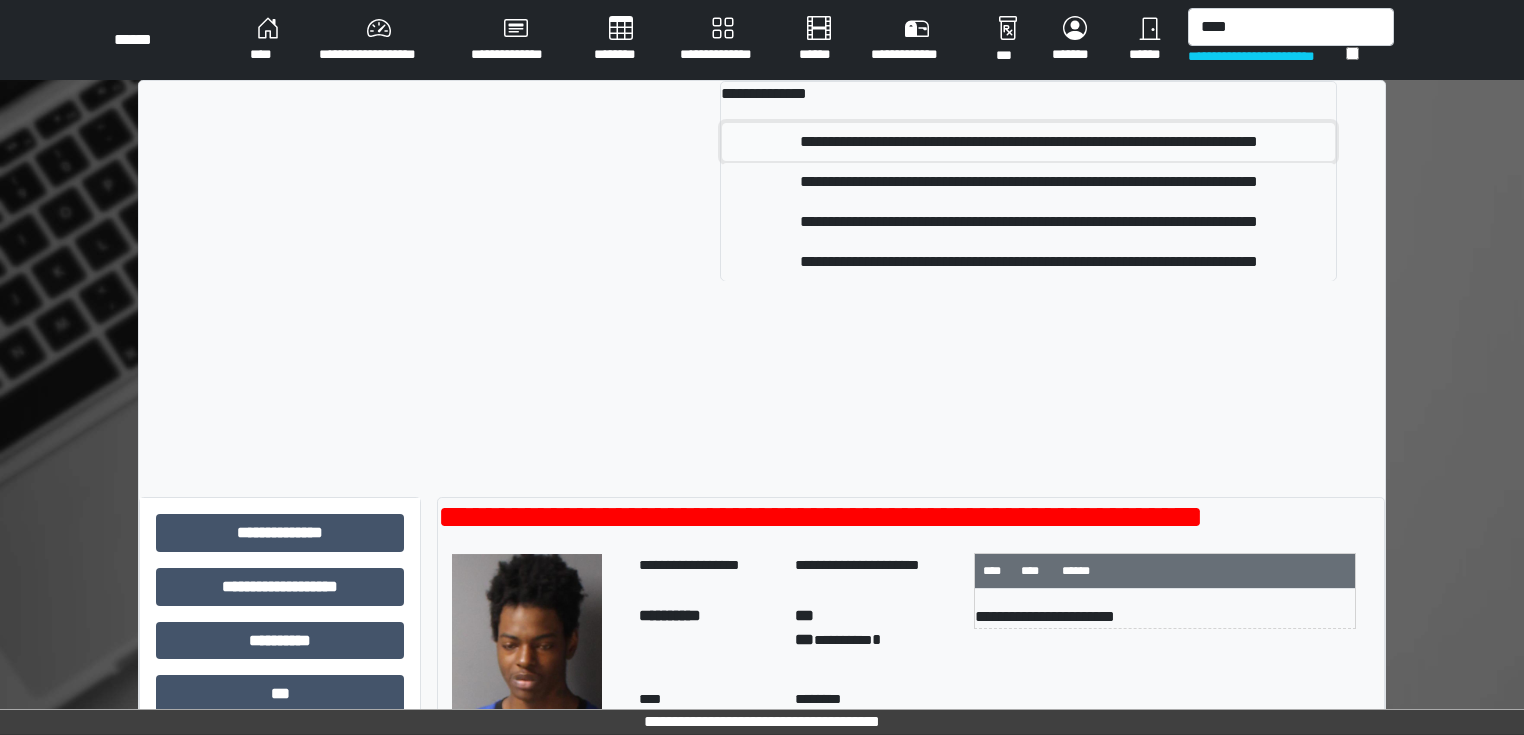 click on "**********" at bounding box center (1028, 142) 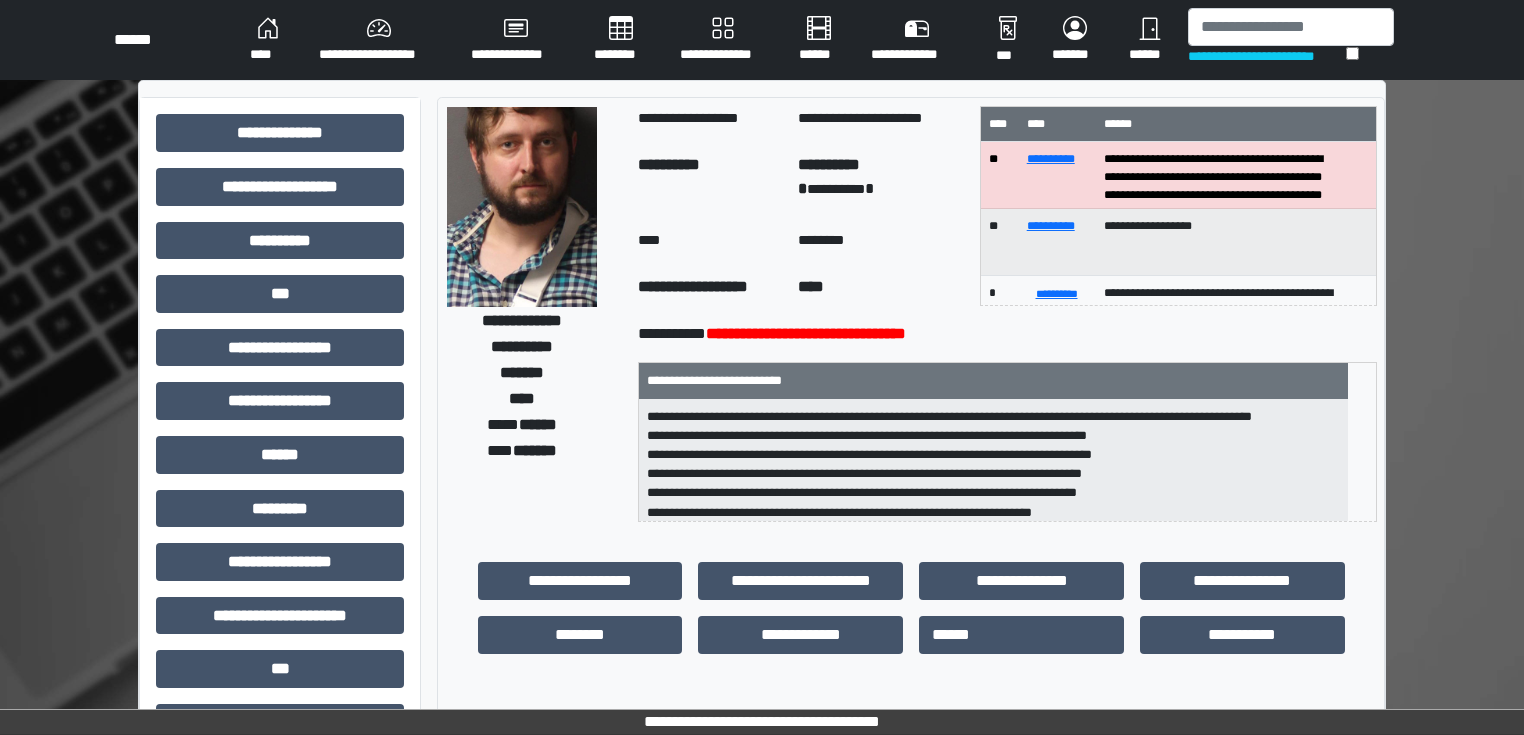 click on "****" at bounding box center (710, 243) 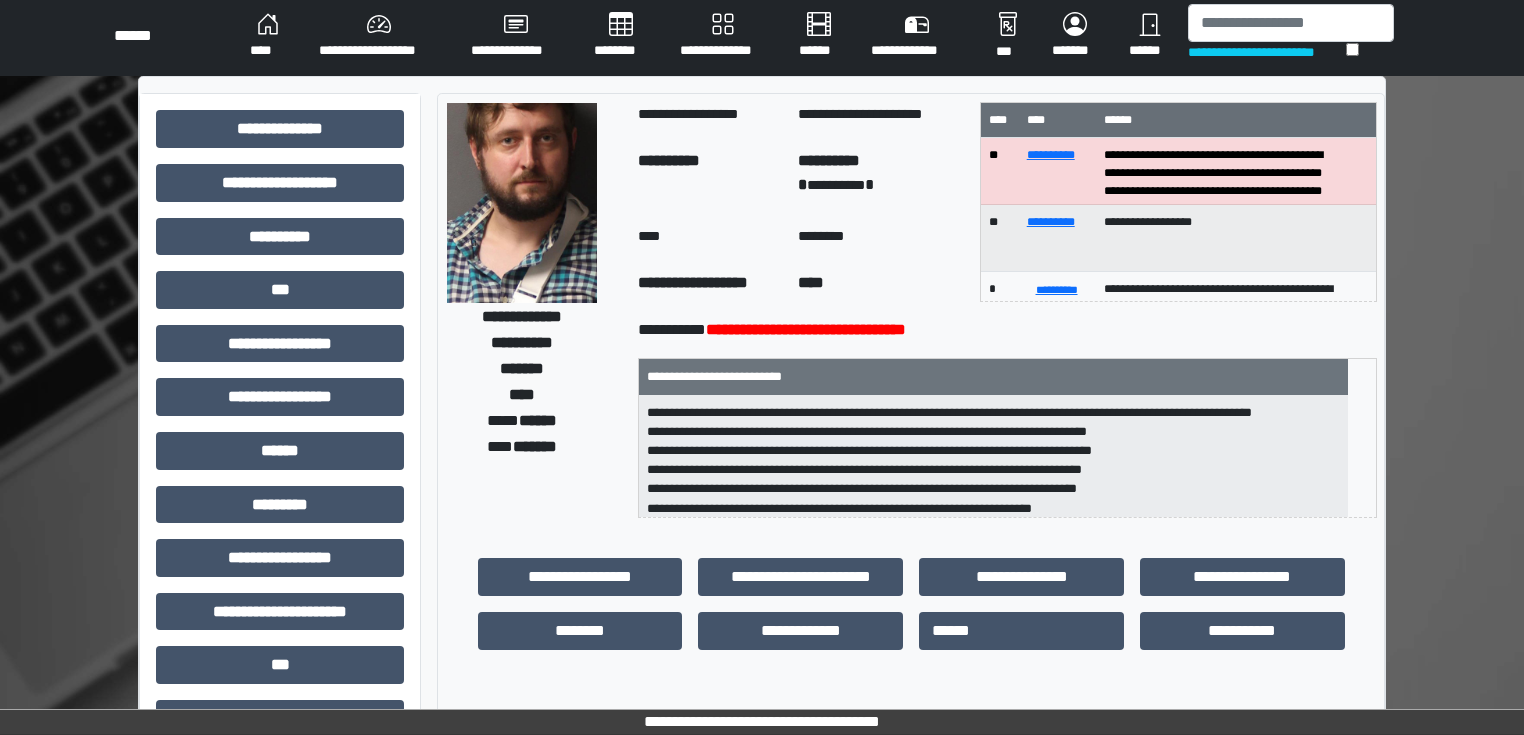 scroll, scrollTop: 0, scrollLeft: 0, axis: both 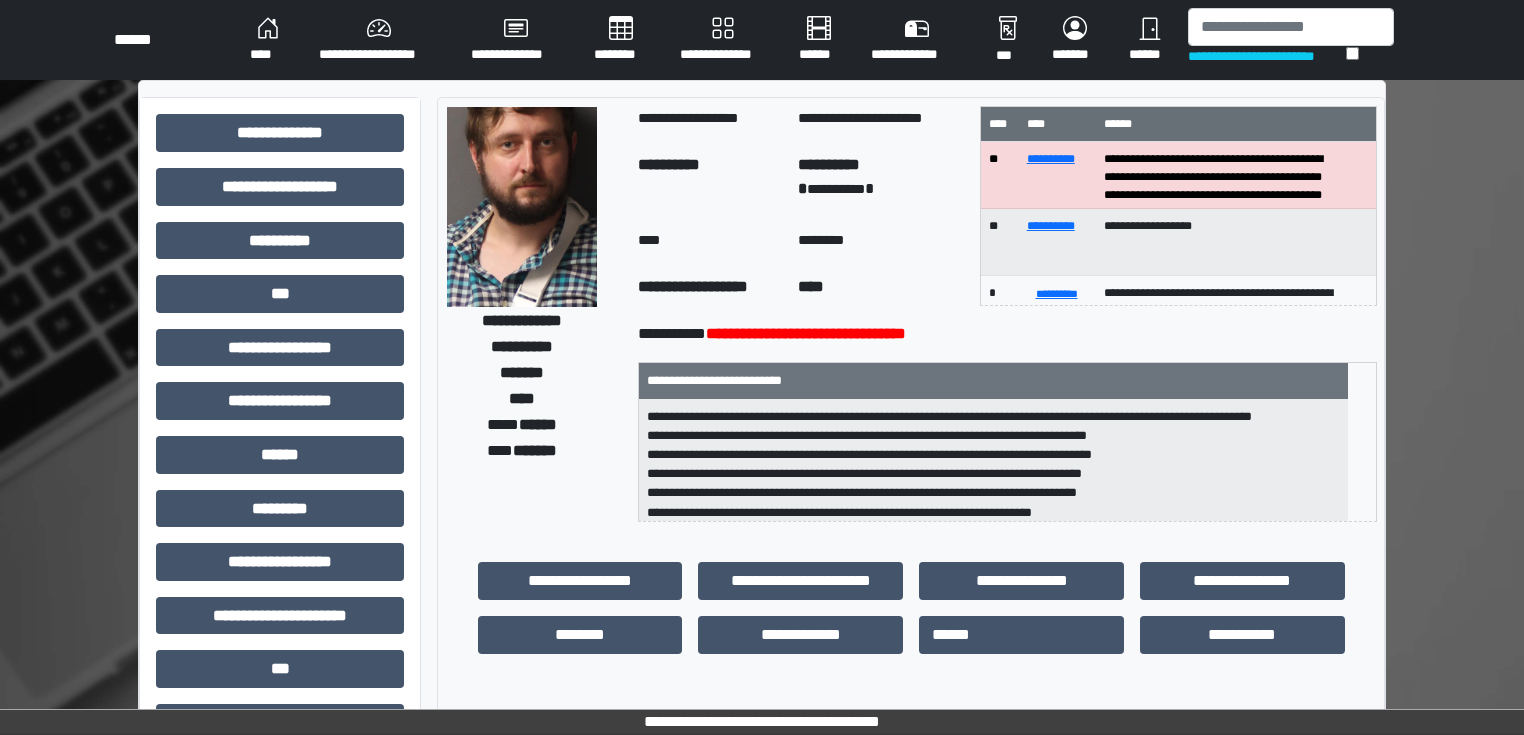 click on "****" at bounding box center [881, 290] 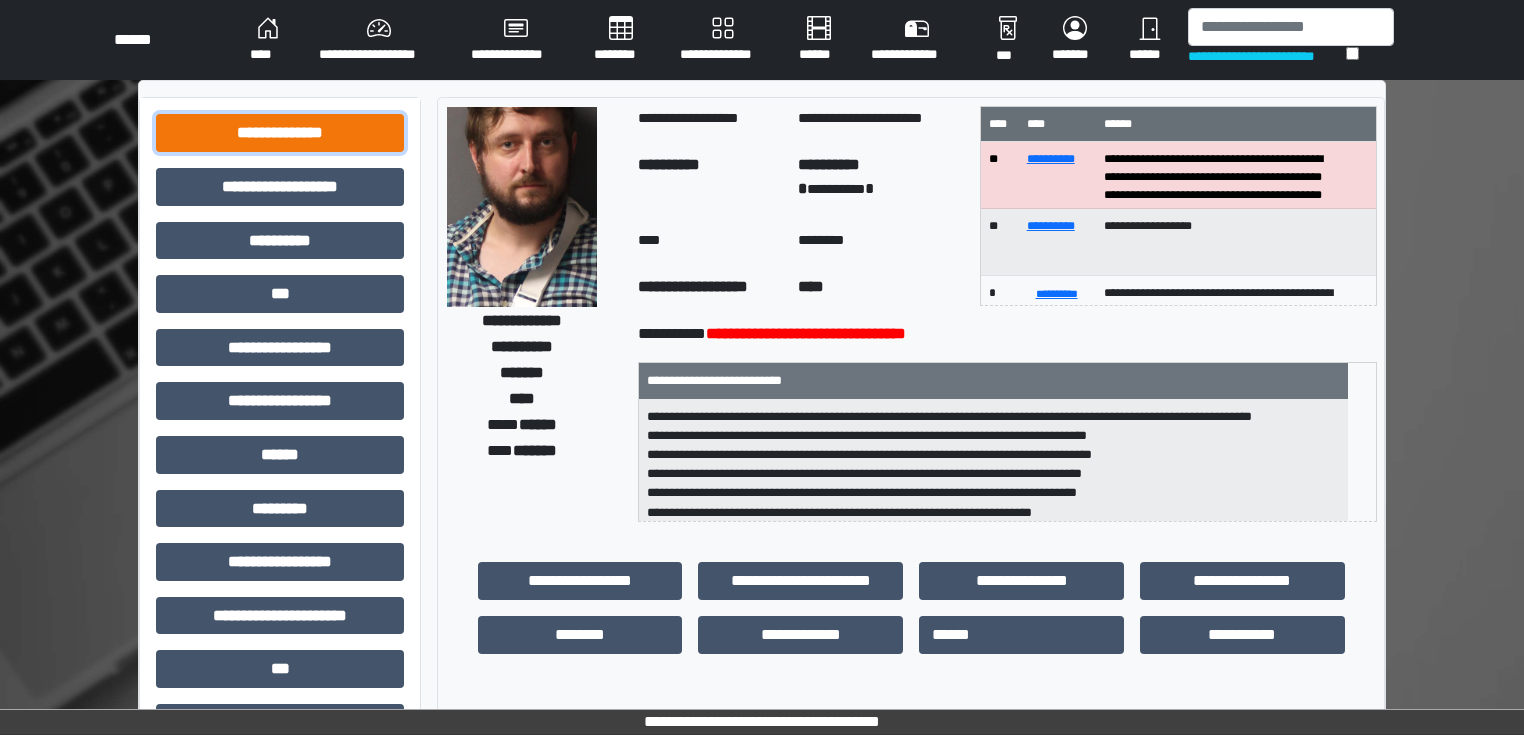 click on "**********" at bounding box center (280, 133) 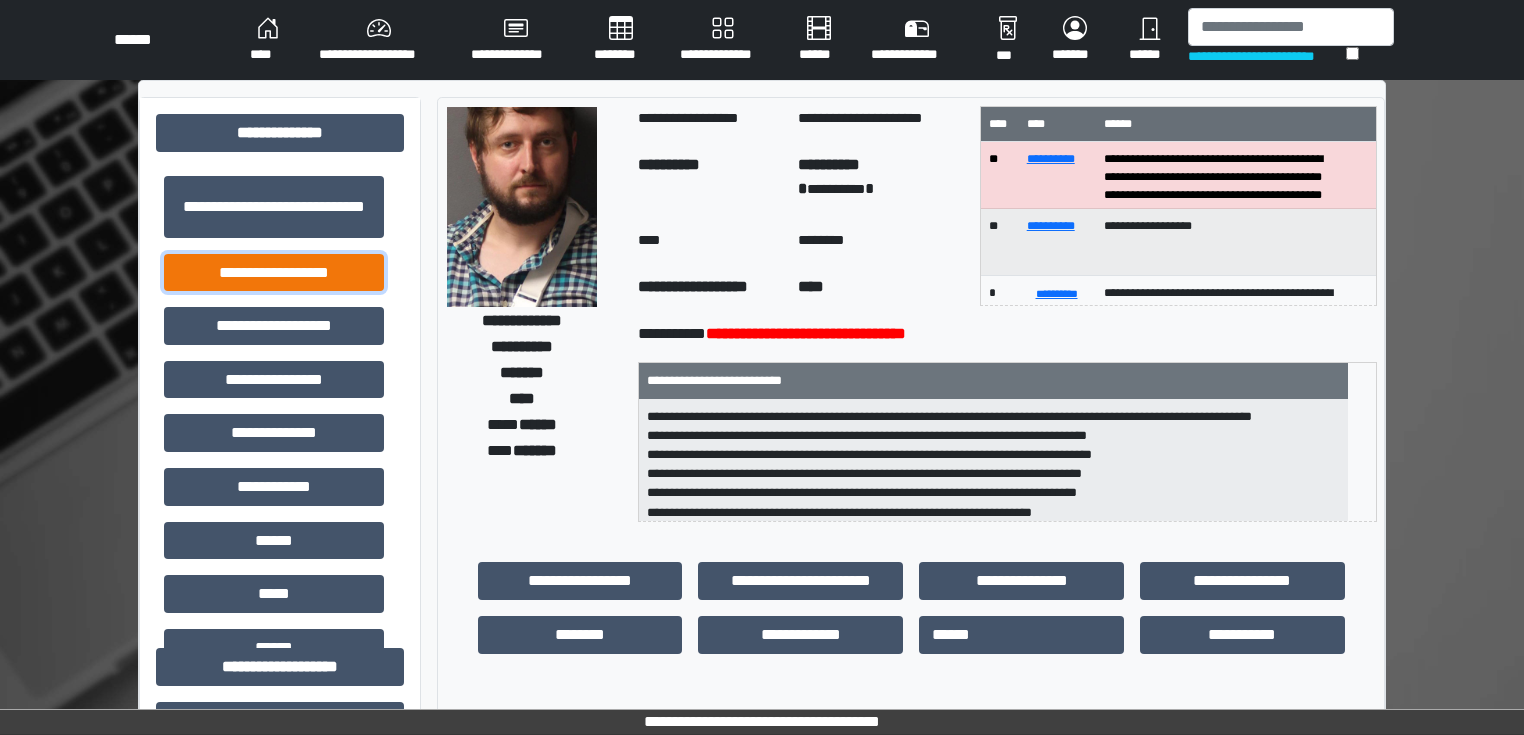 click on "**********" at bounding box center (274, 273) 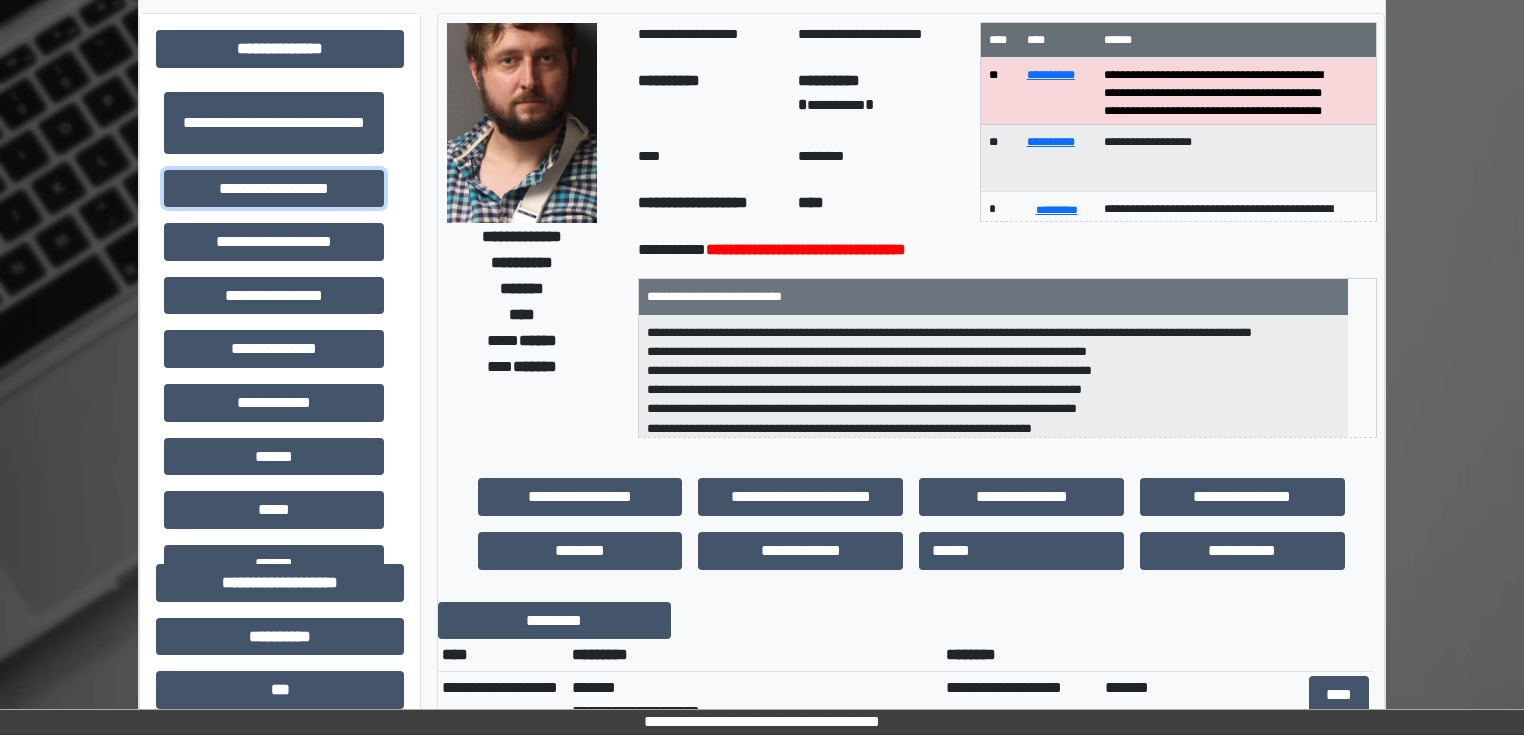 scroll, scrollTop: 400, scrollLeft: 0, axis: vertical 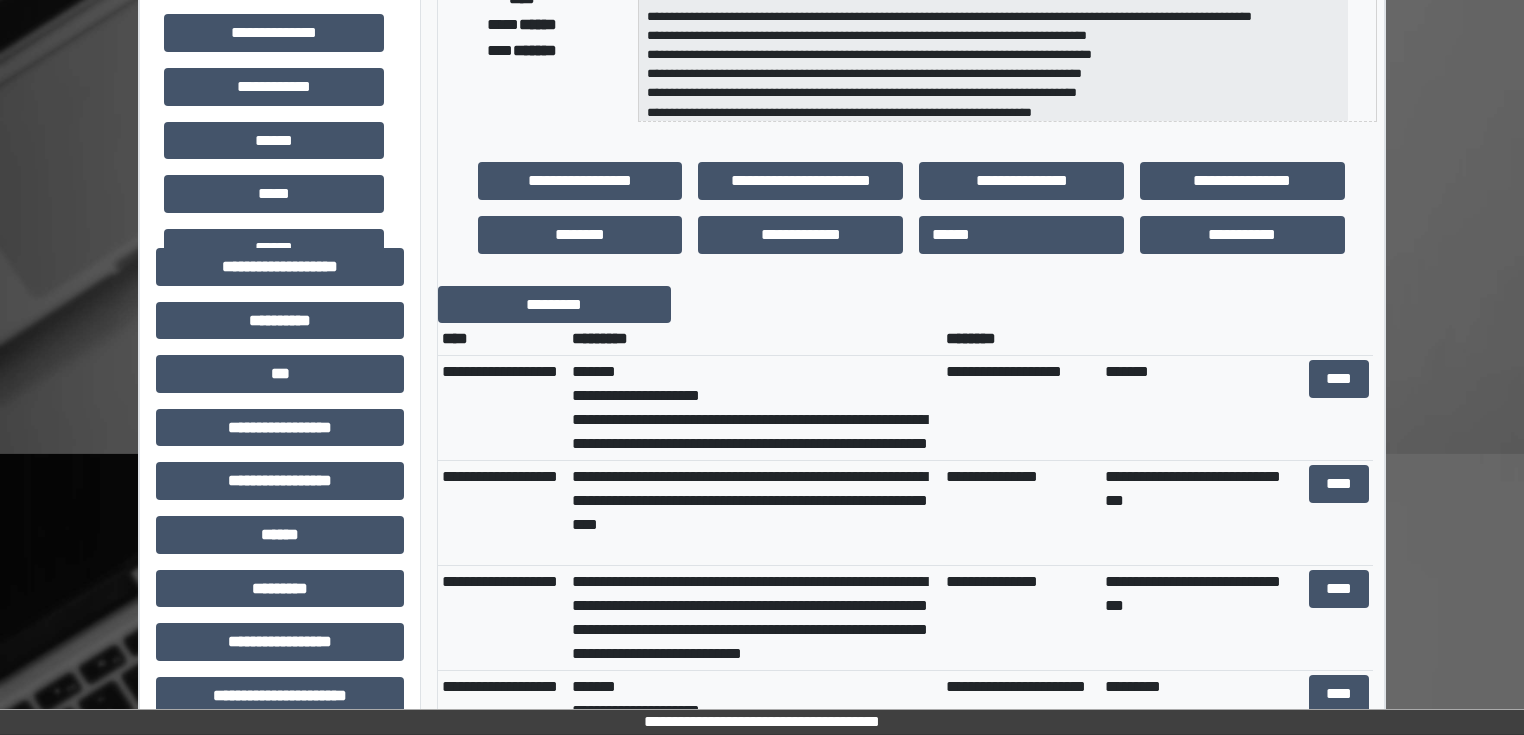 click on "**********" at bounding box center [911, 526] 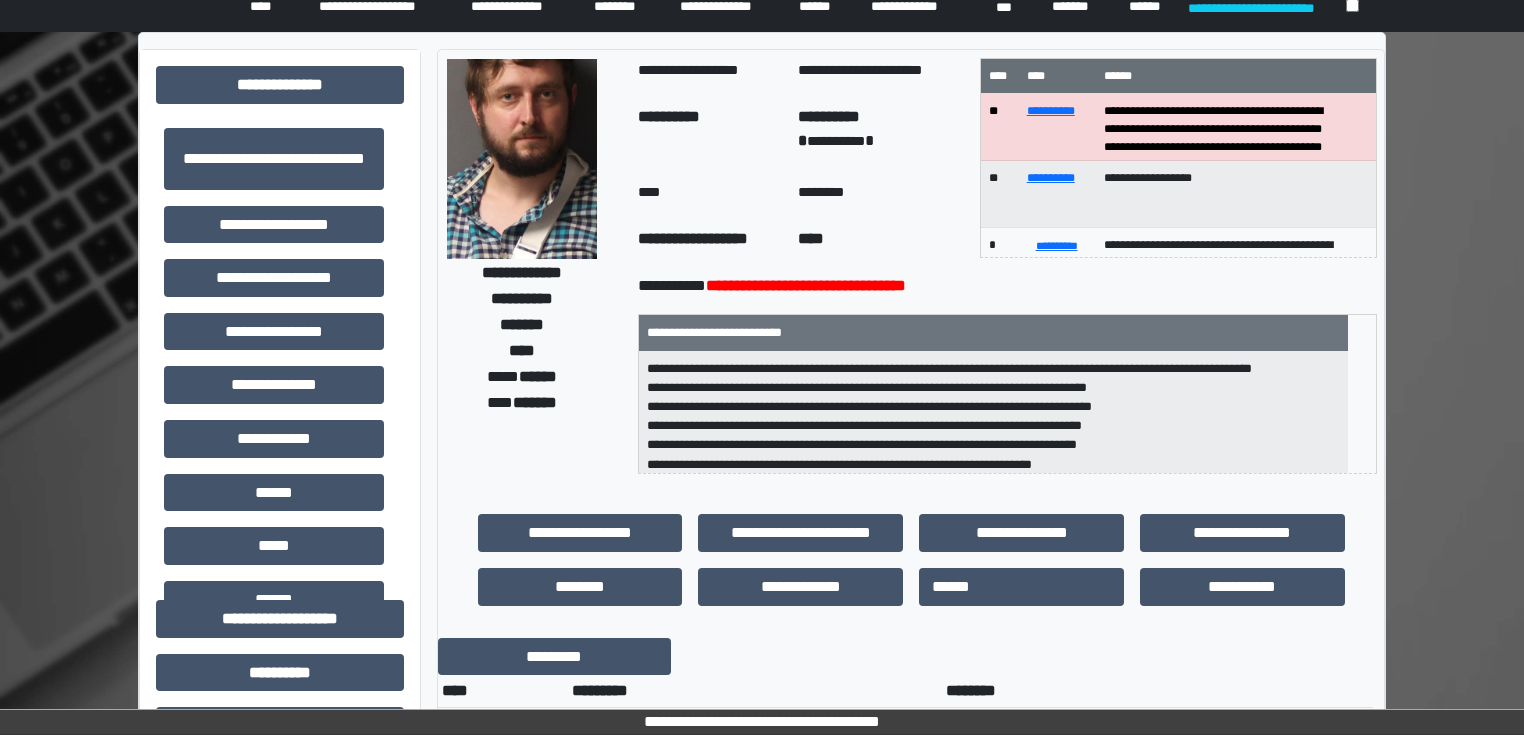 scroll, scrollTop: 0, scrollLeft: 0, axis: both 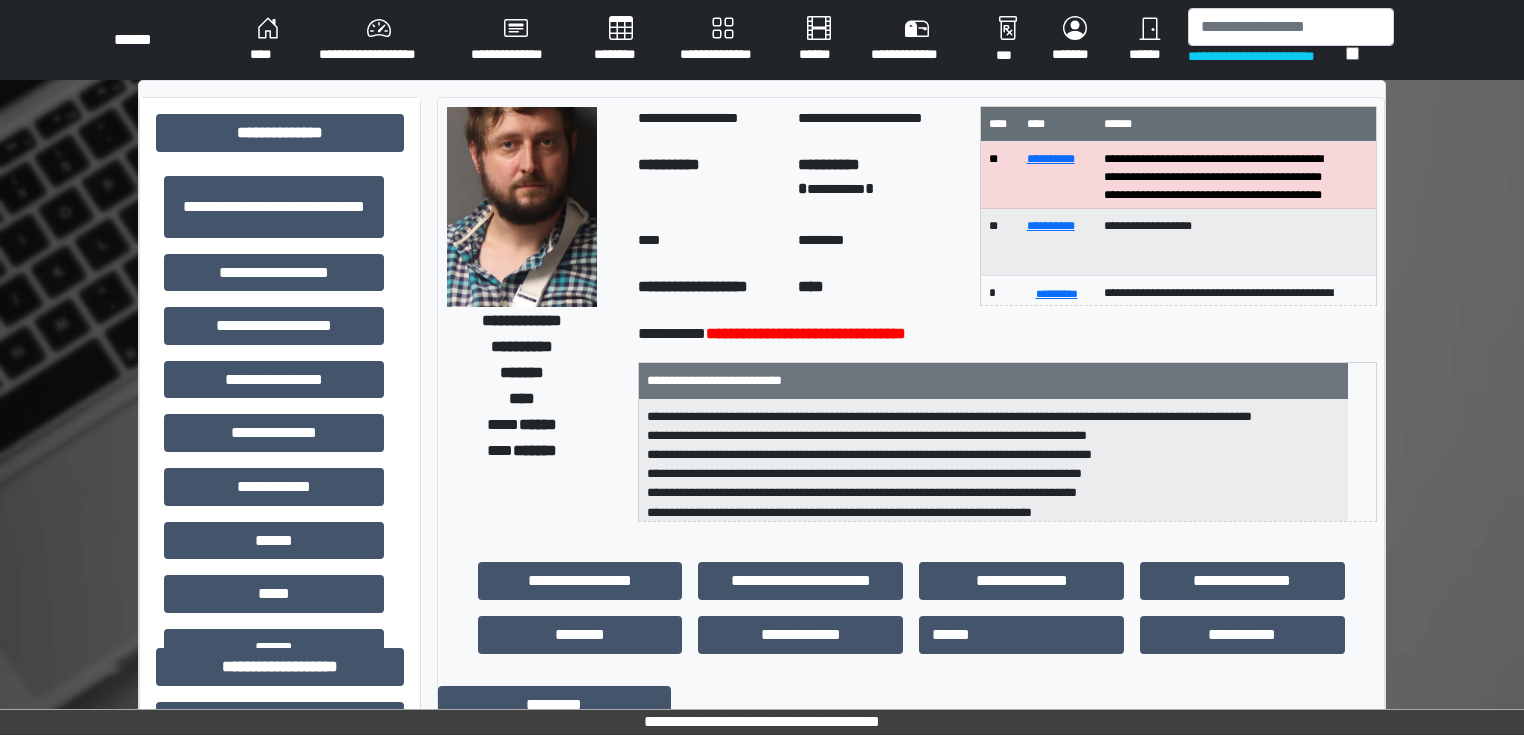 click on "****" at bounding box center [710, 243] 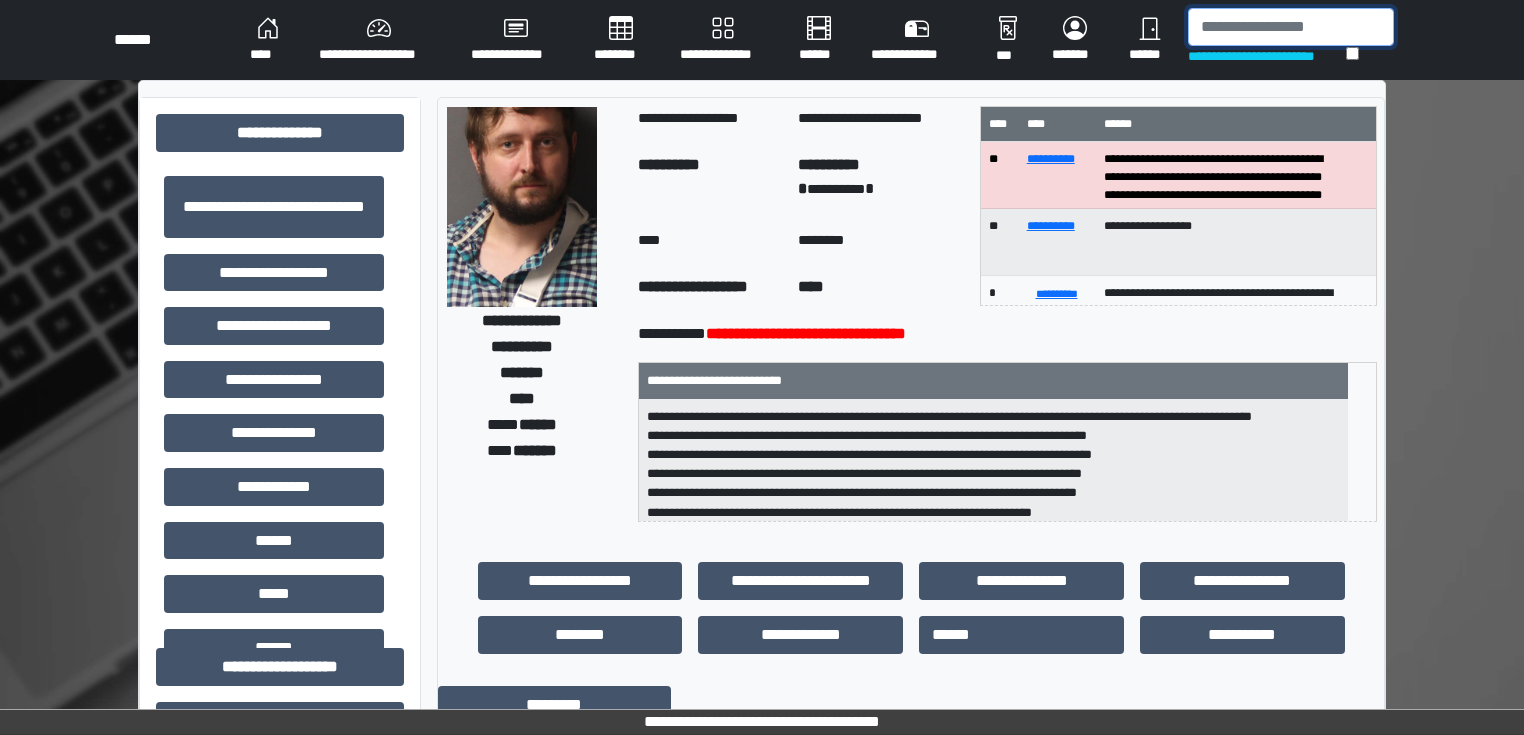click at bounding box center [1291, 27] 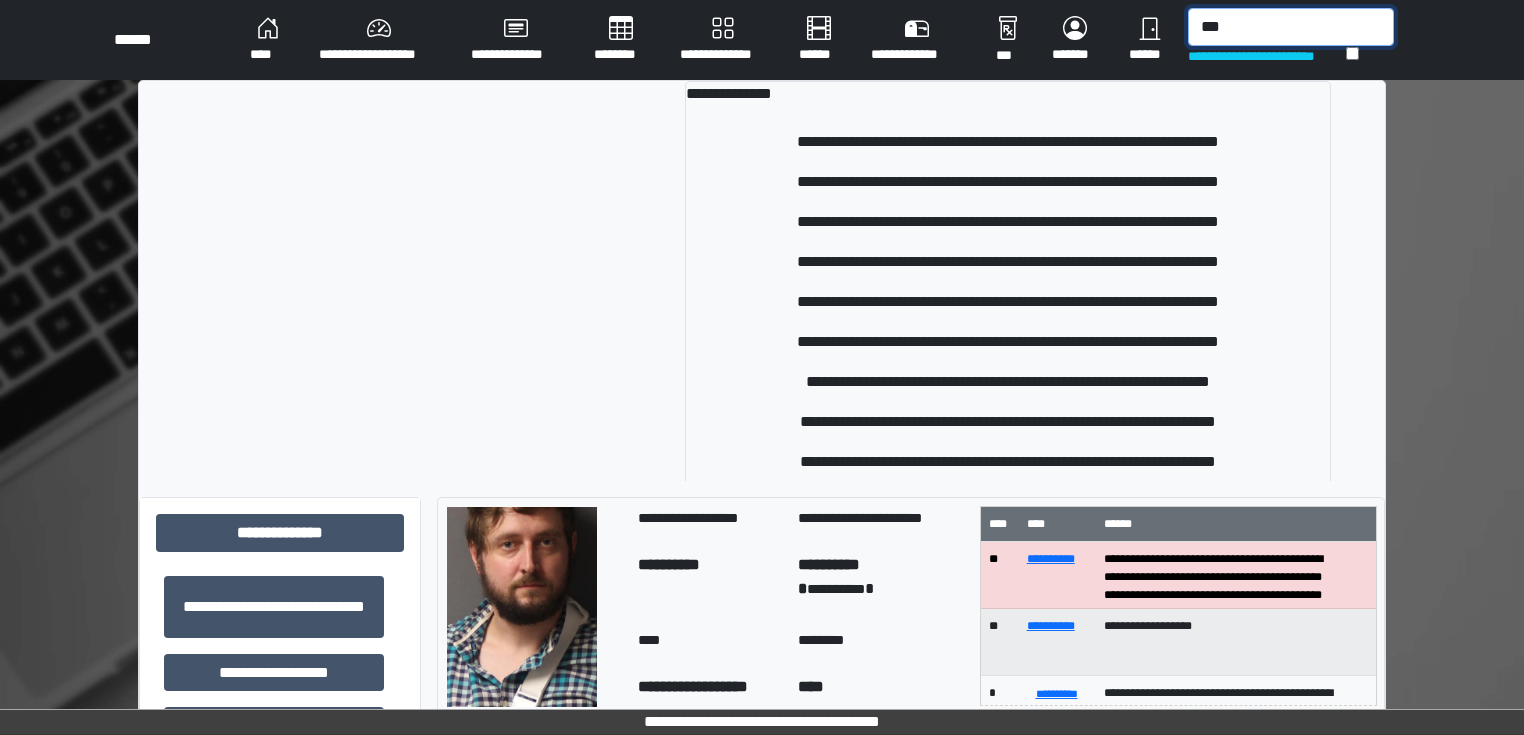 click on "***" at bounding box center [1291, 27] 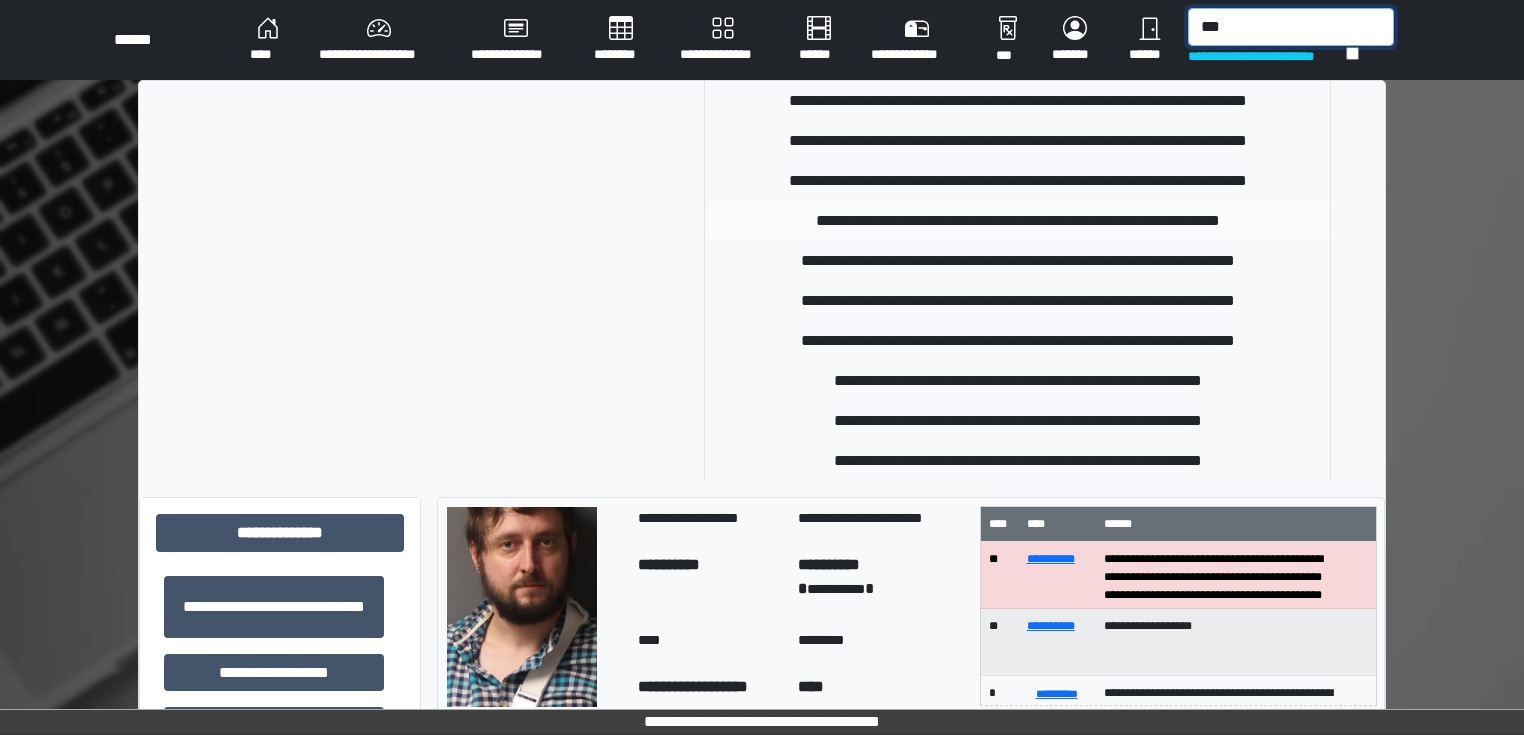 scroll, scrollTop: 480, scrollLeft: 0, axis: vertical 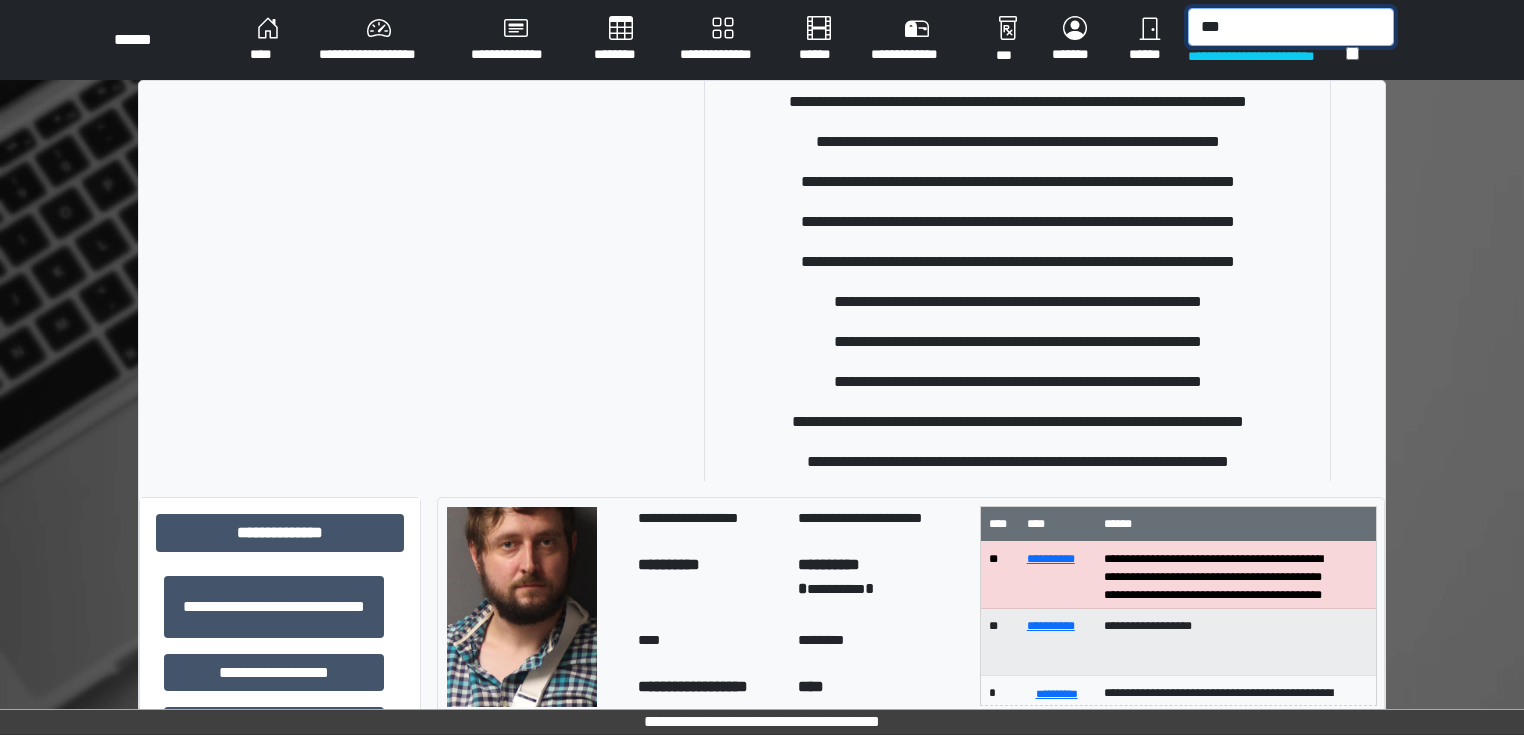 drag, startPoint x: 1258, startPoint y: 26, endPoint x: 934, endPoint y: 26, distance: 324 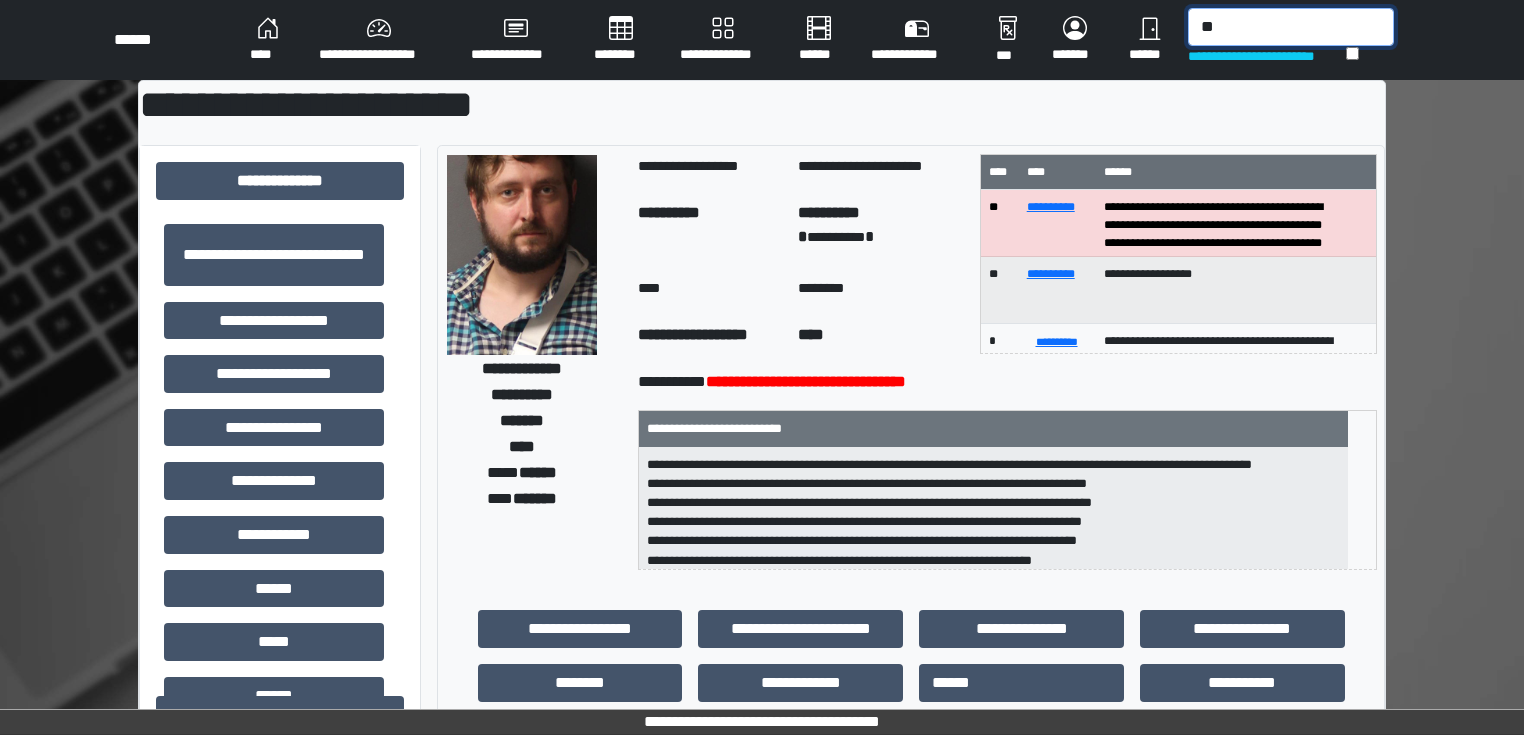 type on "*" 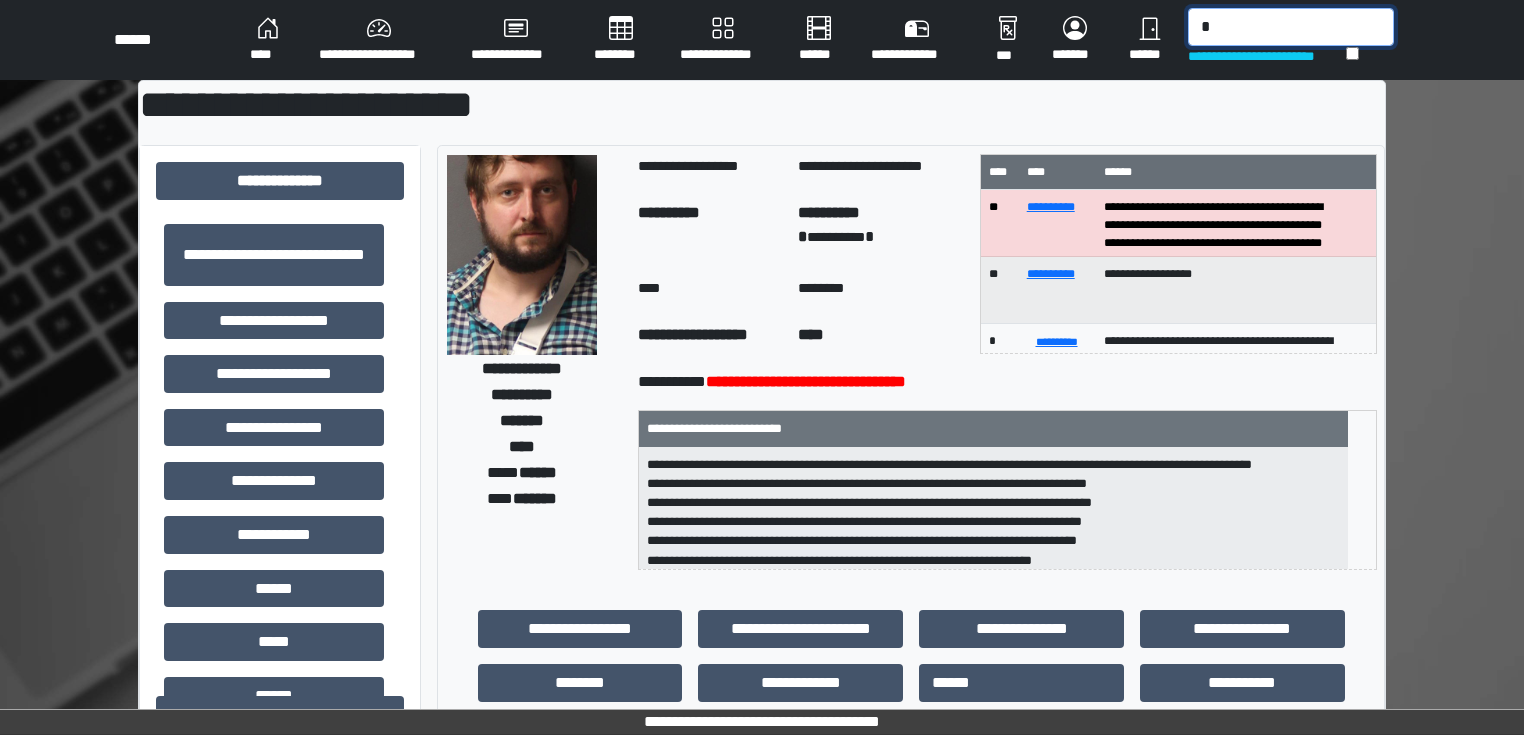 type 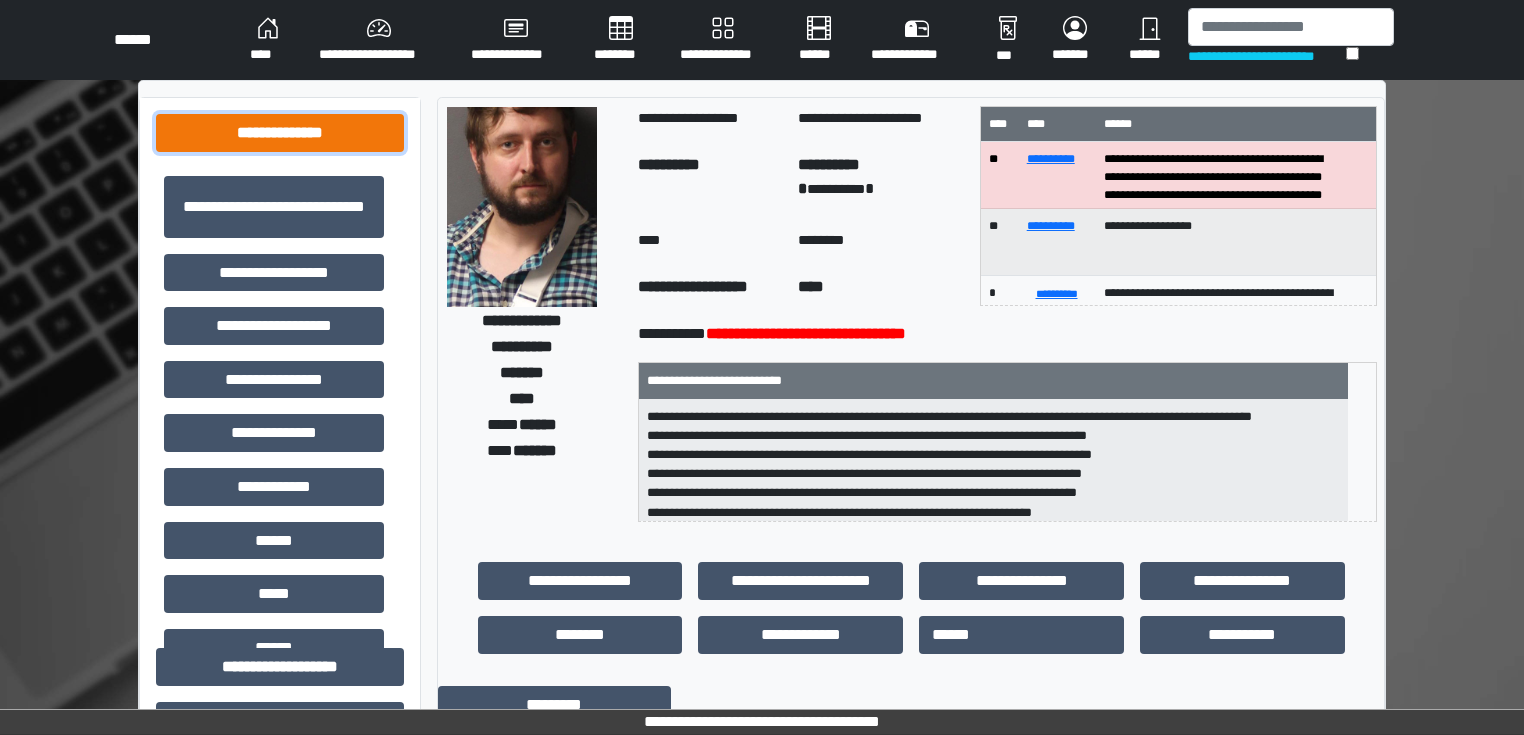 click on "**********" at bounding box center [280, 133] 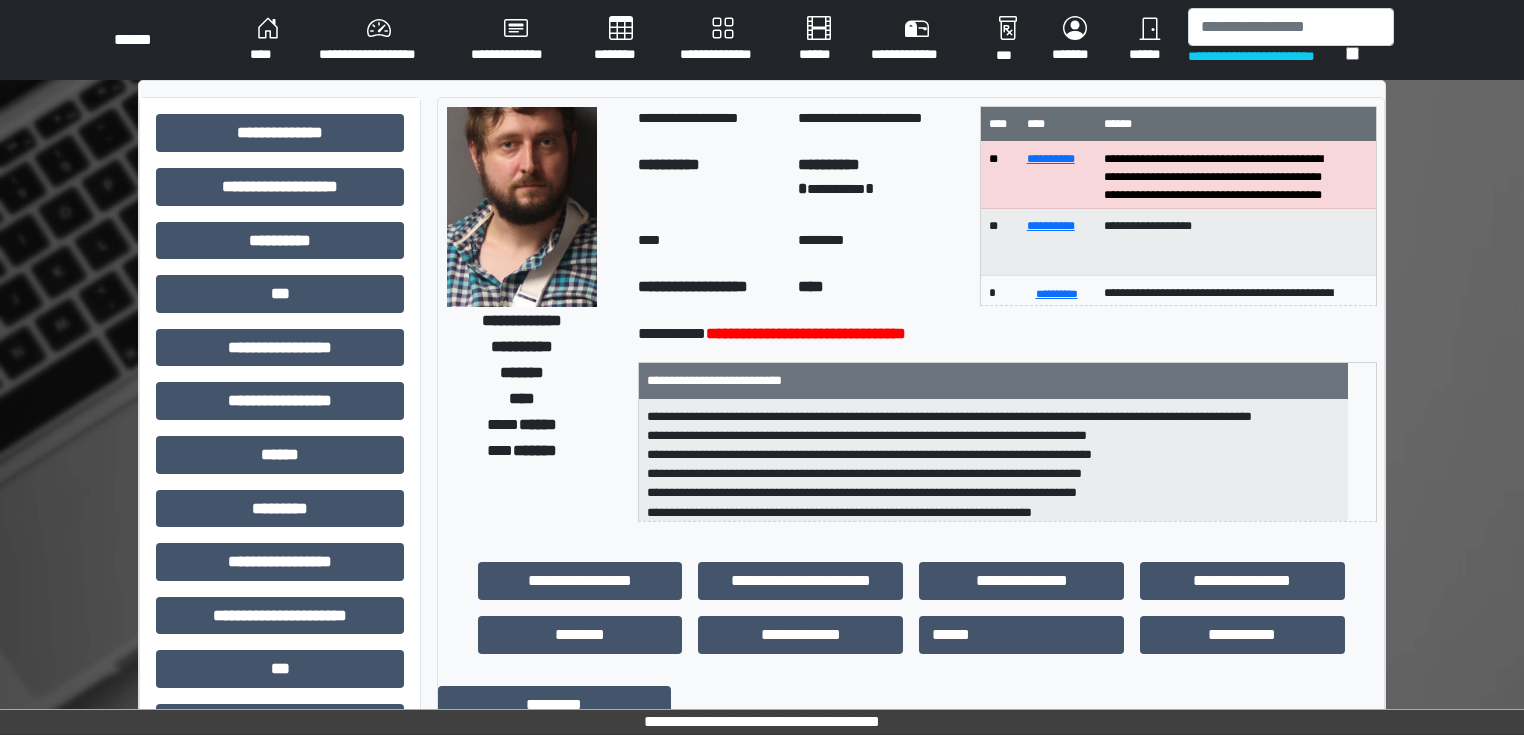 click on "****" at bounding box center (268, 40) 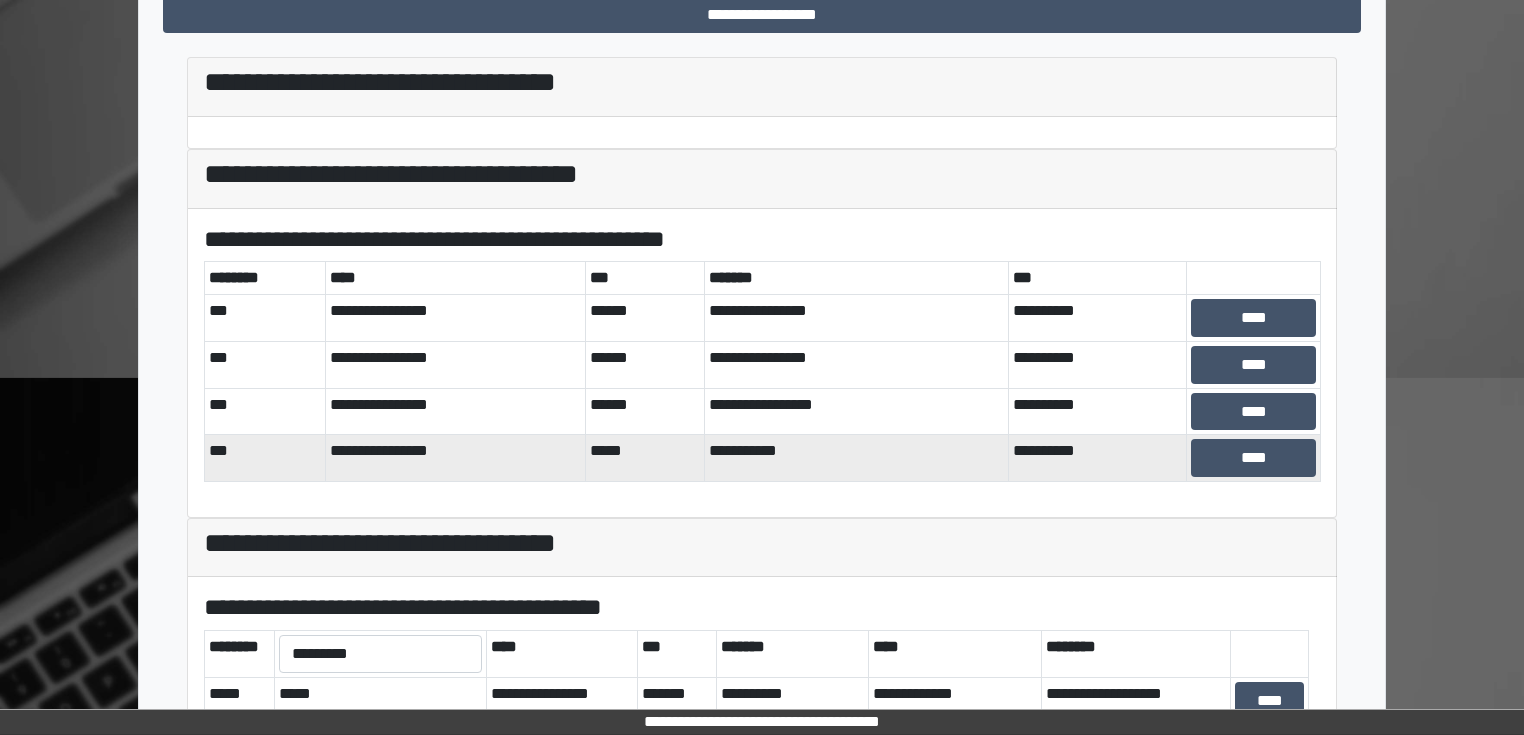 scroll, scrollTop: 480, scrollLeft: 0, axis: vertical 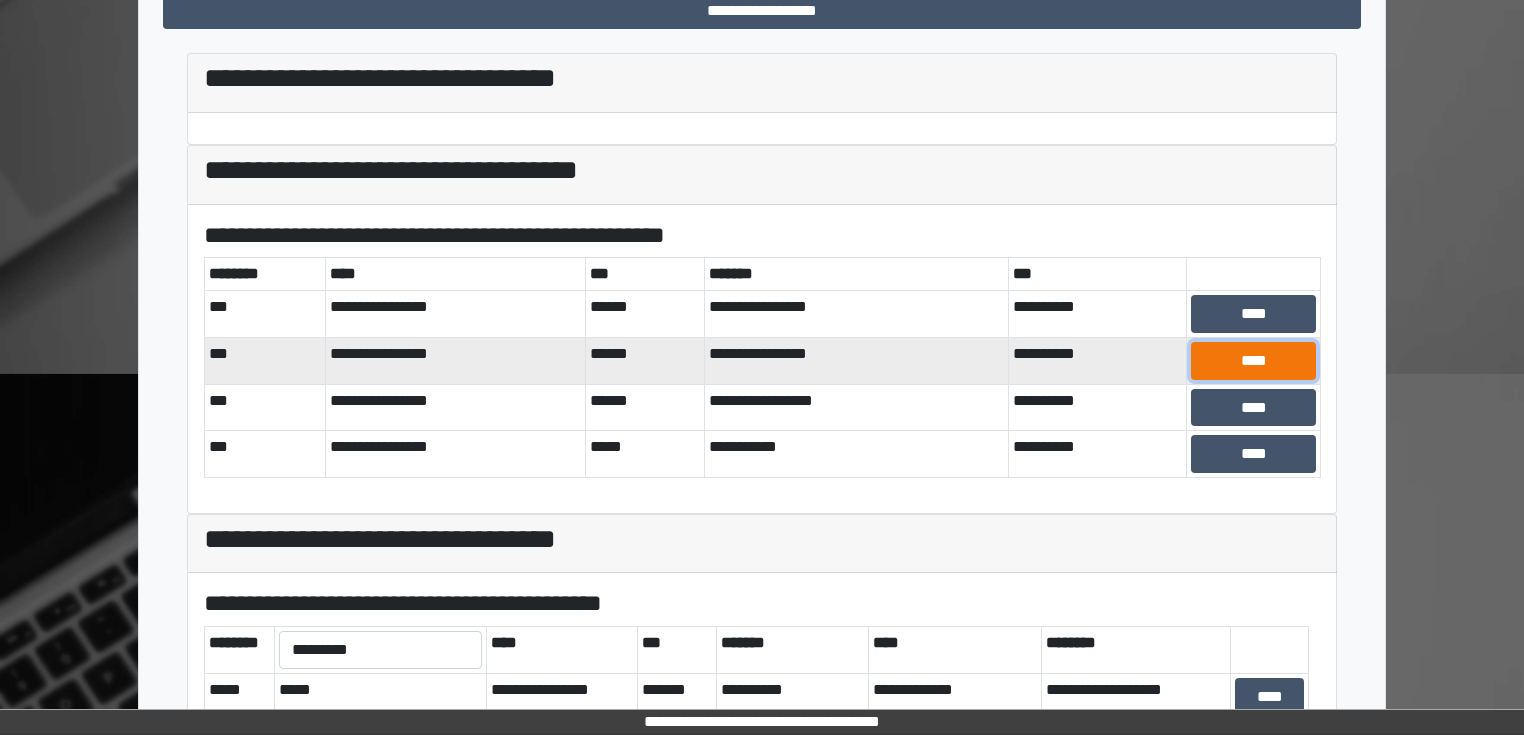 click on "****" at bounding box center (1253, 361) 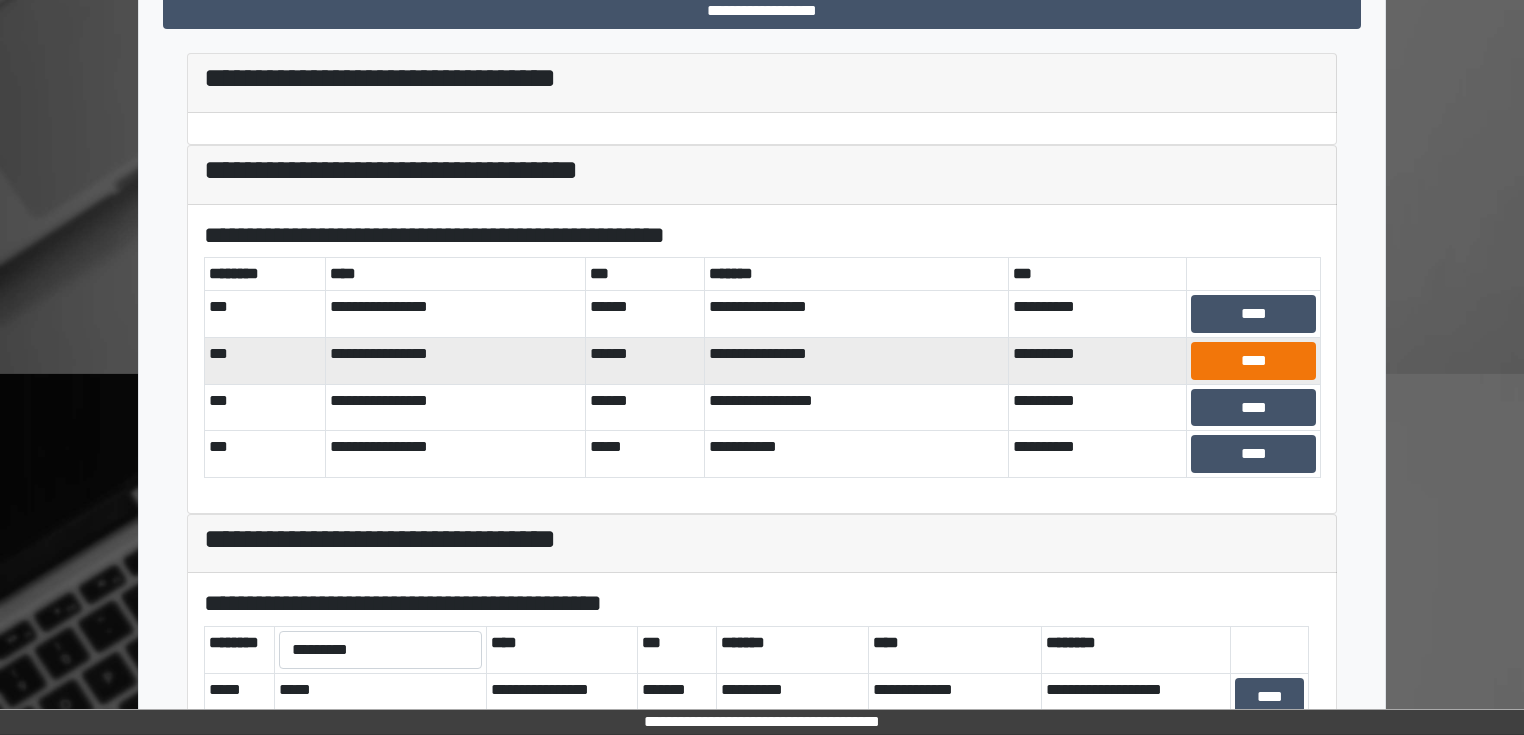 scroll, scrollTop: 100, scrollLeft: 0, axis: vertical 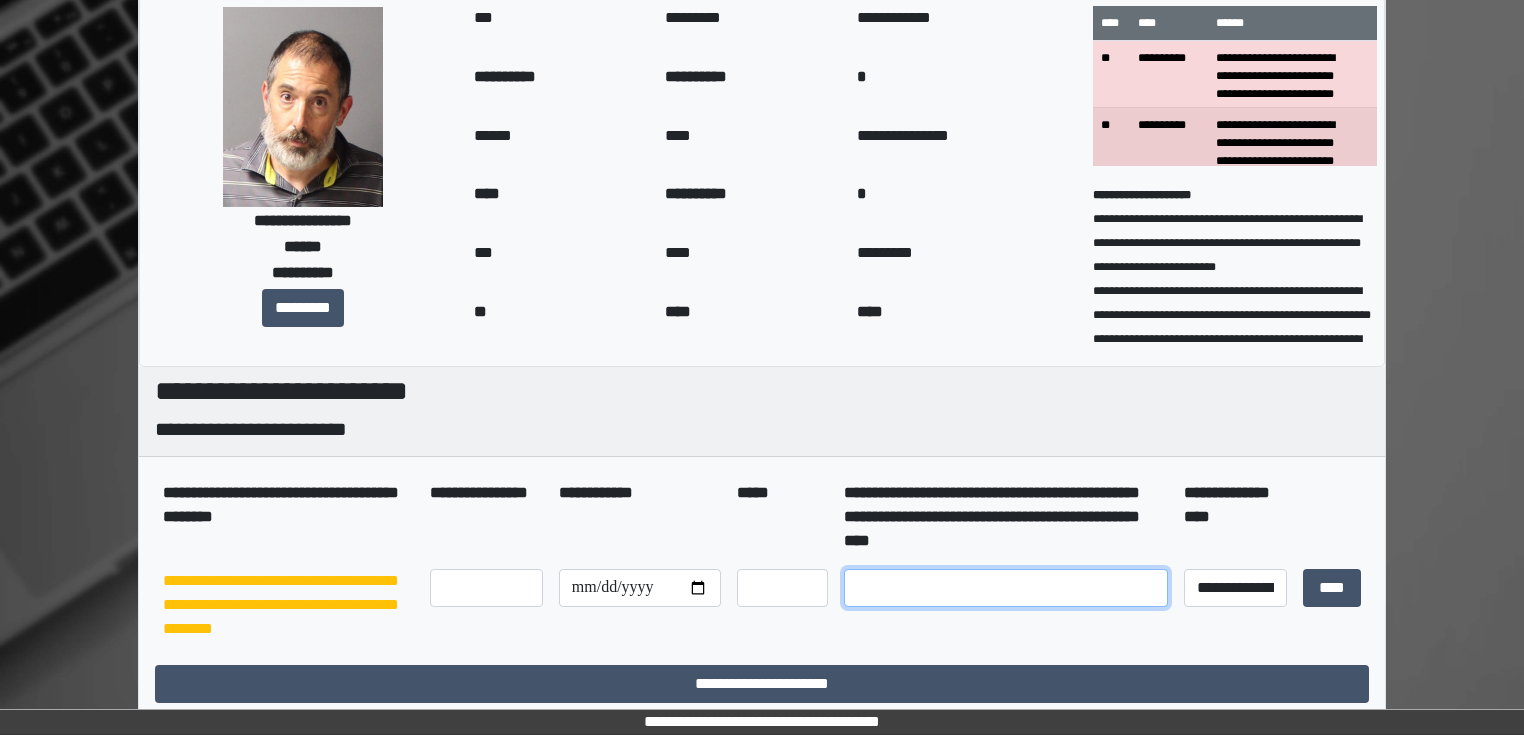 click at bounding box center (1006, 588) 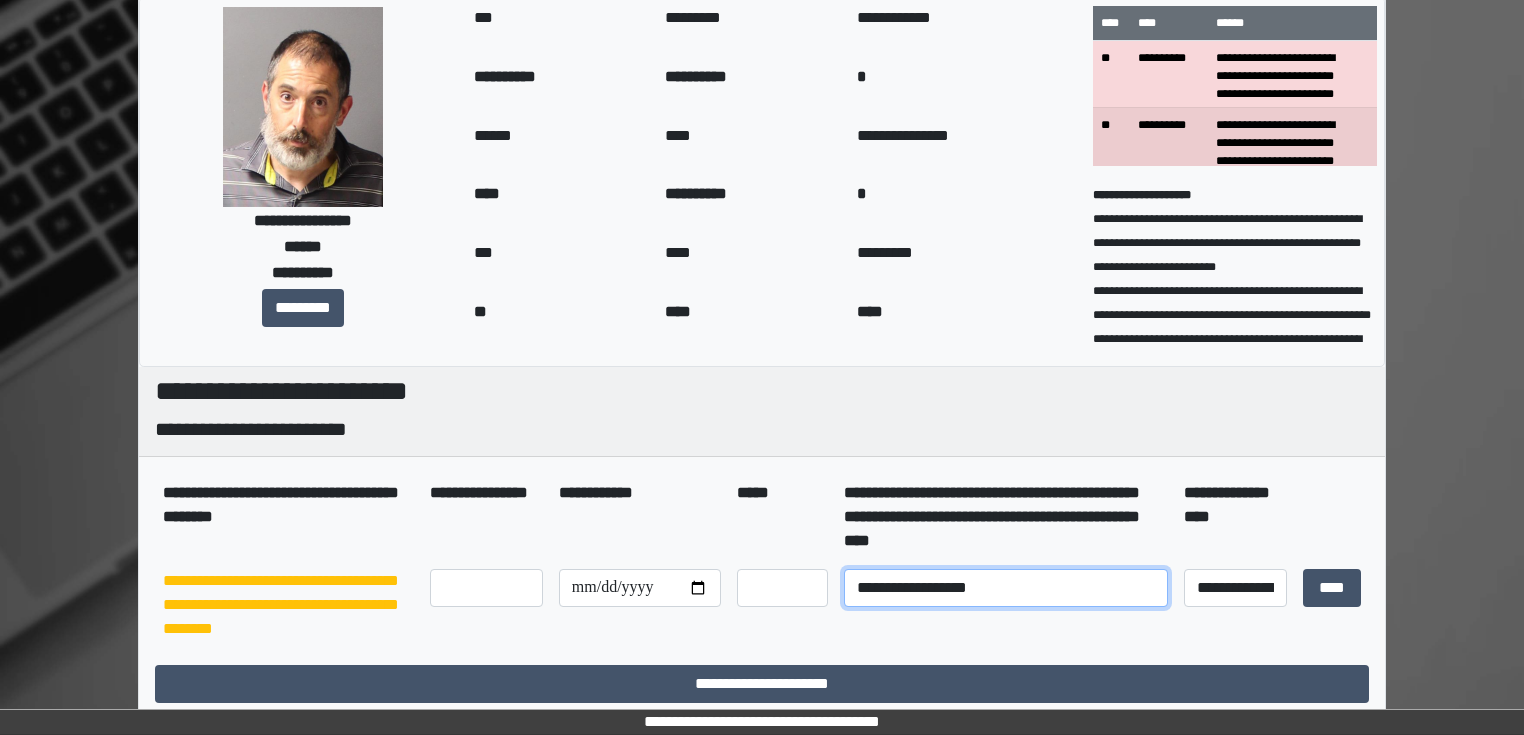 click on "**********" at bounding box center (1006, 588) 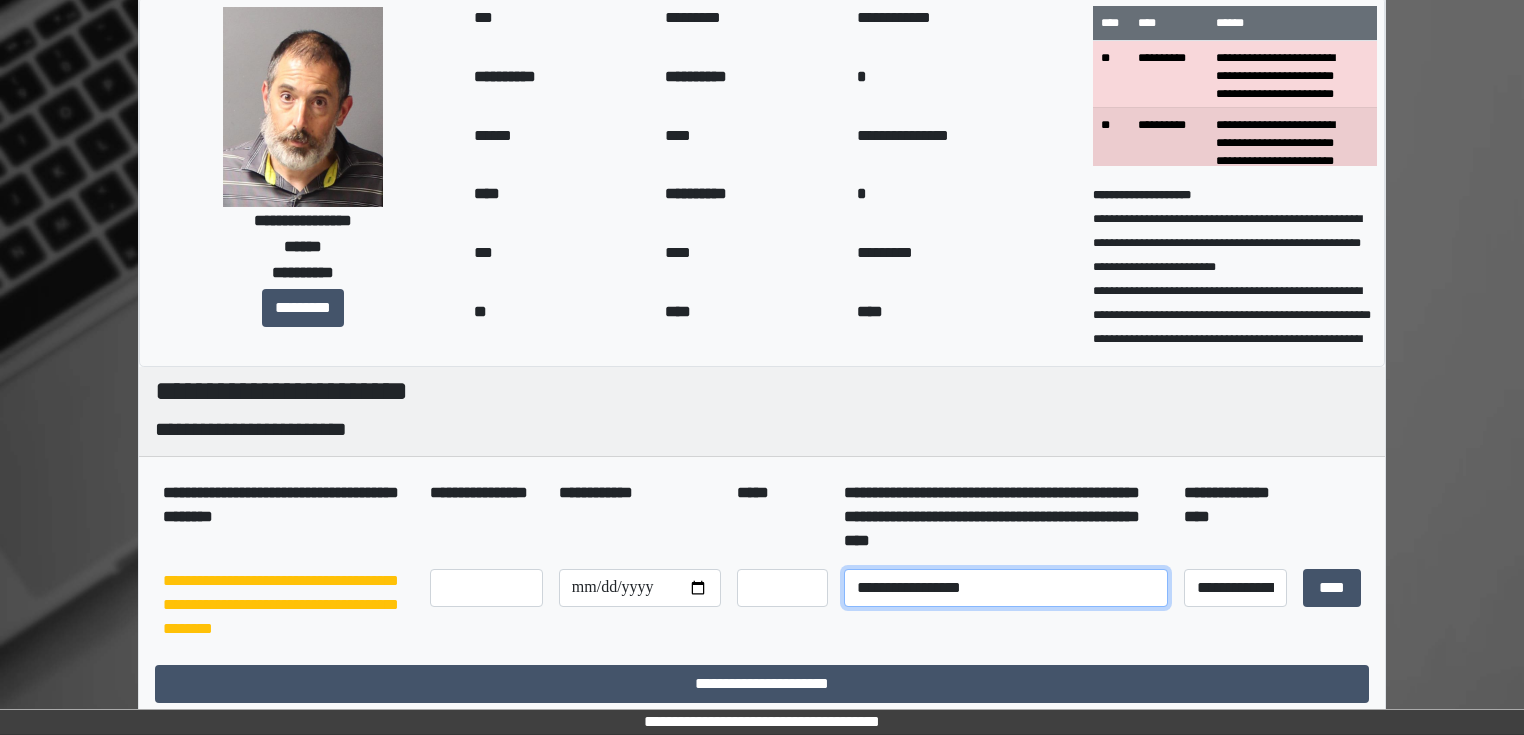 type on "**********" 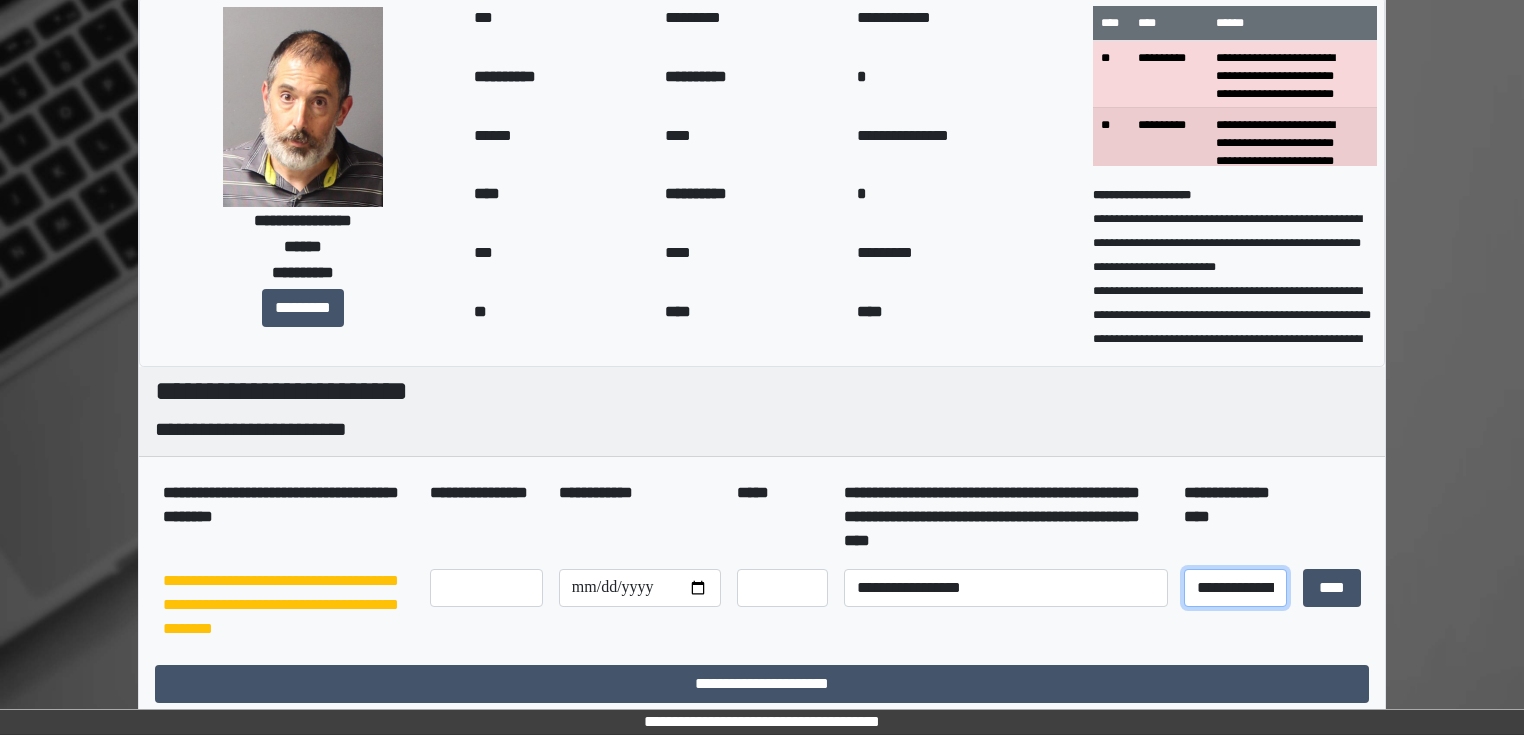click on "**********" at bounding box center (1235, 588) 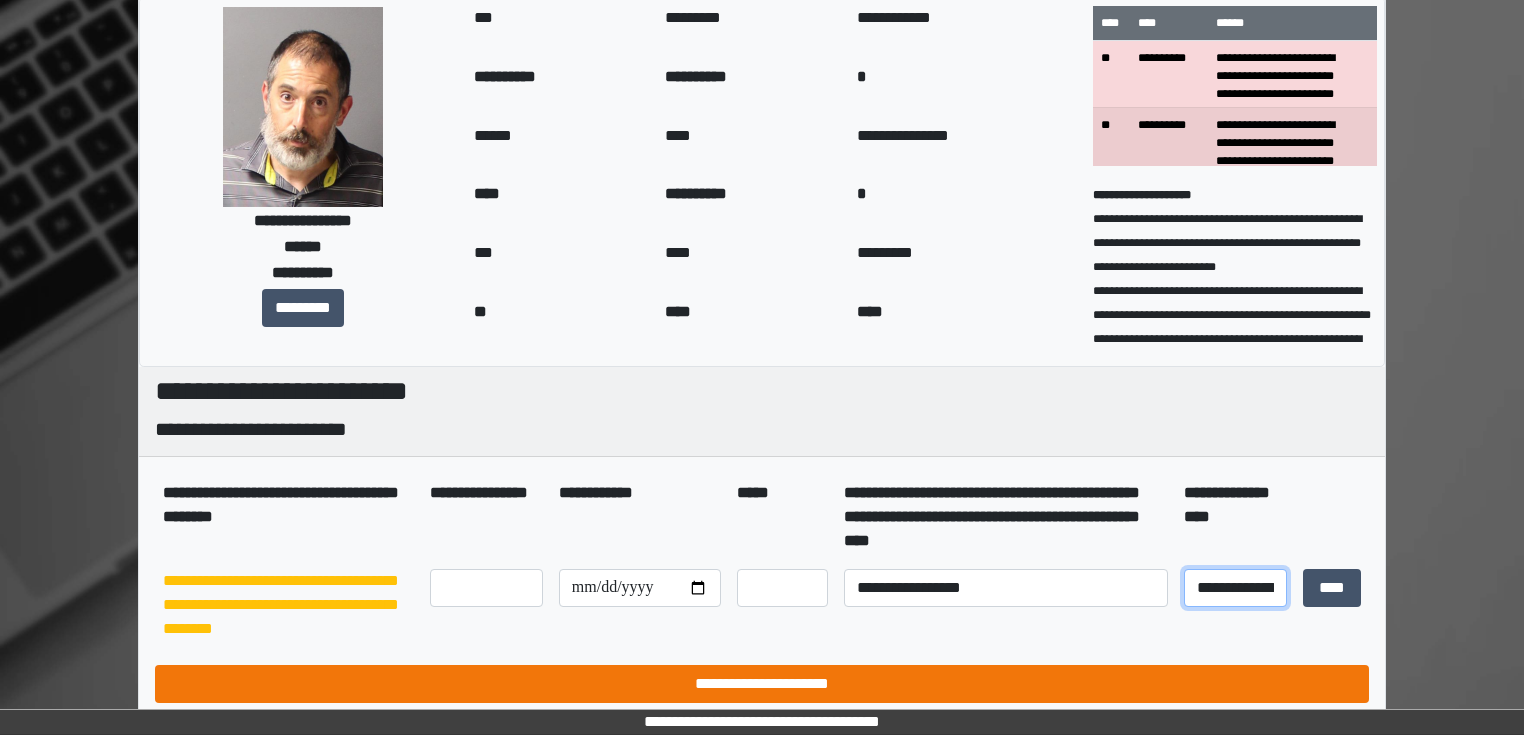select on "*" 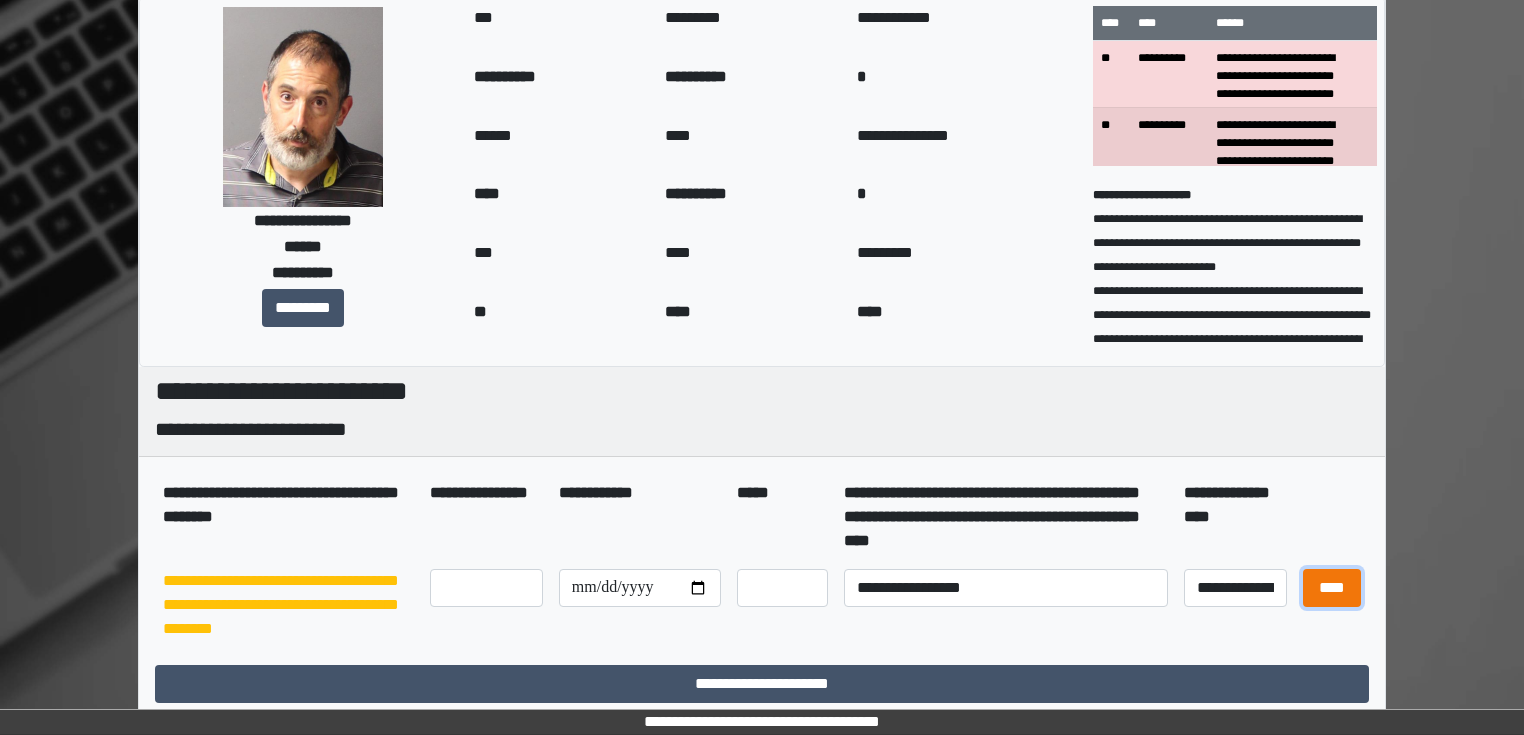 click on "****" at bounding box center (1332, 588) 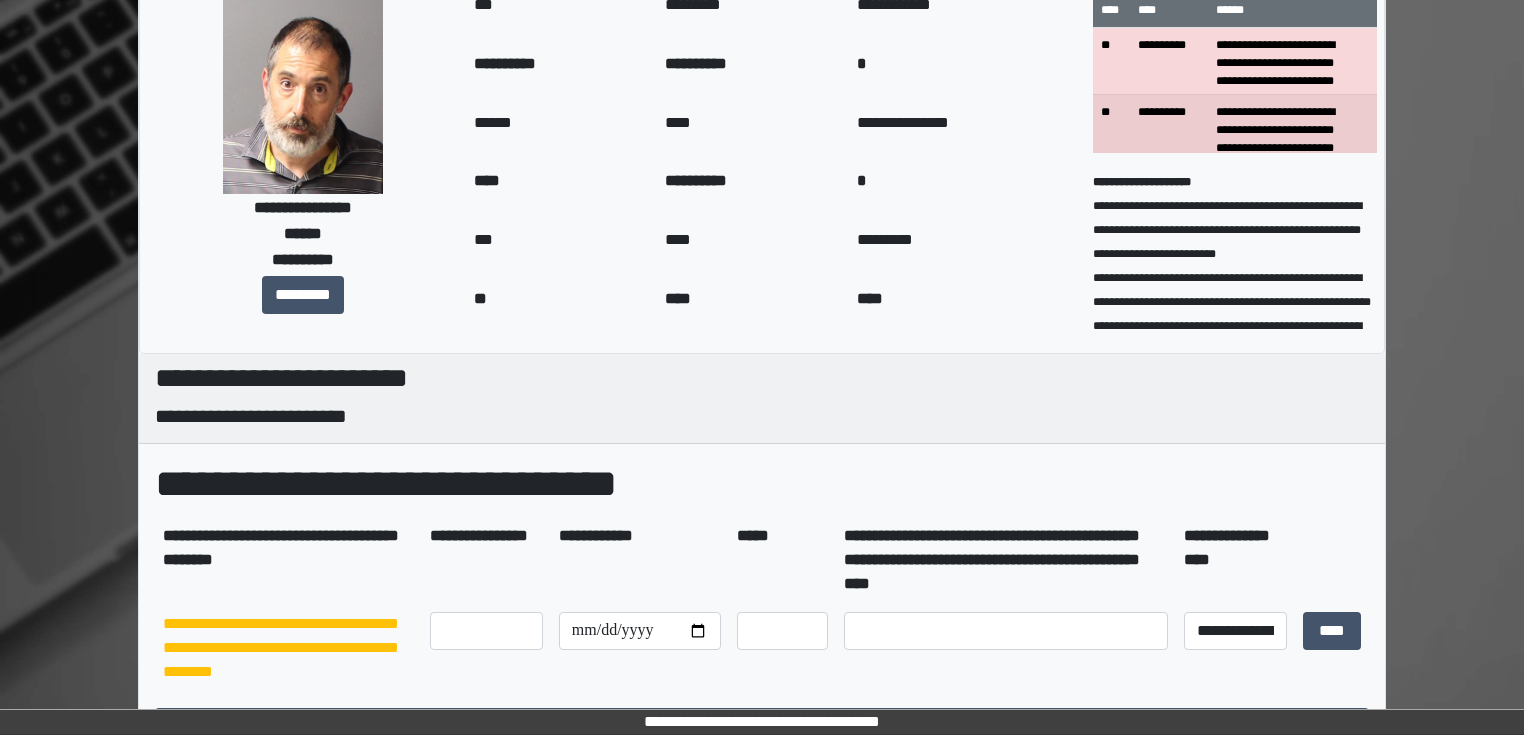 scroll, scrollTop: 156, scrollLeft: 0, axis: vertical 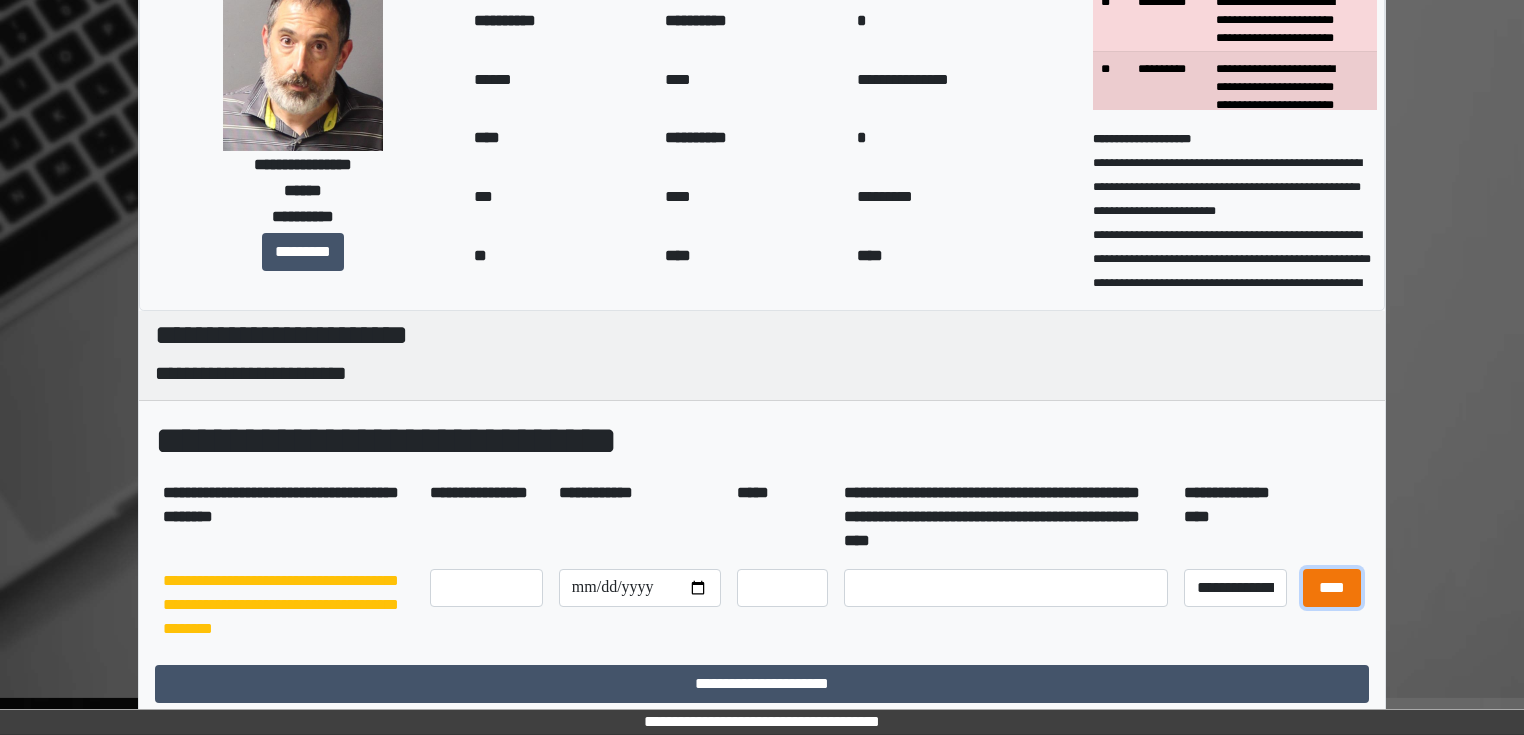 click on "****" at bounding box center (1332, 588) 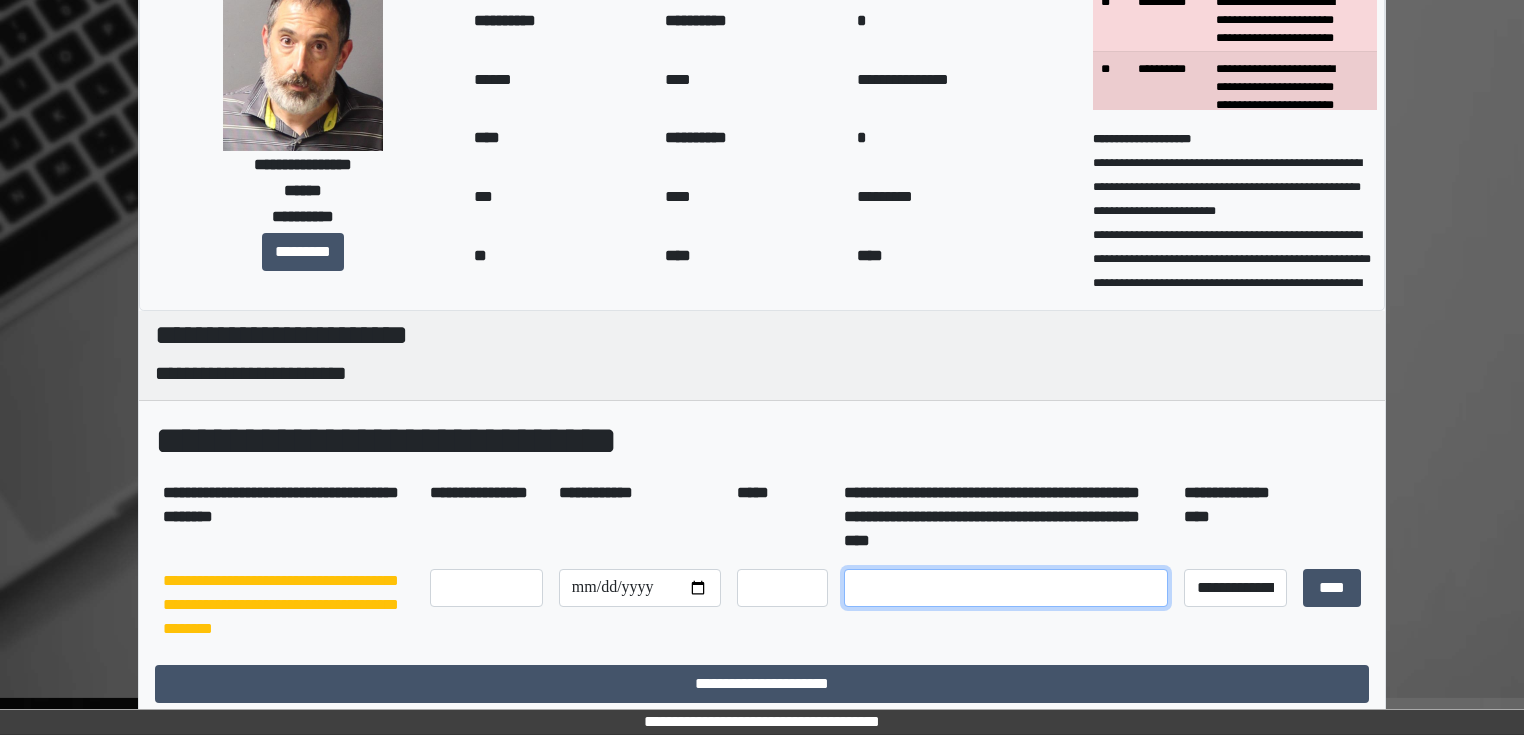 click at bounding box center (1006, 588) 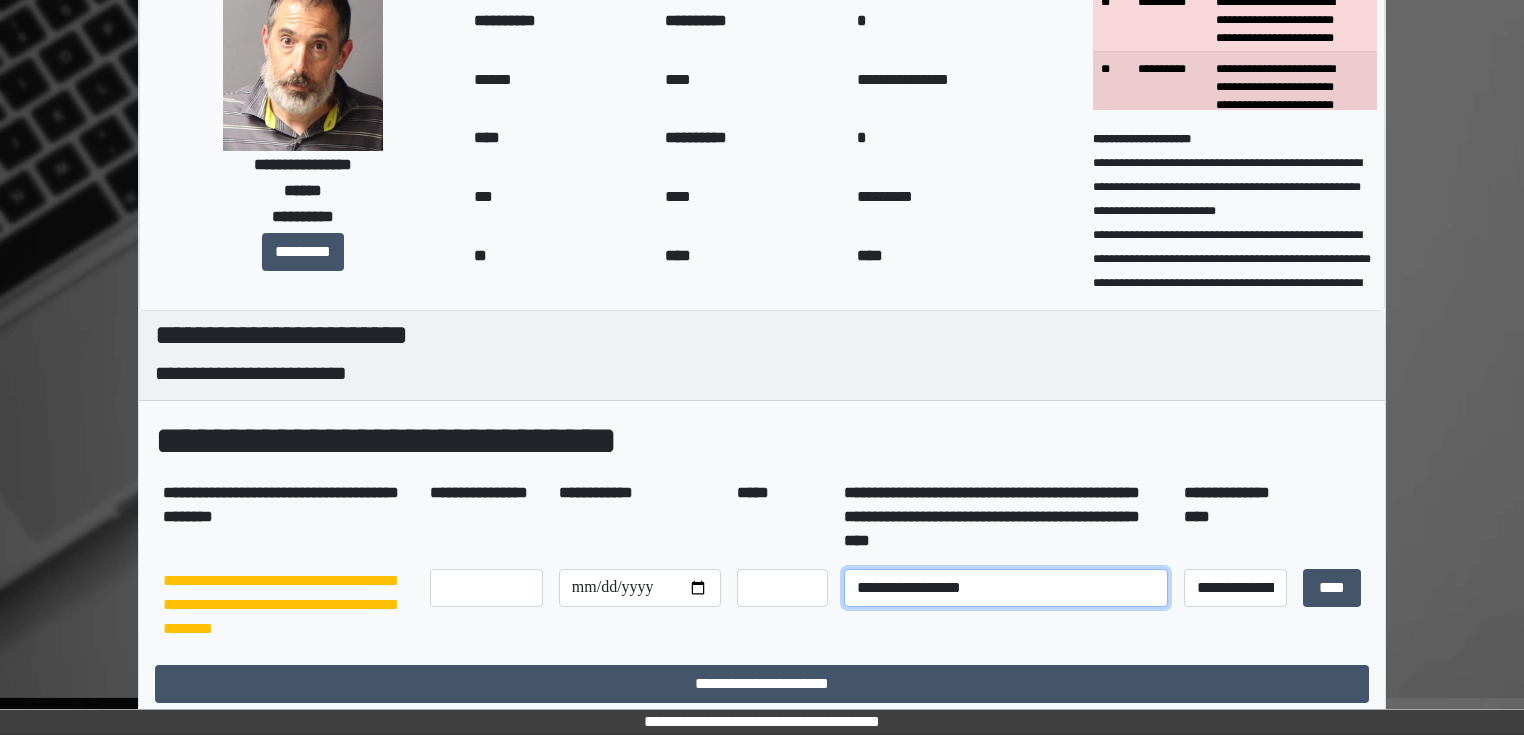 type on "**********" 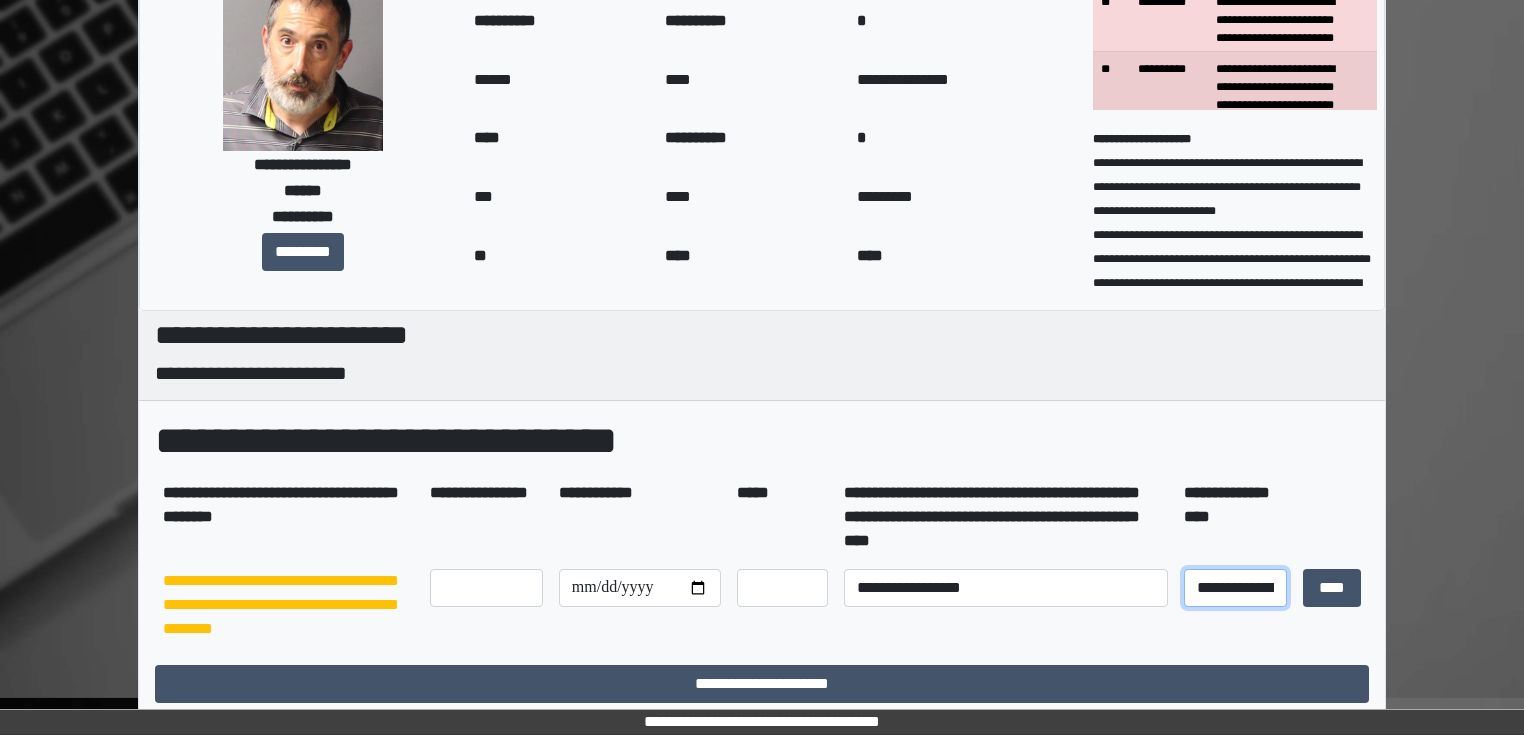 click on "**********" at bounding box center [1235, 588] 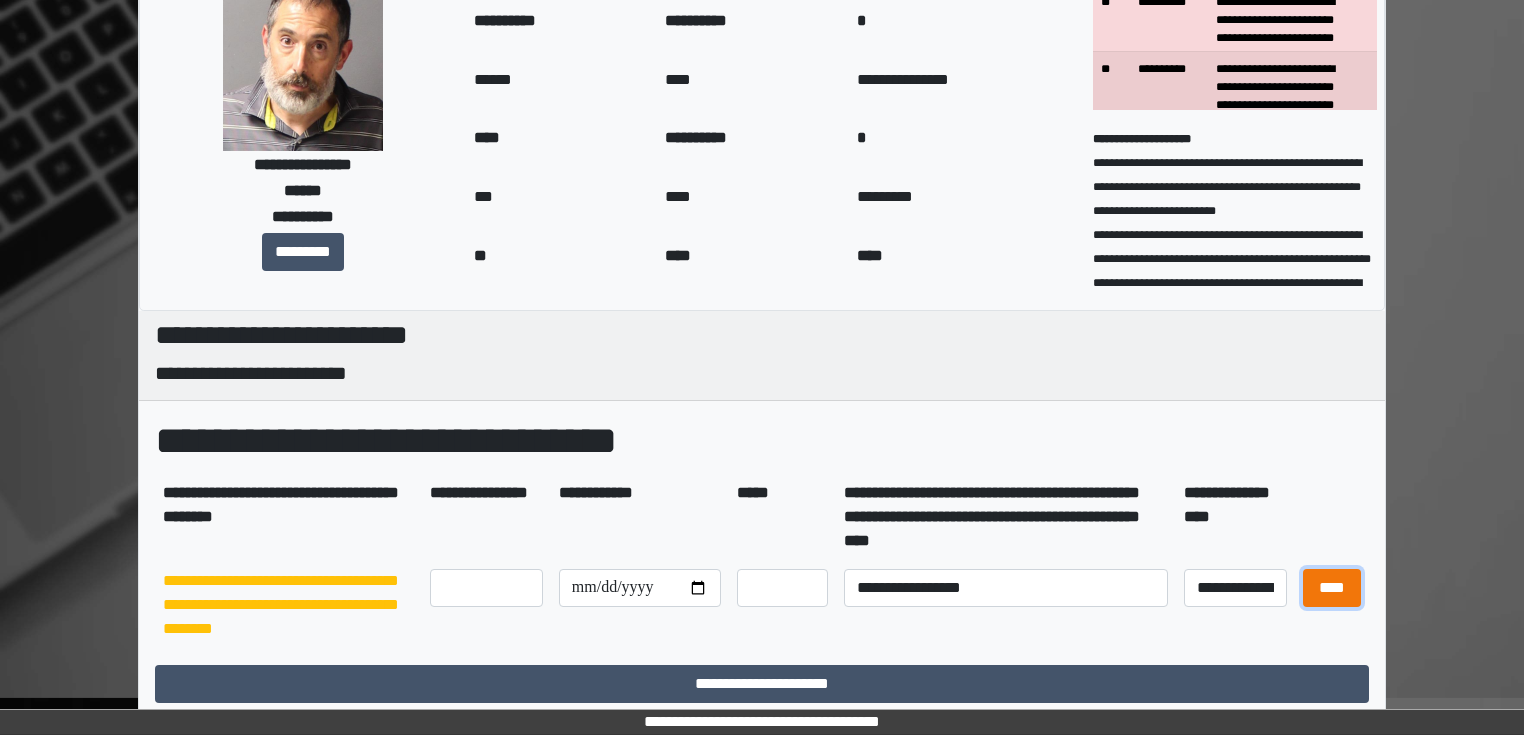 click on "****" at bounding box center (1332, 588) 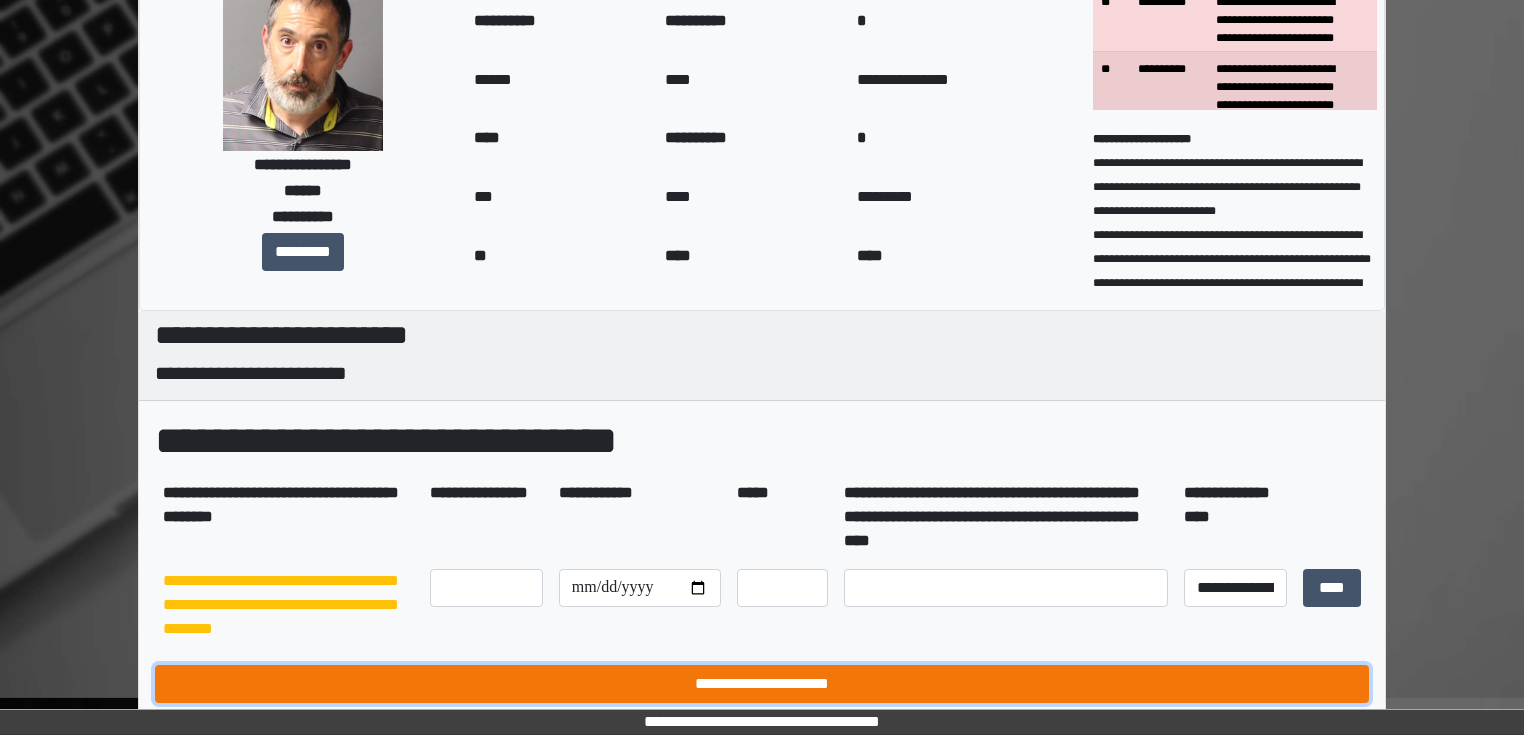click on "**********" at bounding box center (762, 684) 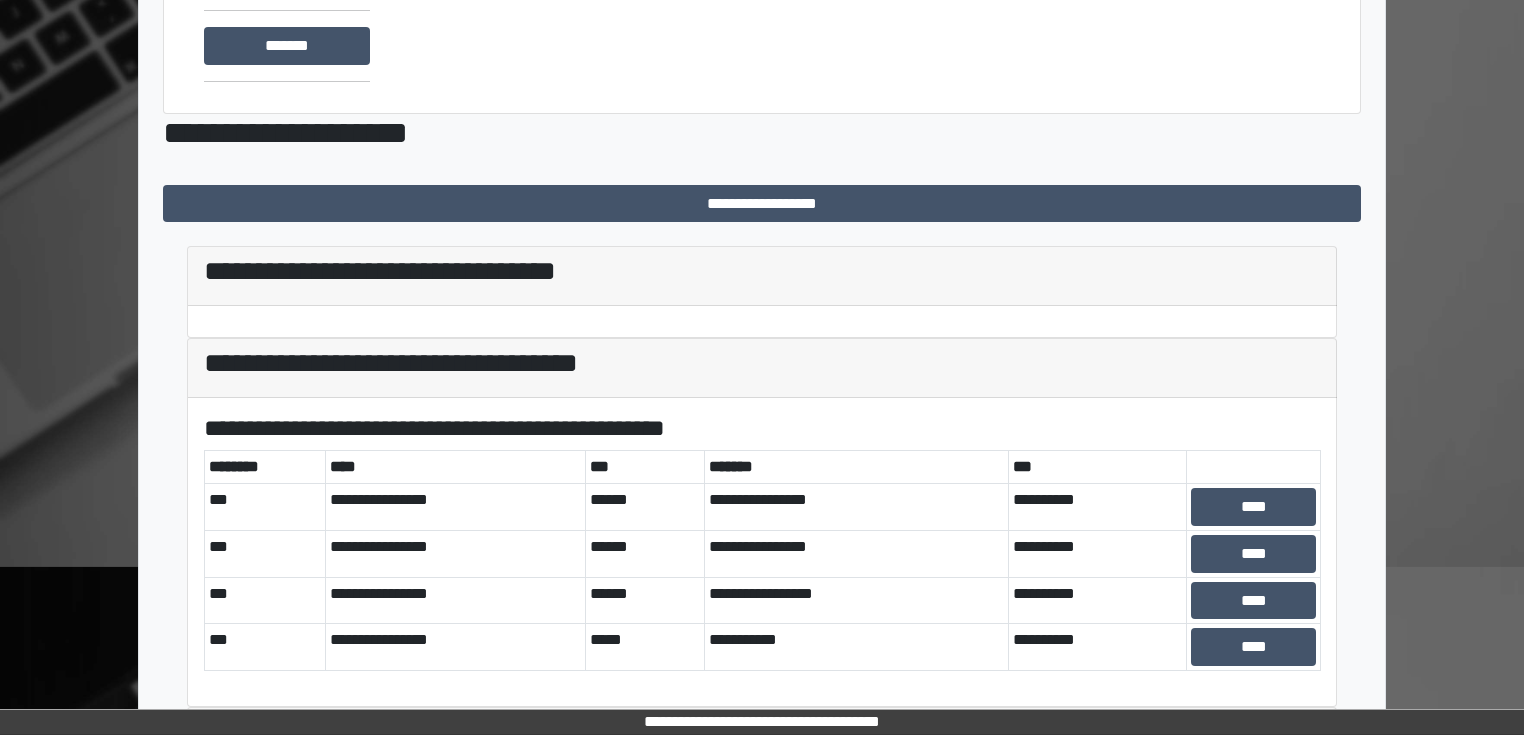 scroll, scrollTop: 320, scrollLeft: 0, axis: vertical 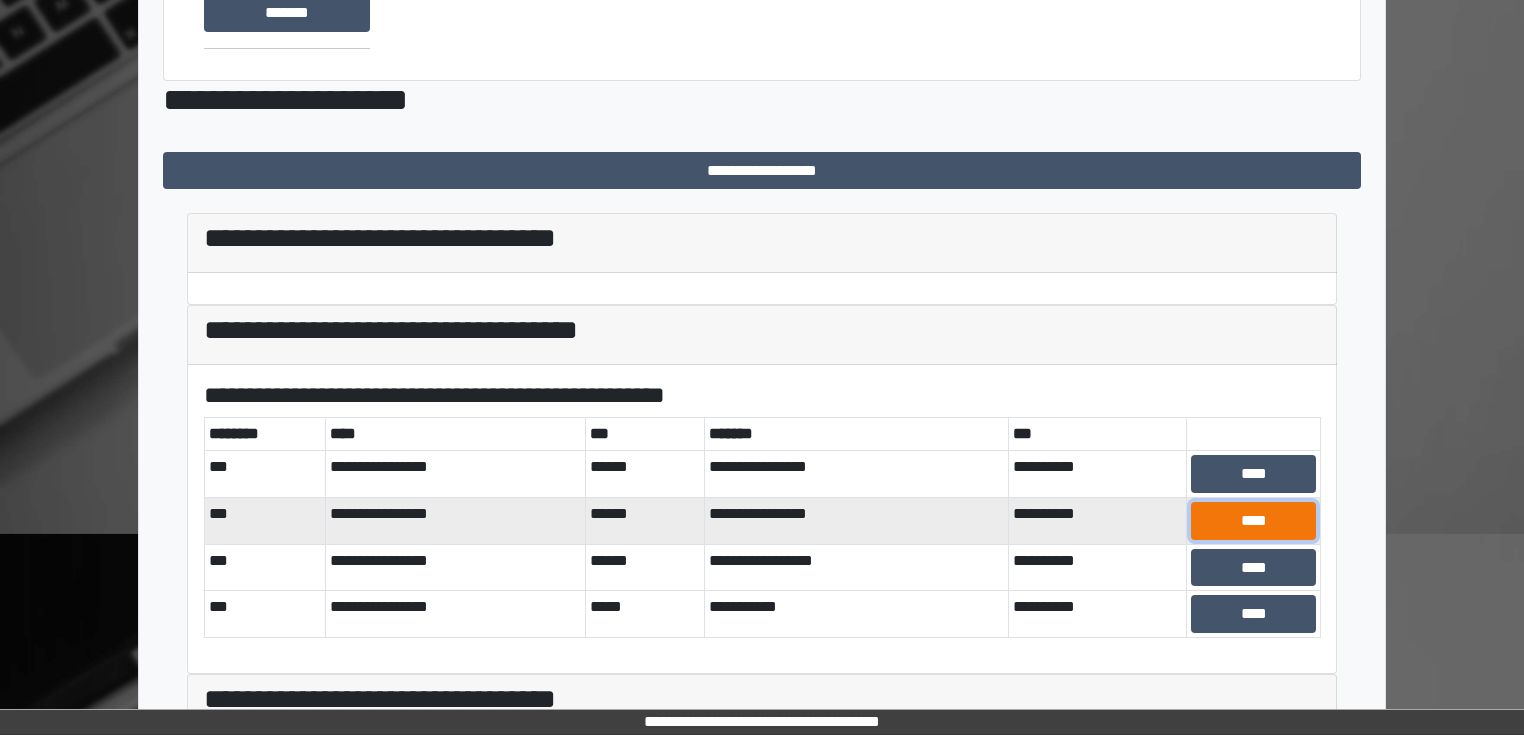 click on "****" at bounding box center [1253, 521] 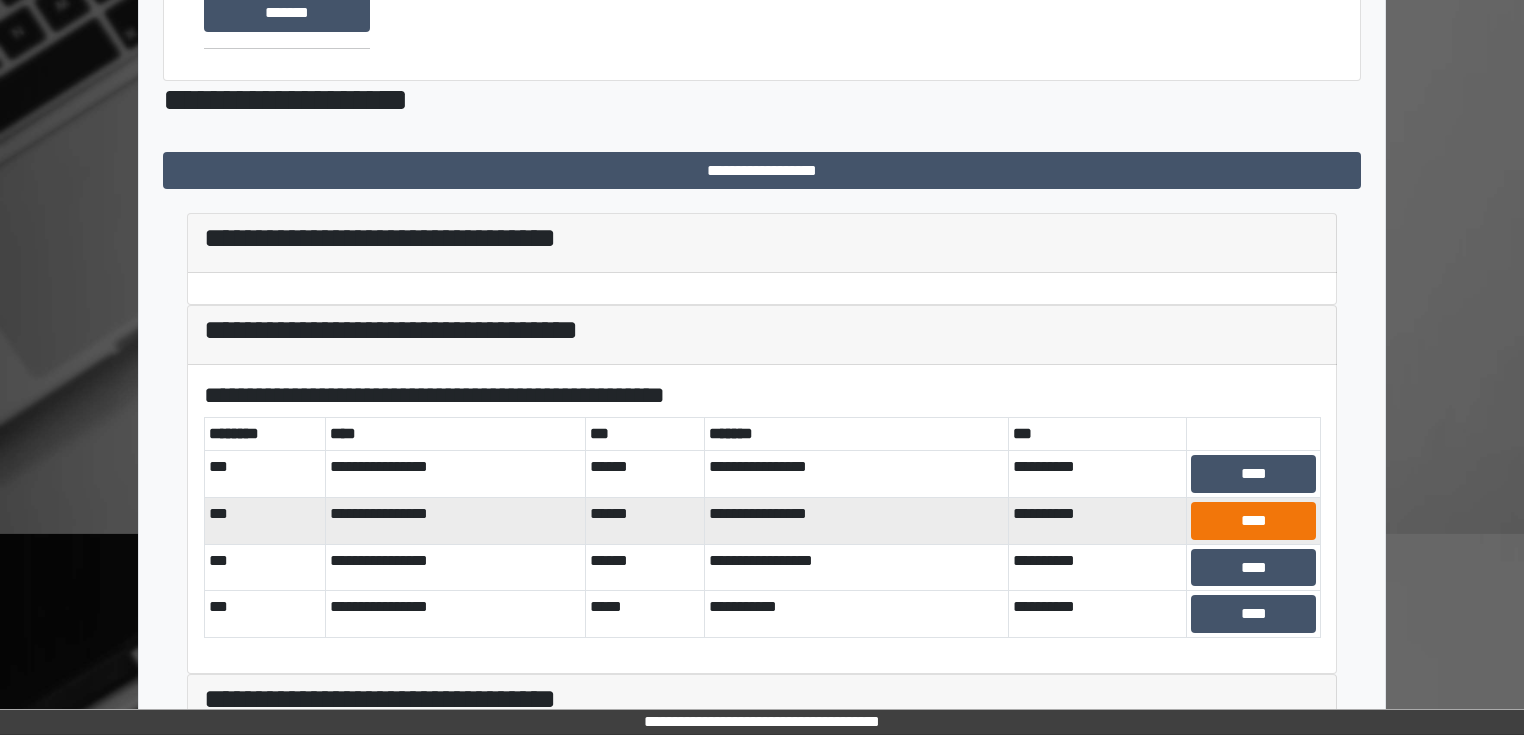 scroll, scrollTop: 100, scrollLeft: 0, axis: vertical 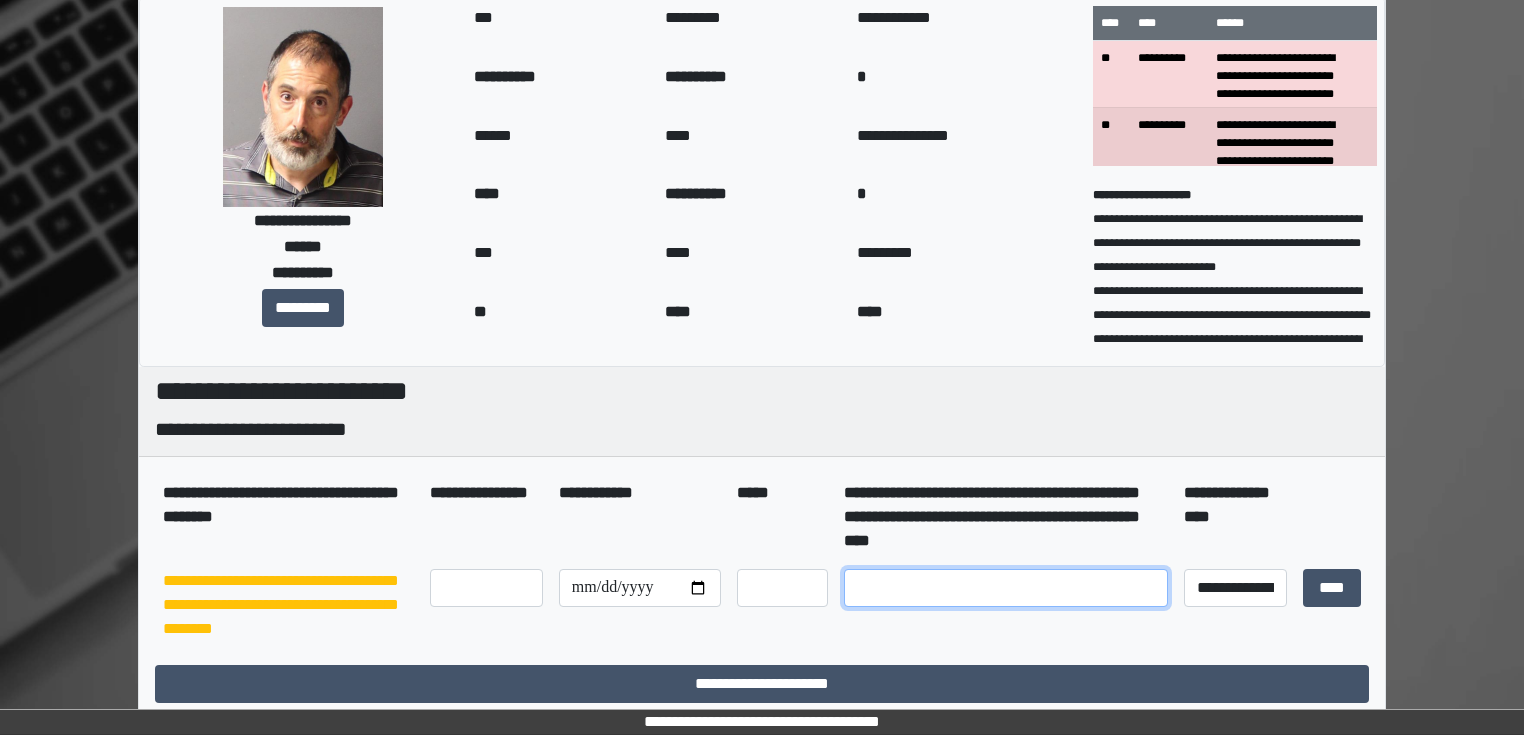 click at bounding box center [1006, 588] 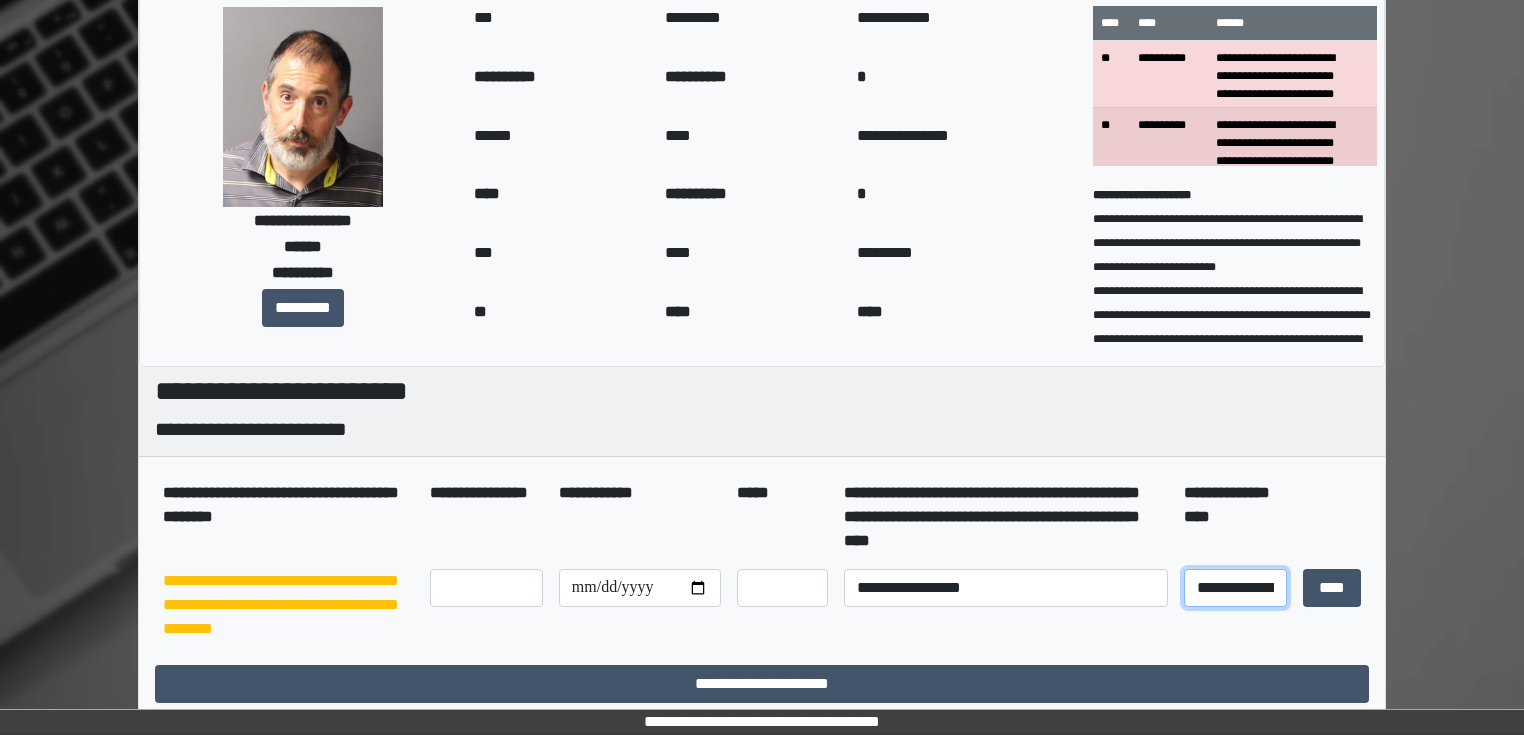 click on "**********" at bounding box center [1235, 588] 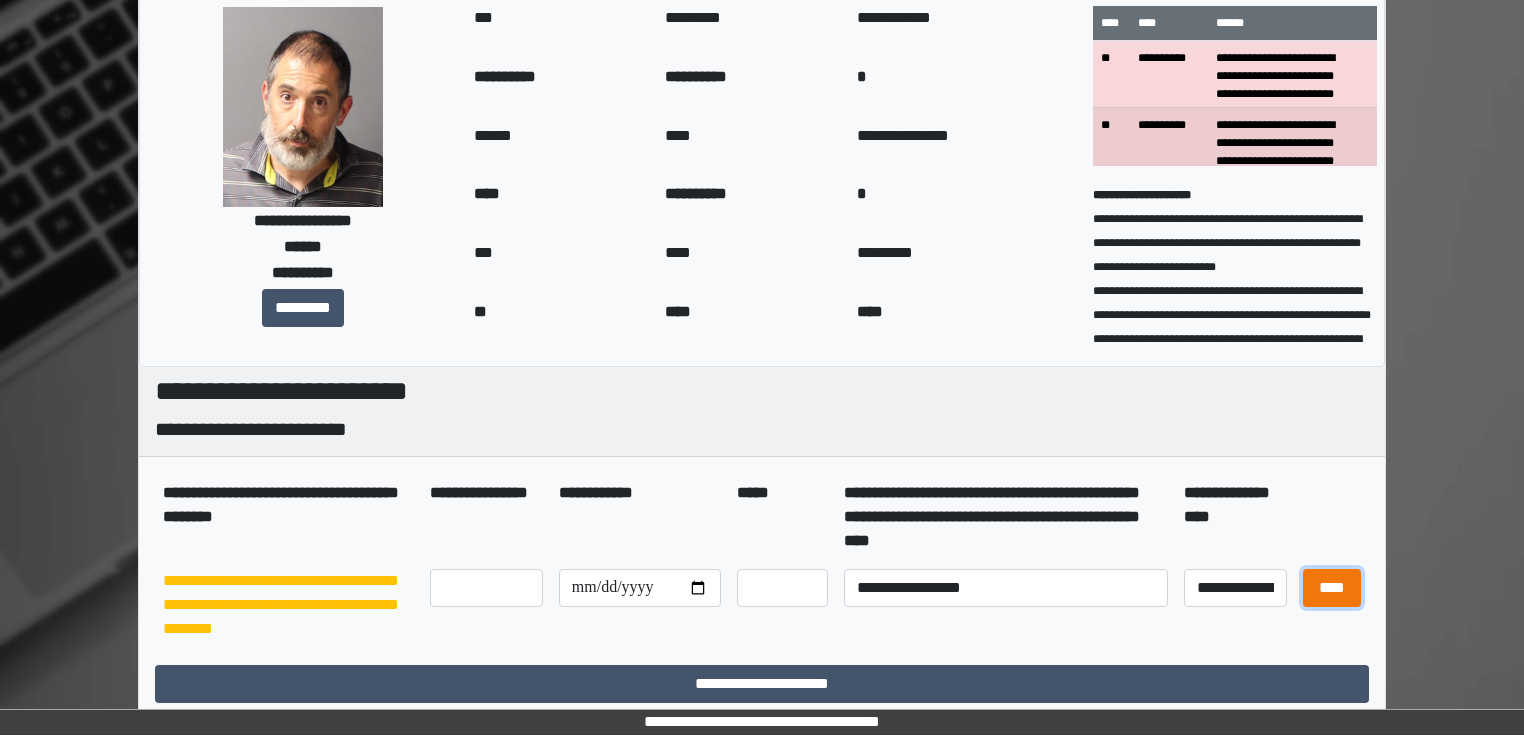 click on "****" at bounding box center (1332, 588) 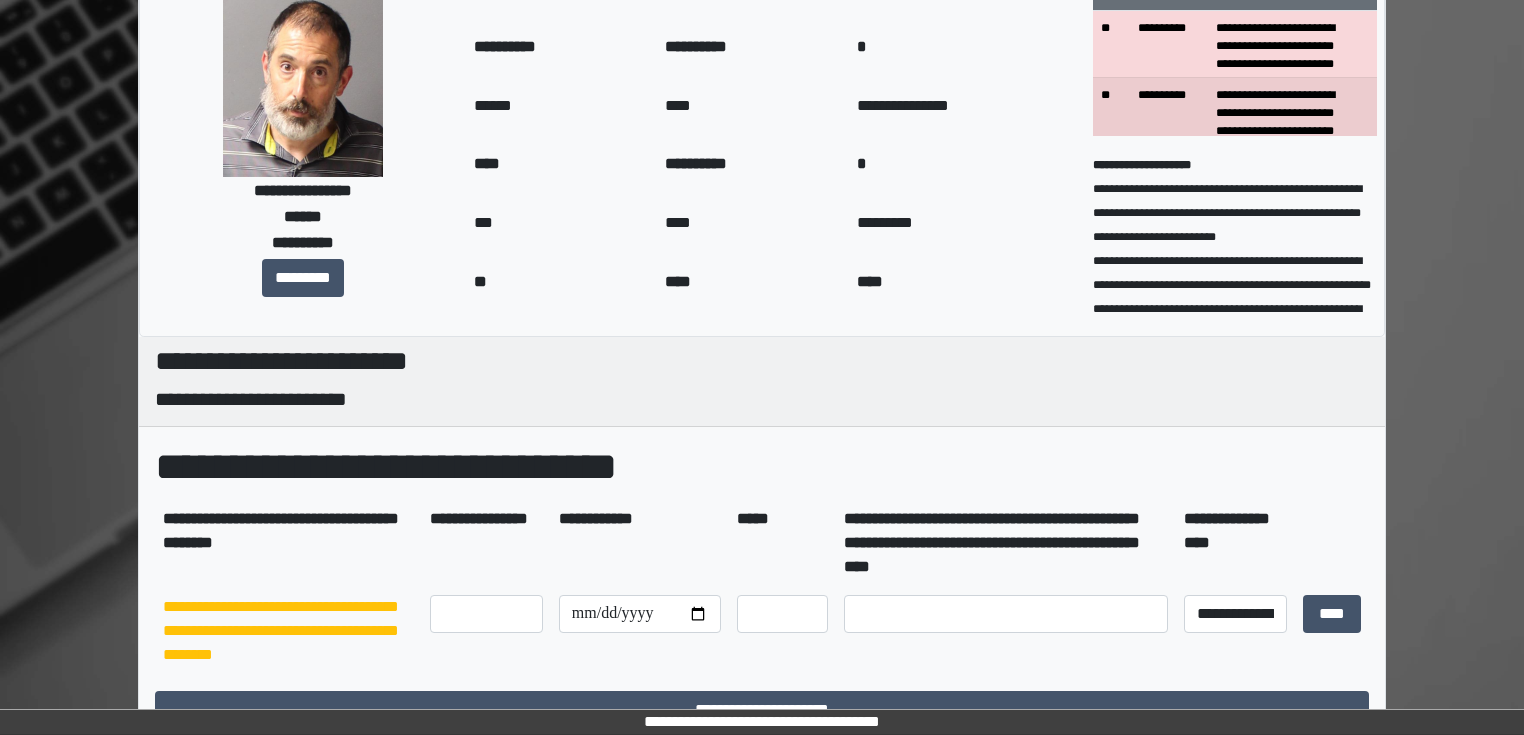 scroll, scrollTop: 156, scrollLeft: 0, axis: vertical 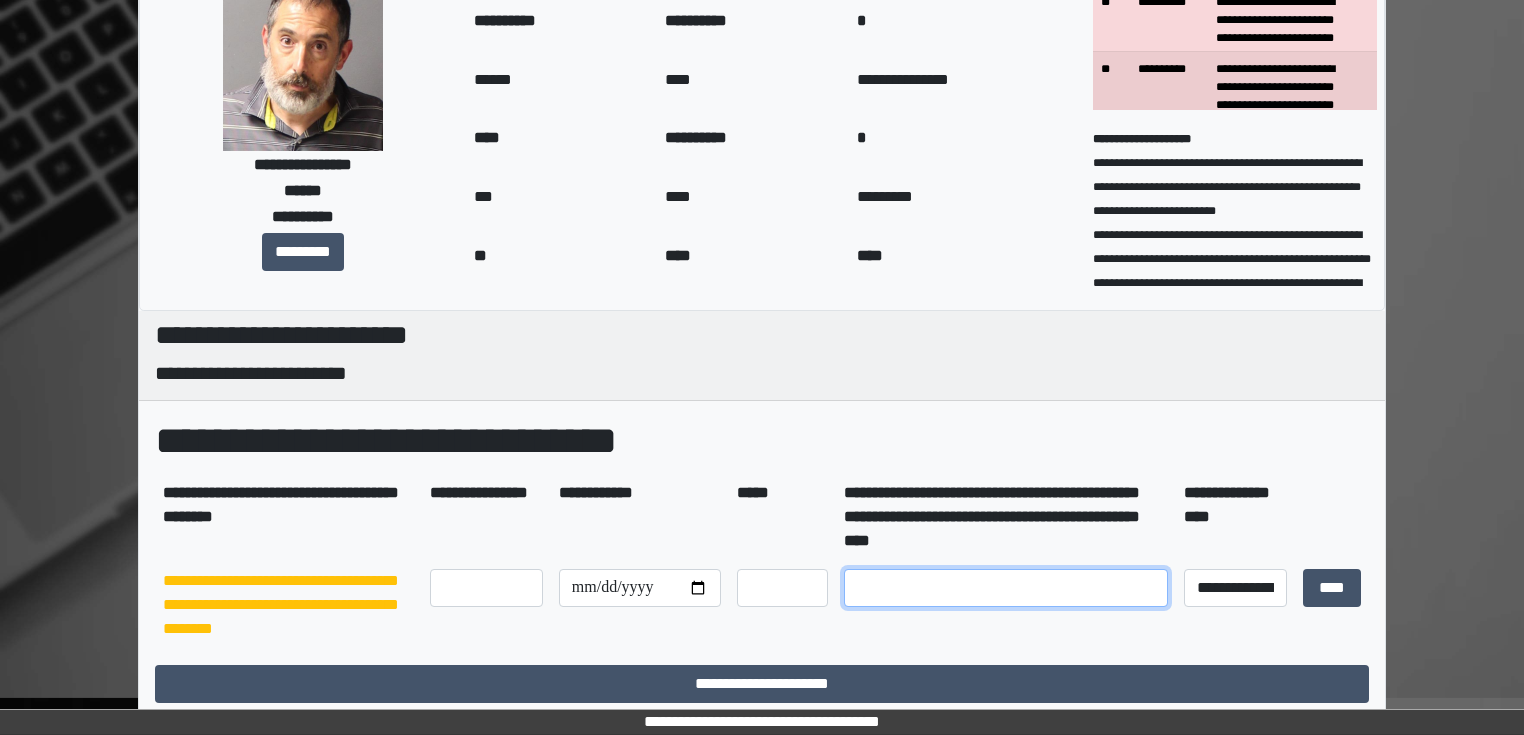 click at bounding box center (1006, 588) 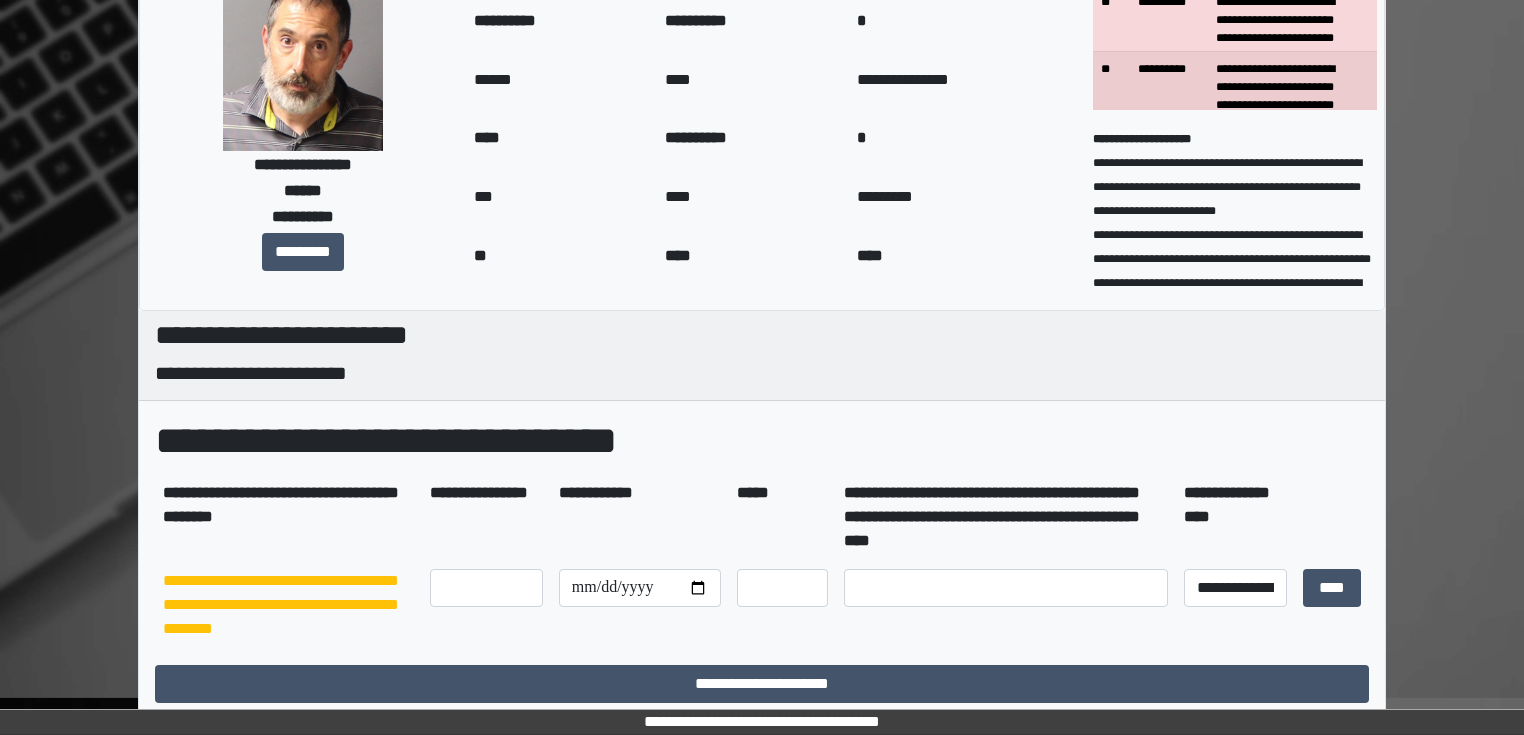 click at bounding box center (1006, 605) 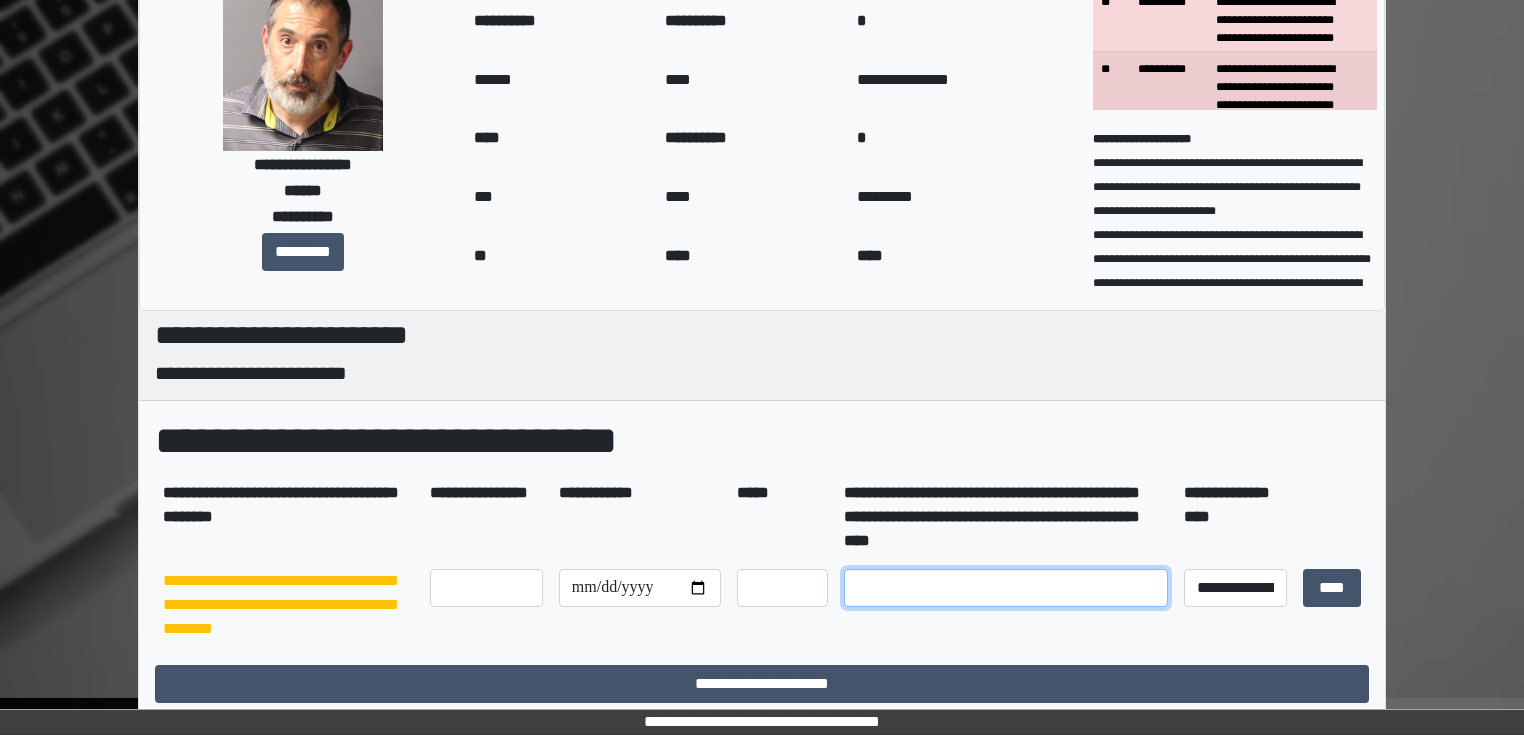 click at bounding box center (1006, 588) 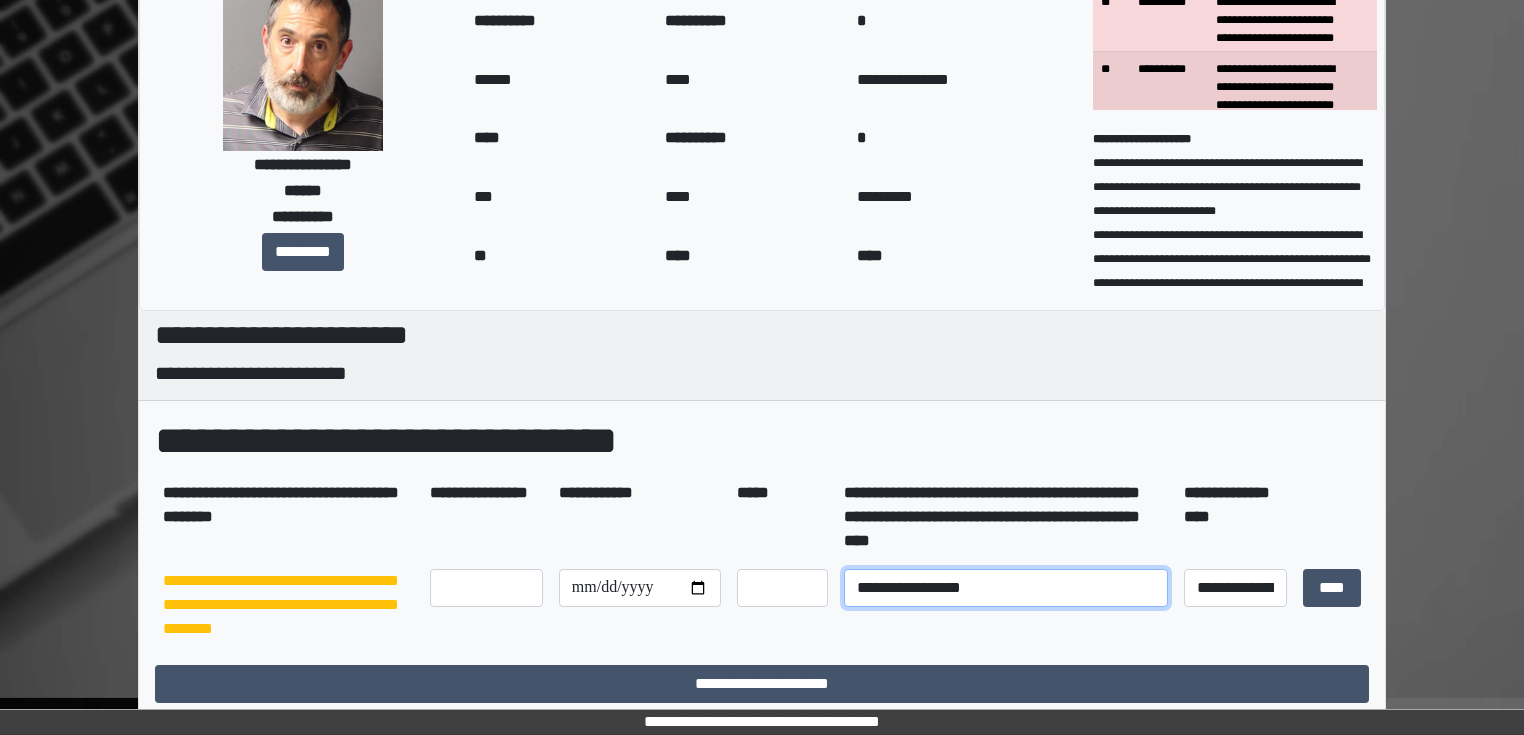 type on "**********" 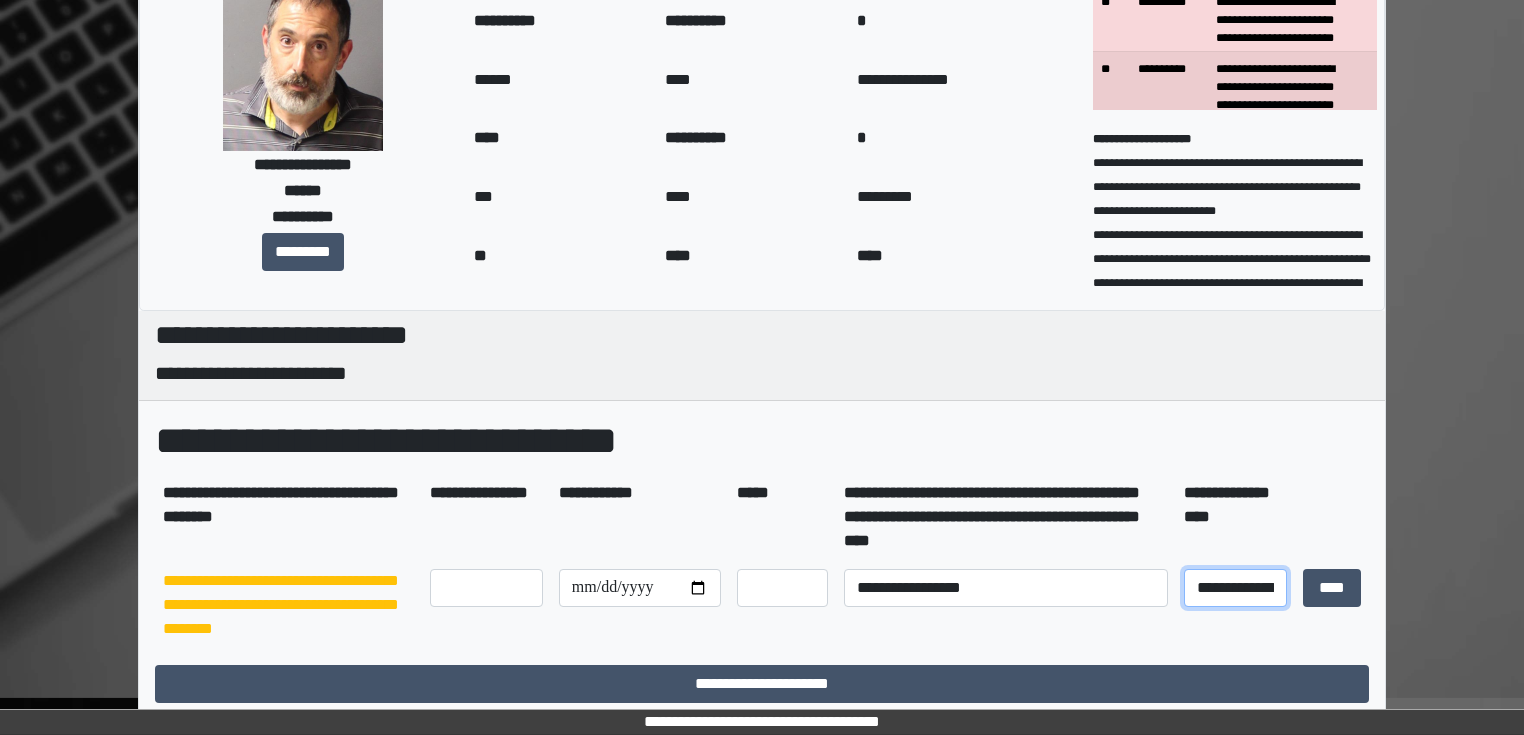 click on "**********" at bounding box center [1235, 588] 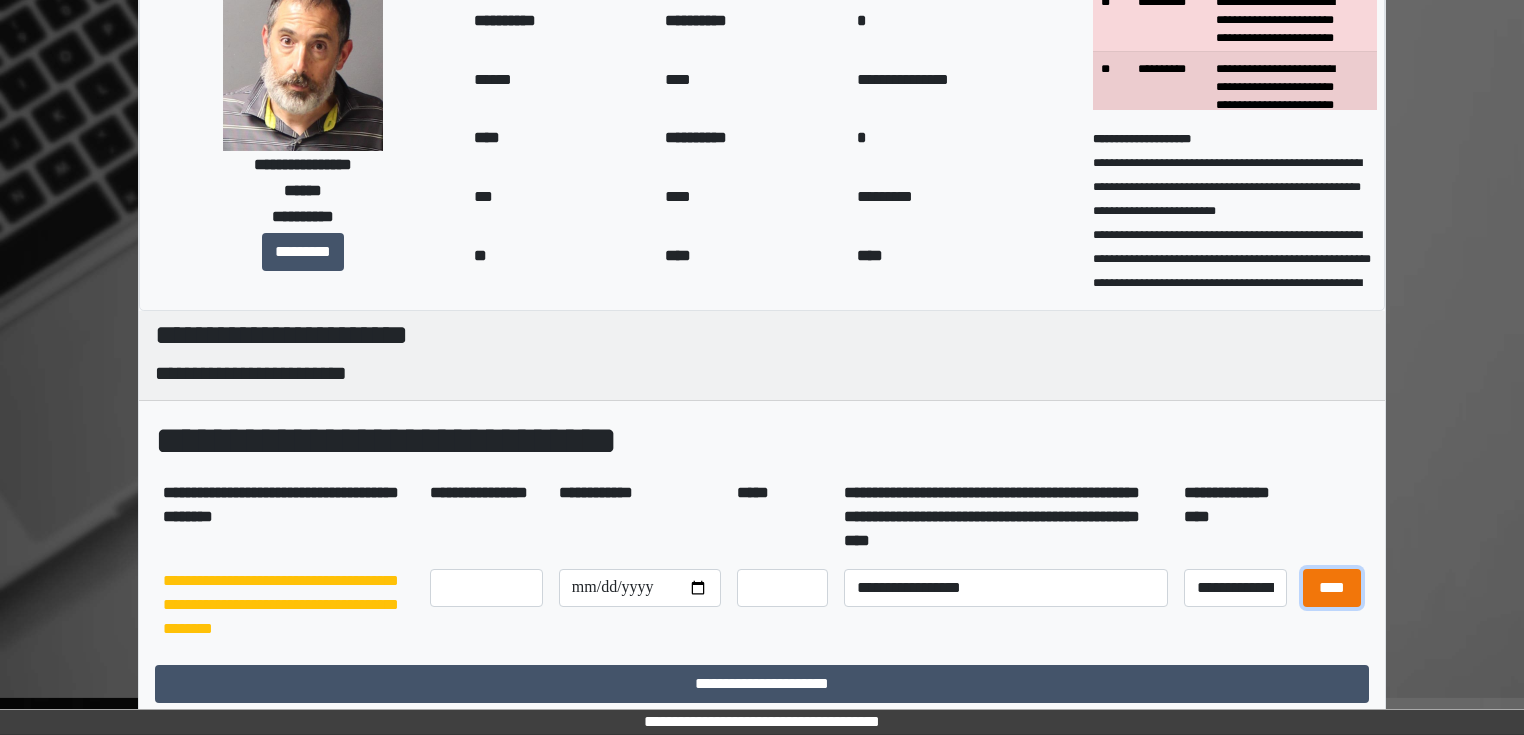 click on "****" at bounding box center [1332, 588] 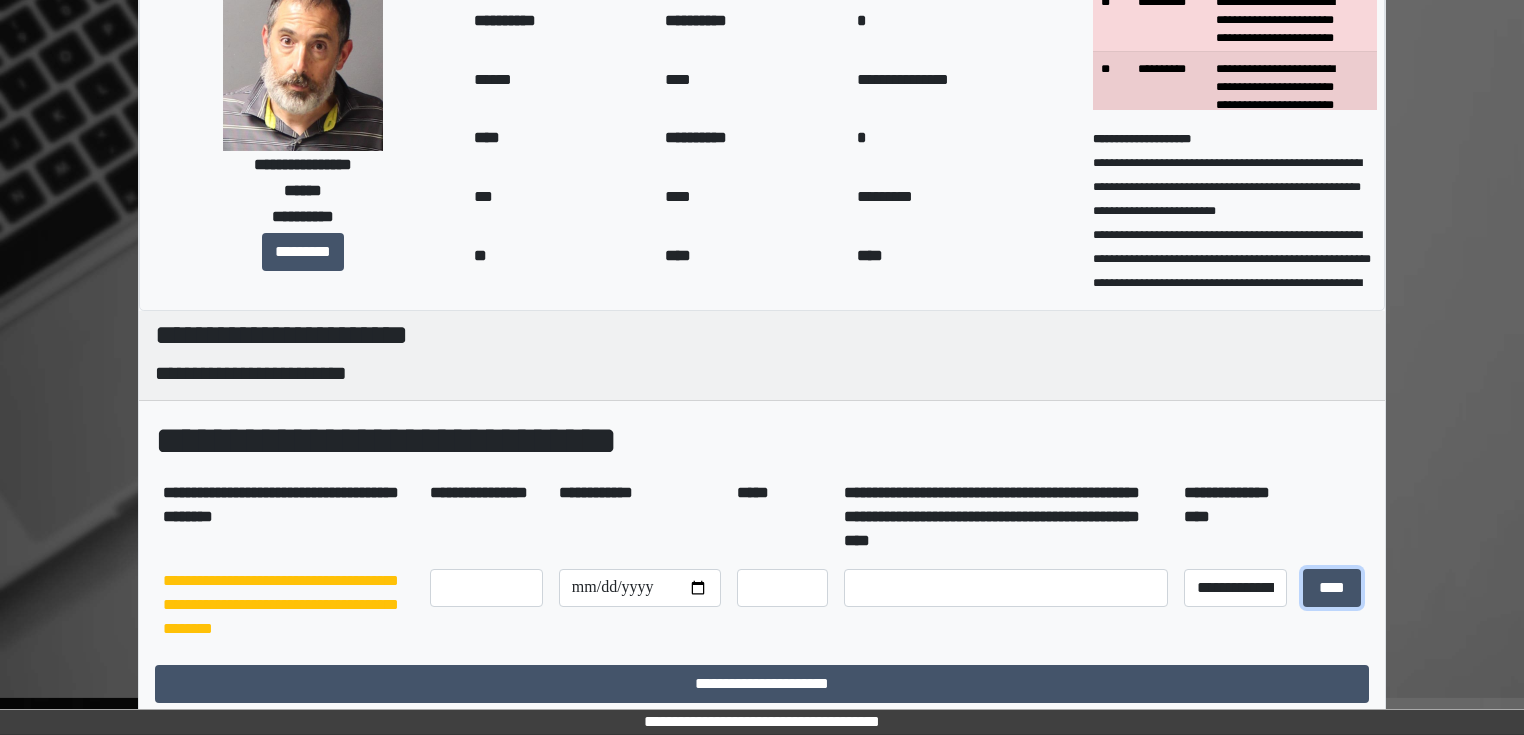 click on "****" at bounding box center [1332, 588] 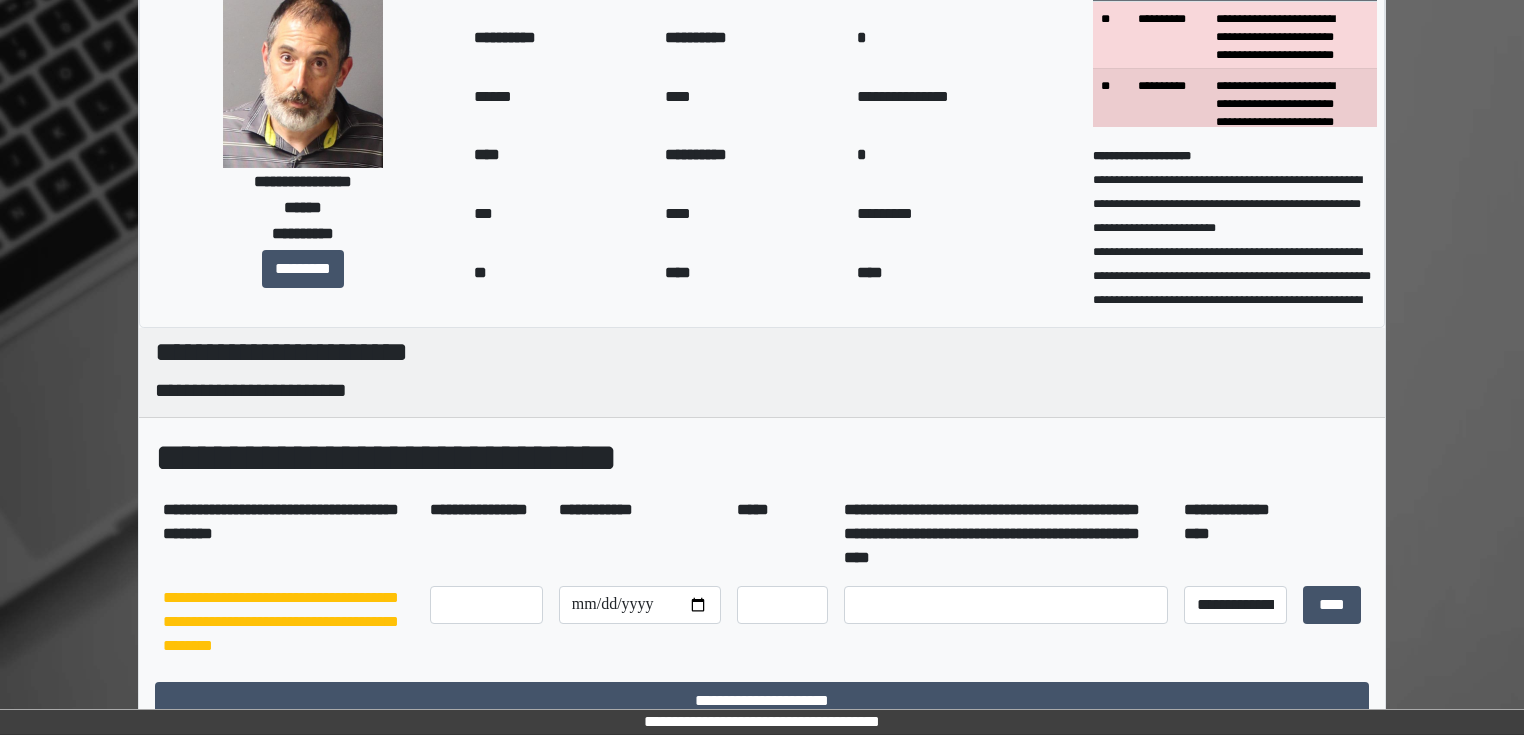 scroll, scrollTop: 156, scrollLeft: 0, axis: vertical 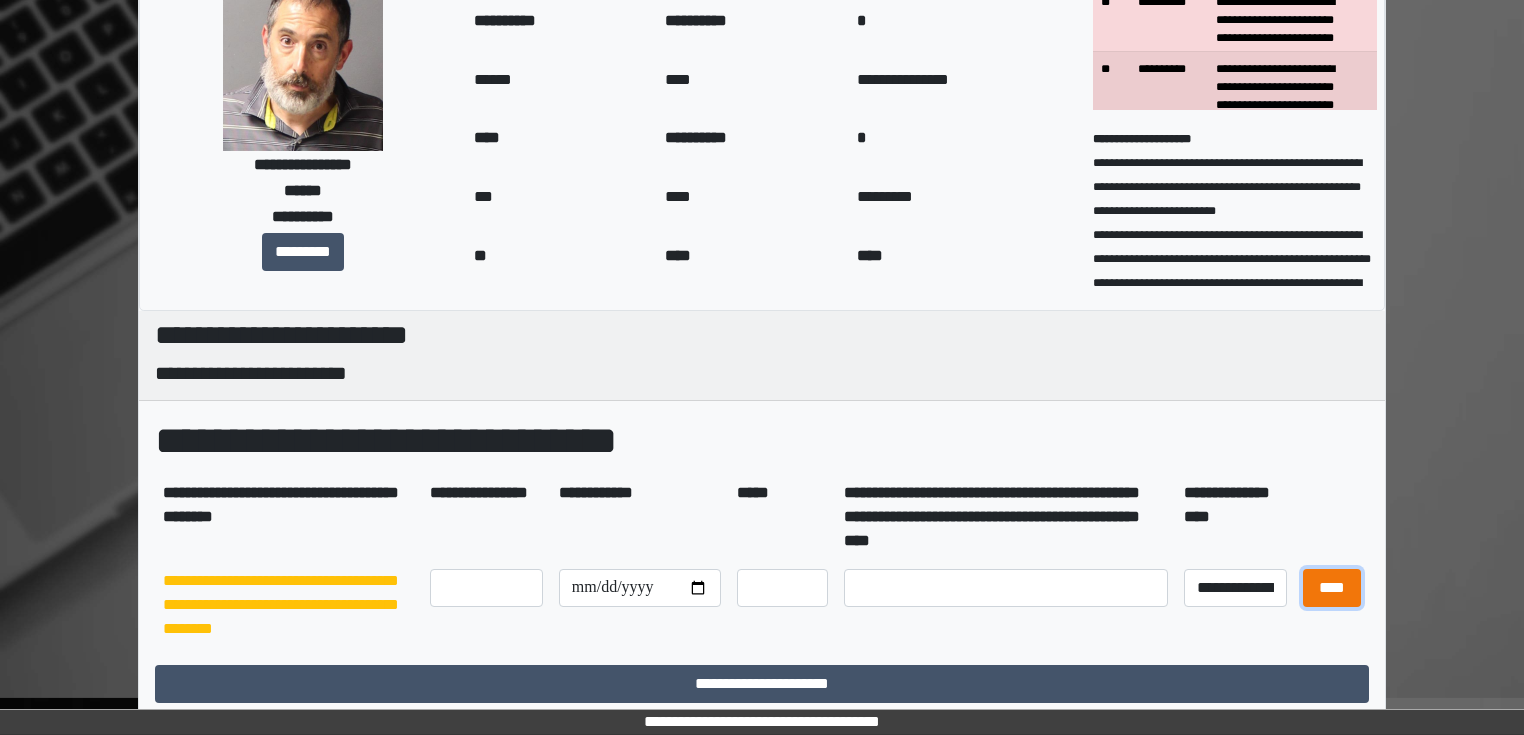 click on "****" at bounding box center [1332, 588] 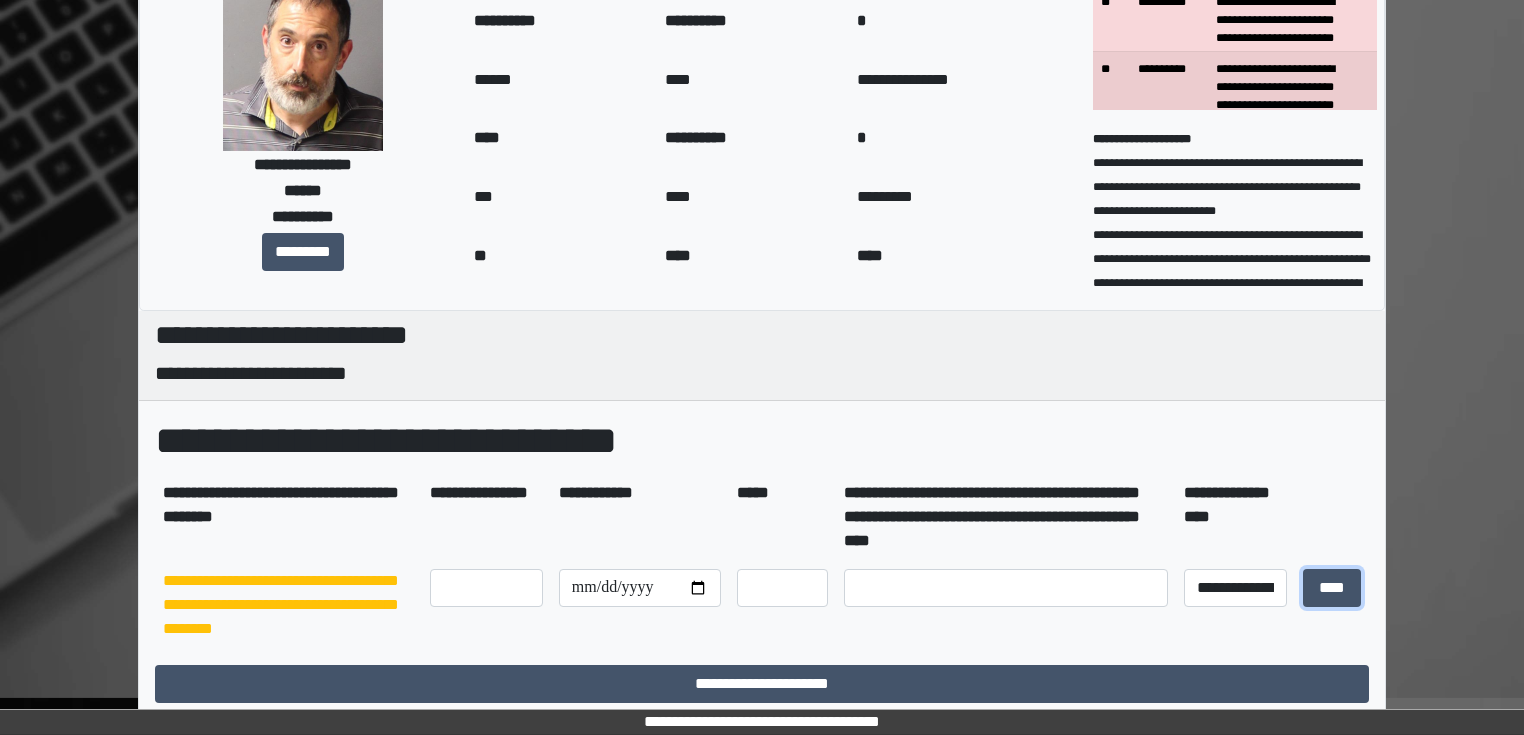 click on "****" at bounding box center [1332, 588] 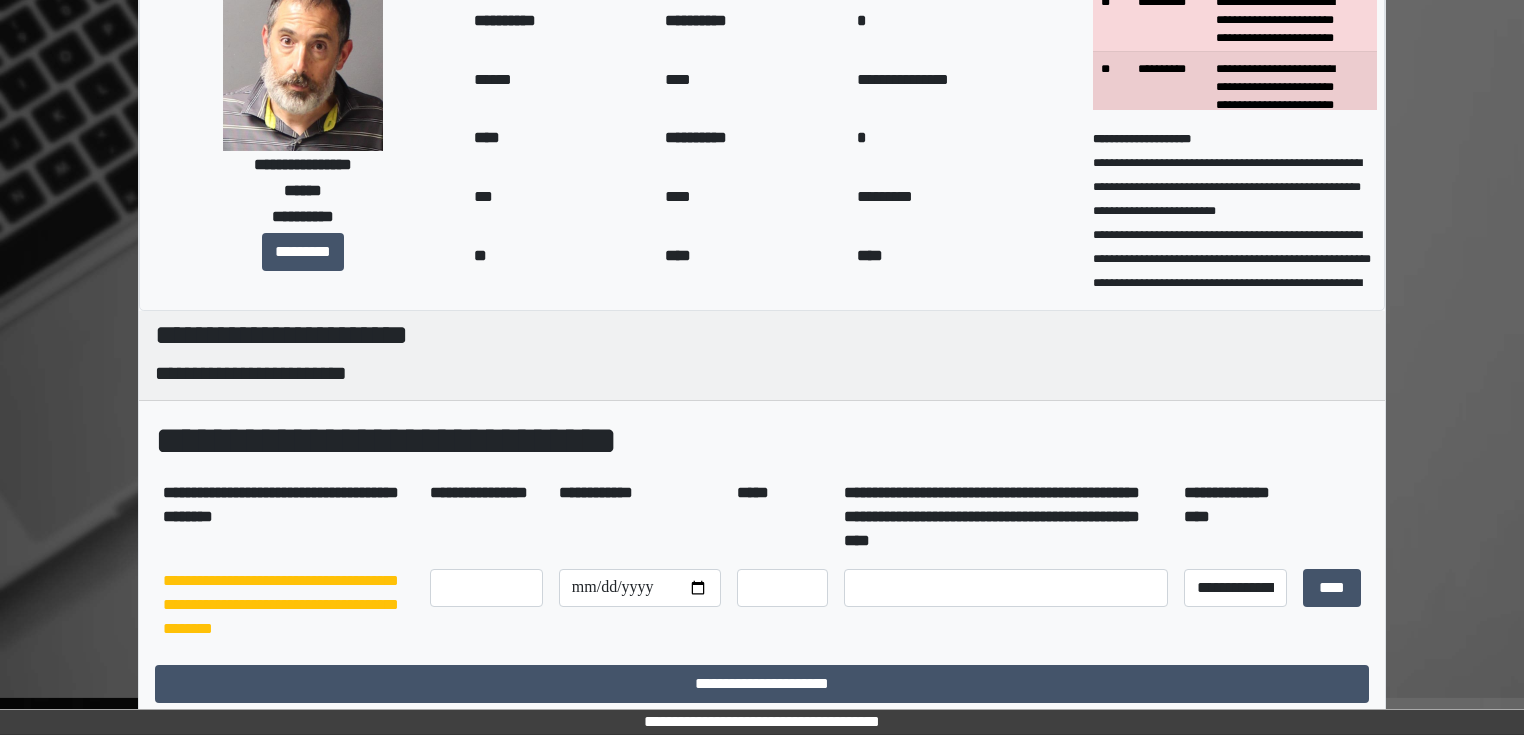 click on "****" at bounding box center (1332, 588) 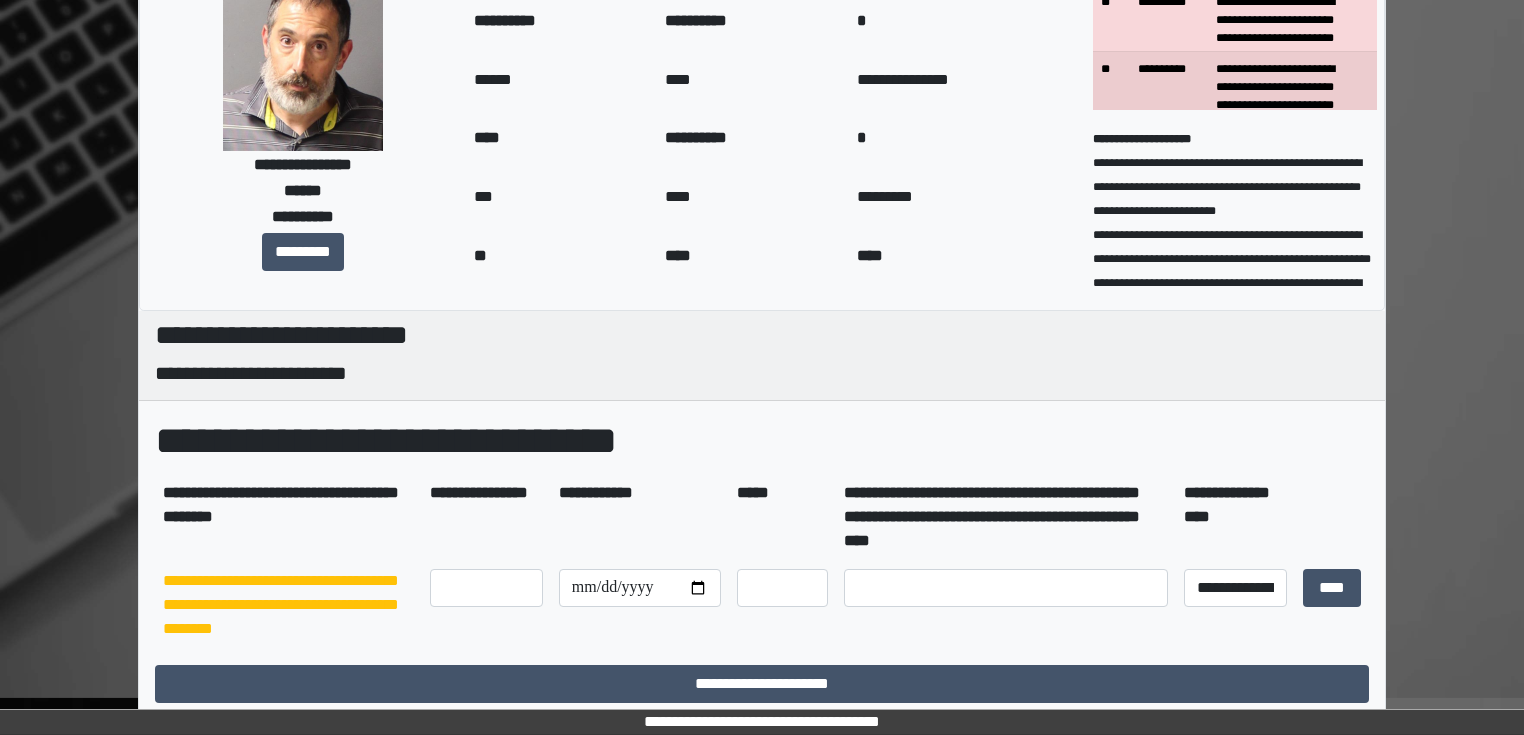 click on "****" at bounding box center (1332, 588) 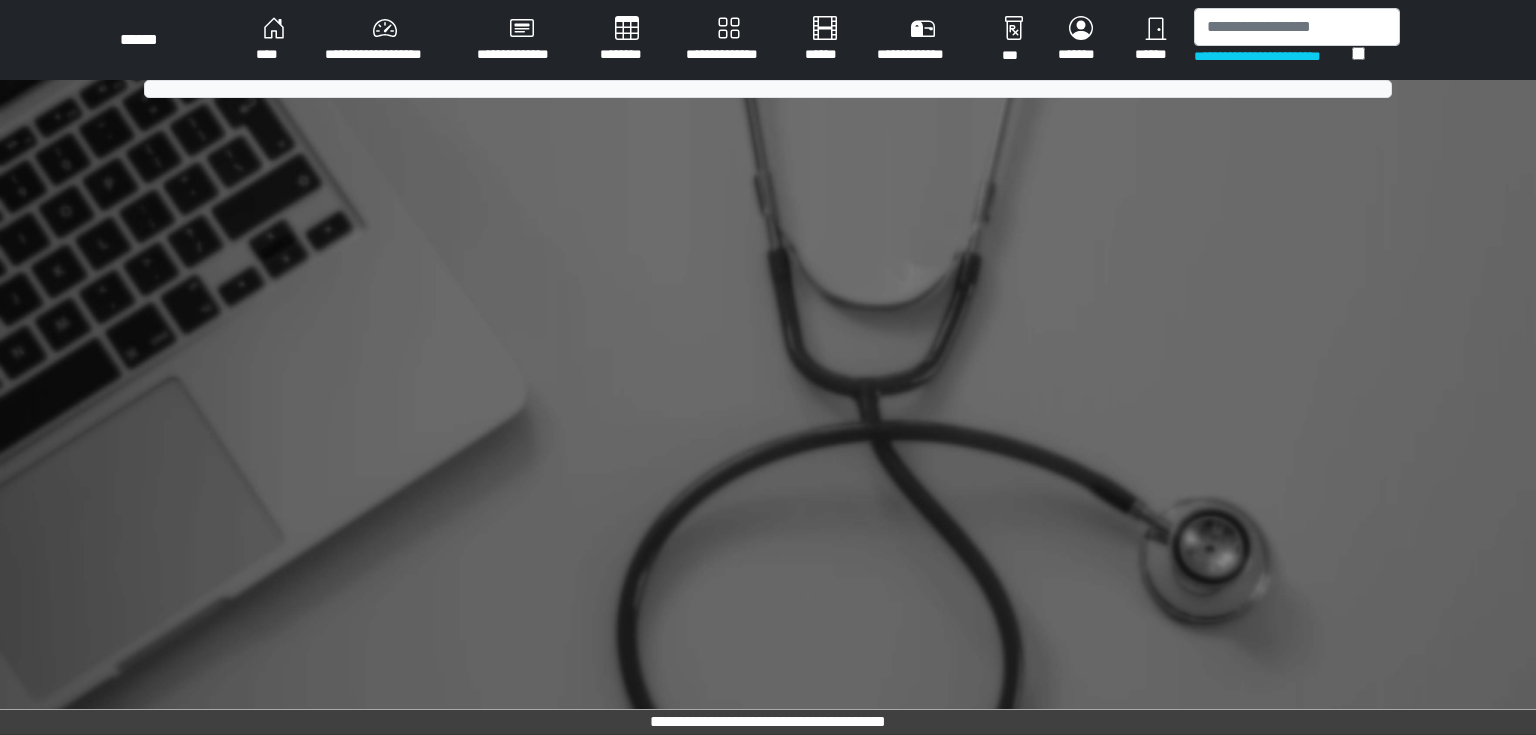 click on "****" at bounding box center (274, 40) 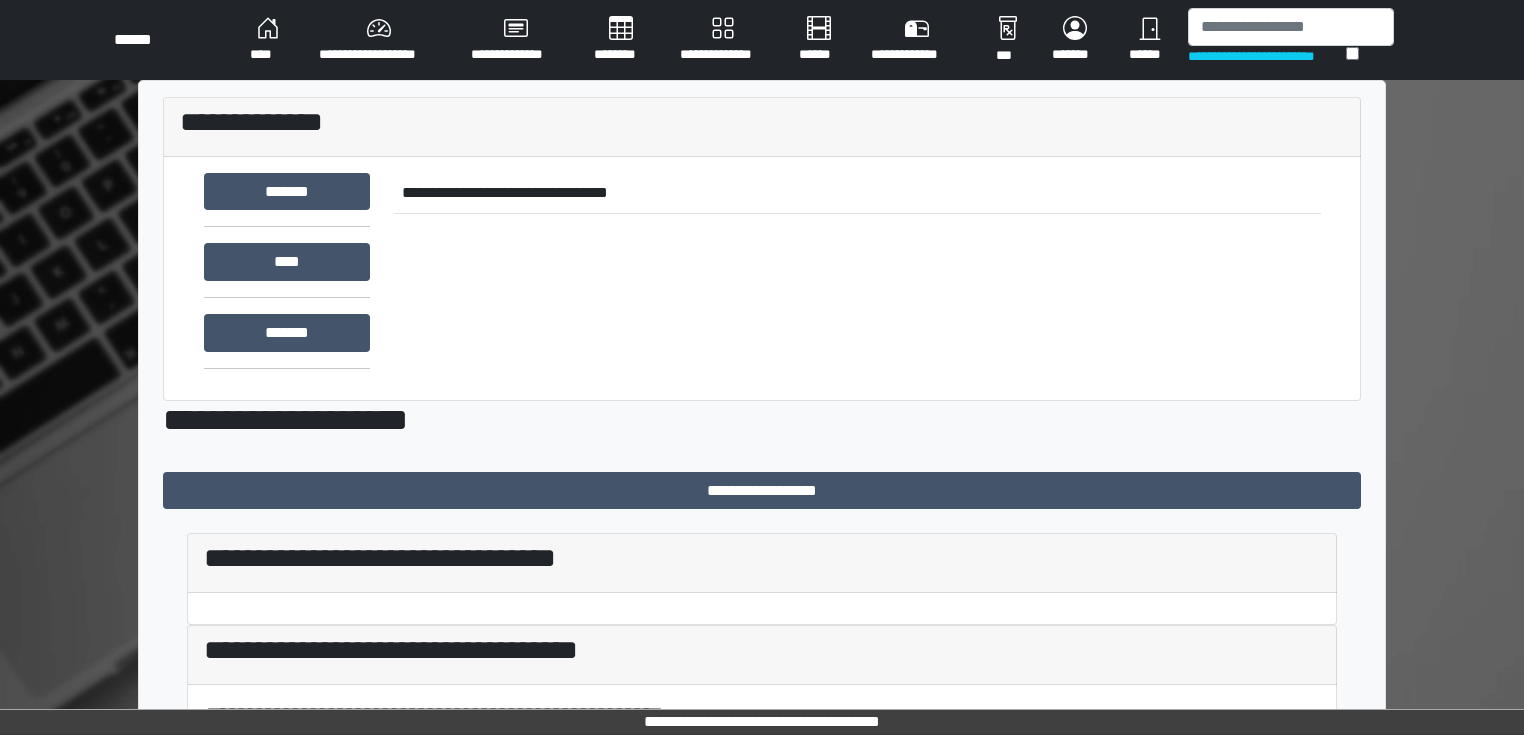 click on "****" at bounding box center [268, 40] 